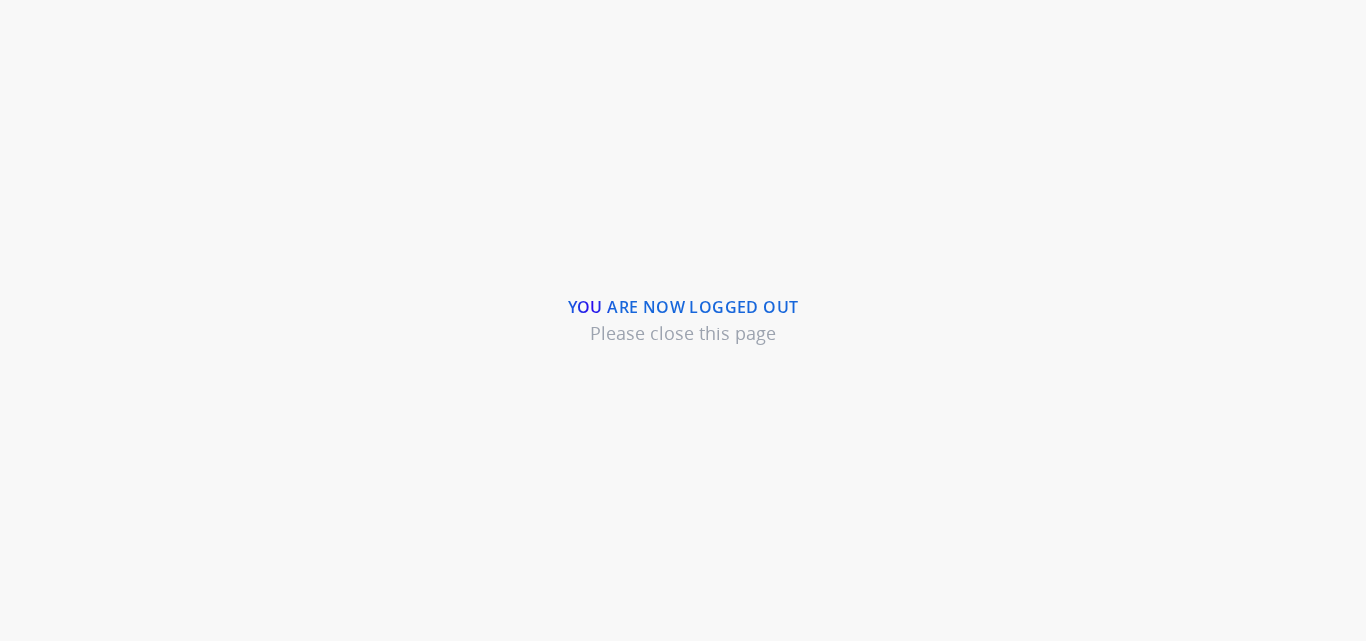 scroll, scrollTop: 0, scrollLeft: 0, axis: both 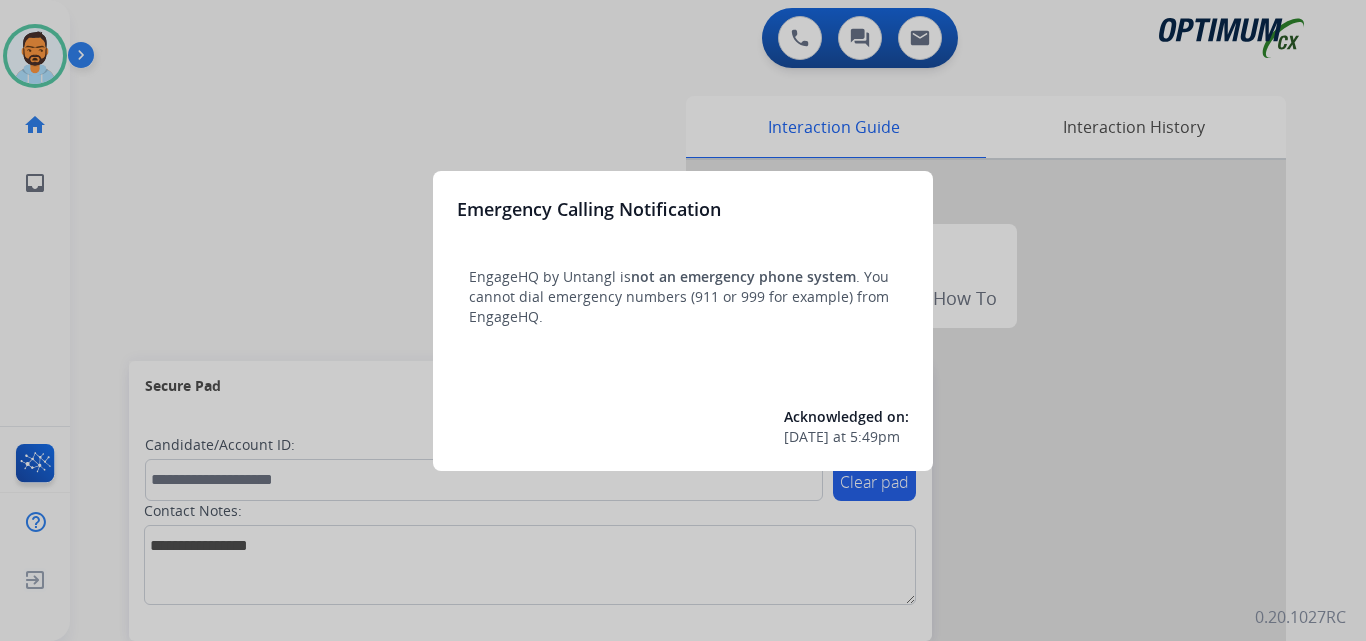 click at bounding box center (683, 320) 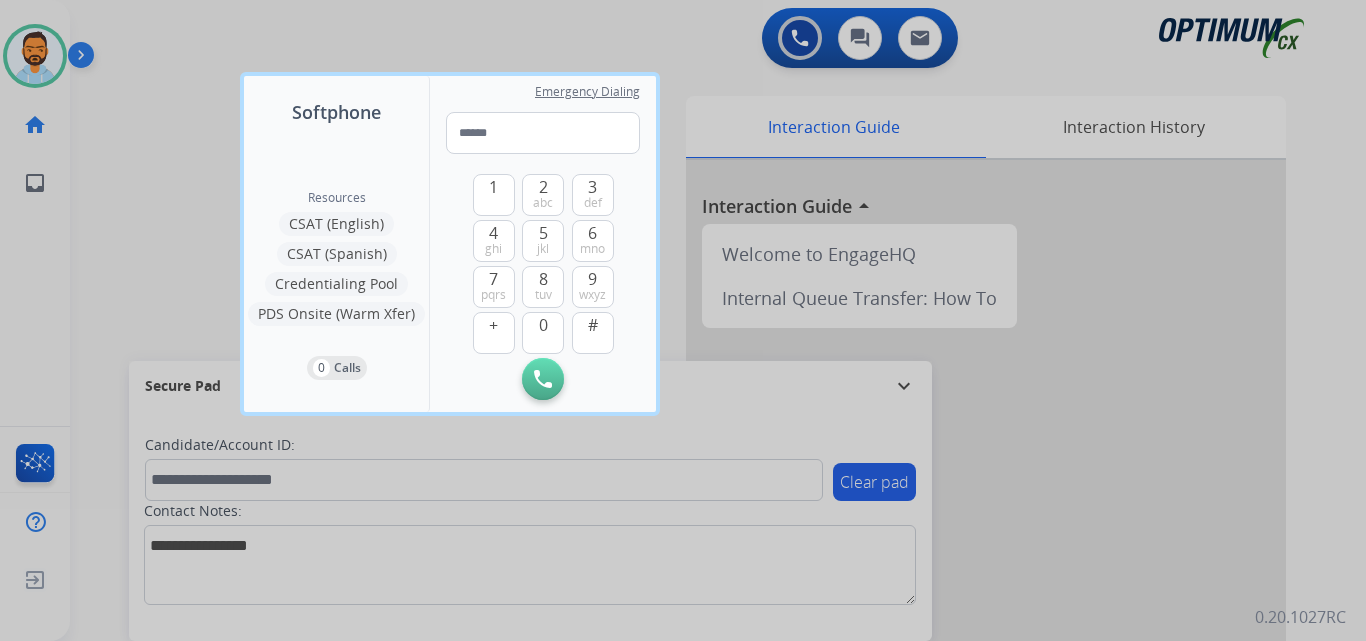 click at bounding box center [683, 320] 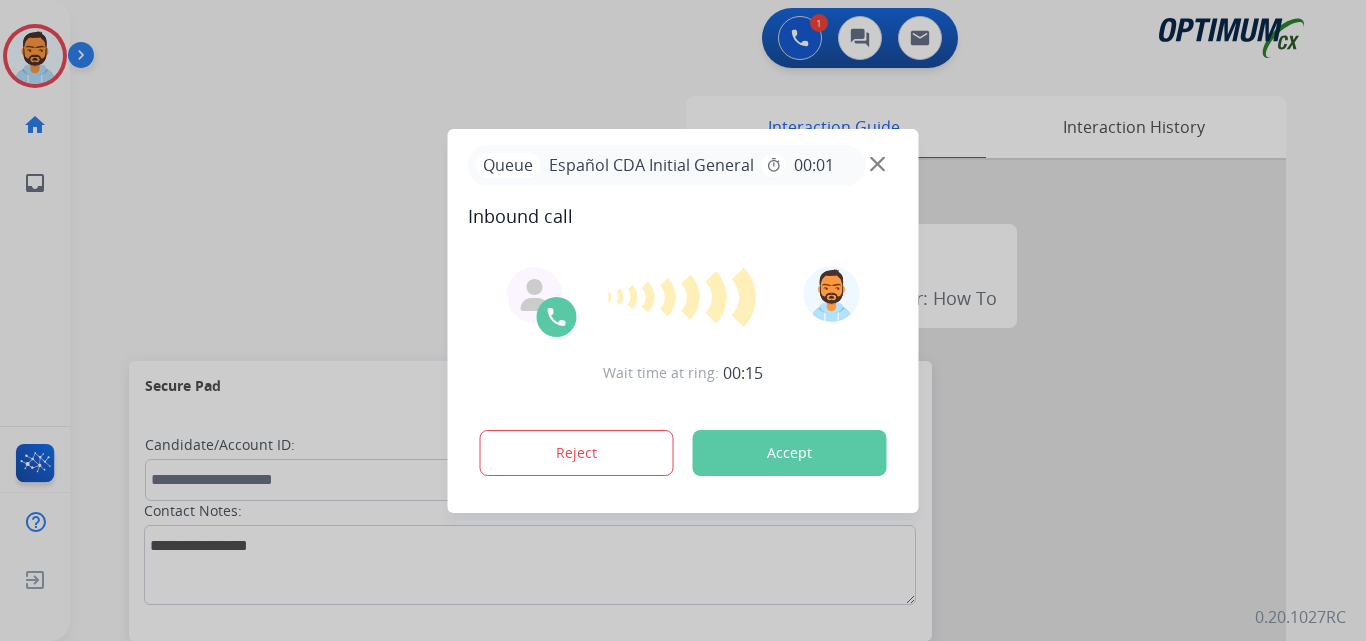 click on "Accept" at bounding box center (790, 453) 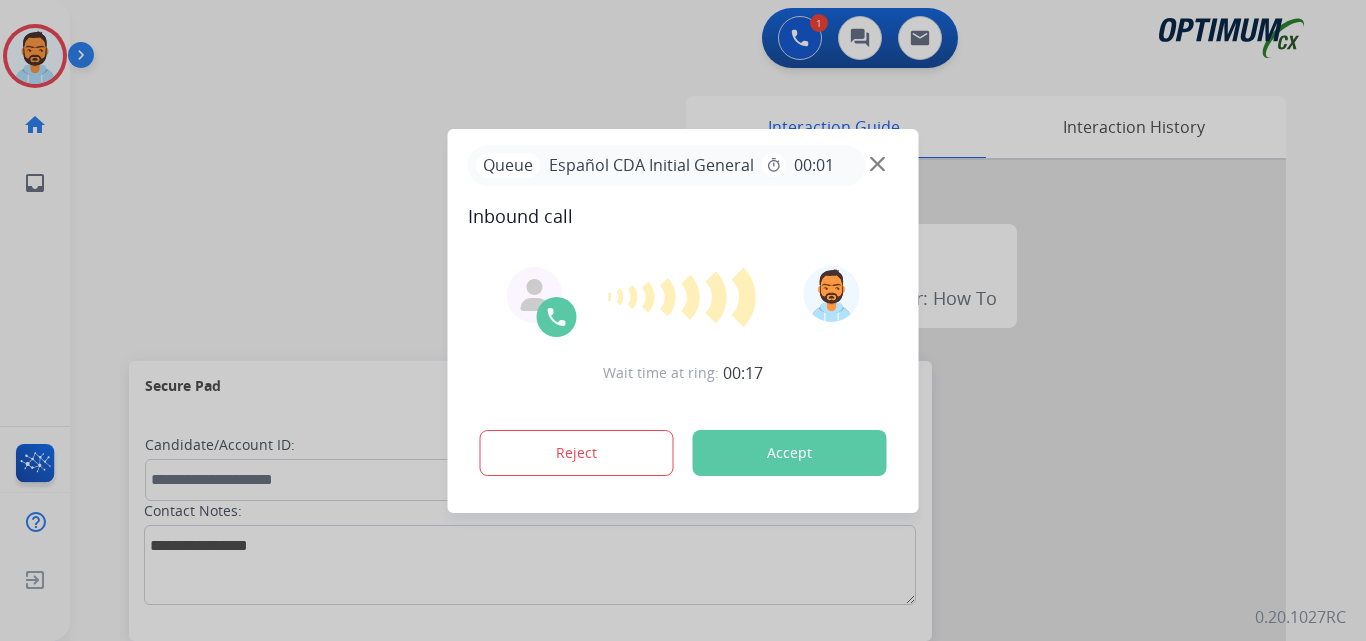 click on "Accept" at bounding box center [790, 453] 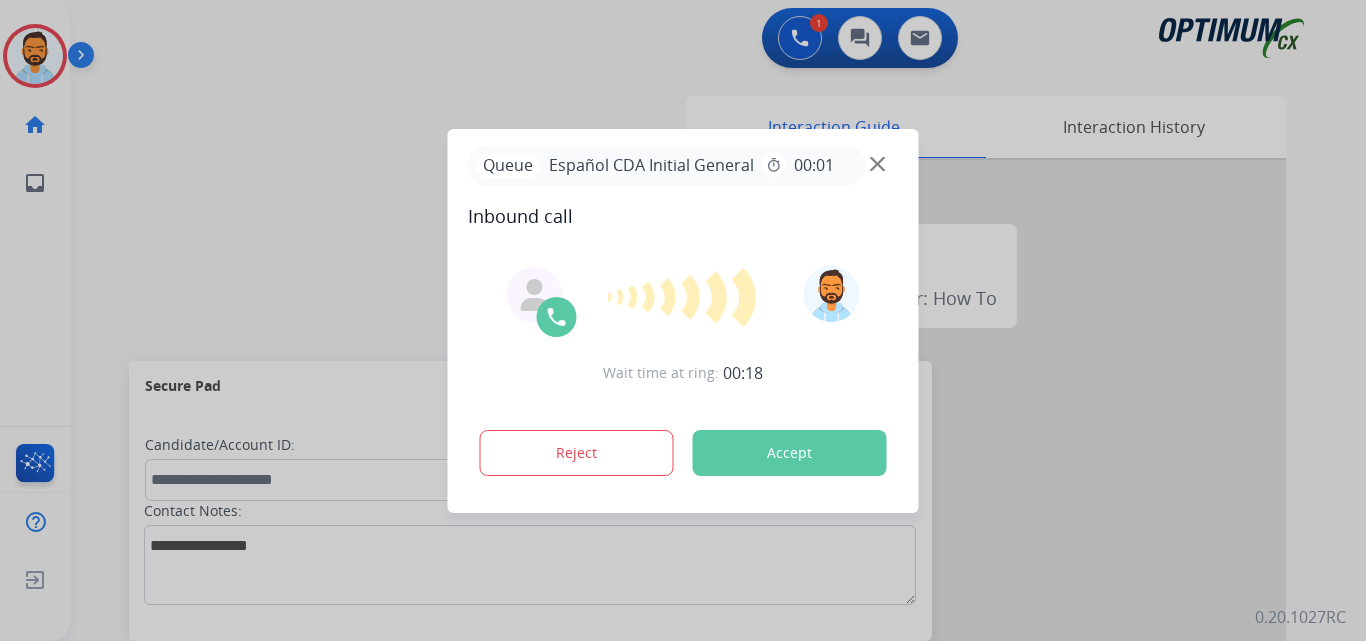 click on "Accept" at bounding box center (790, 453) 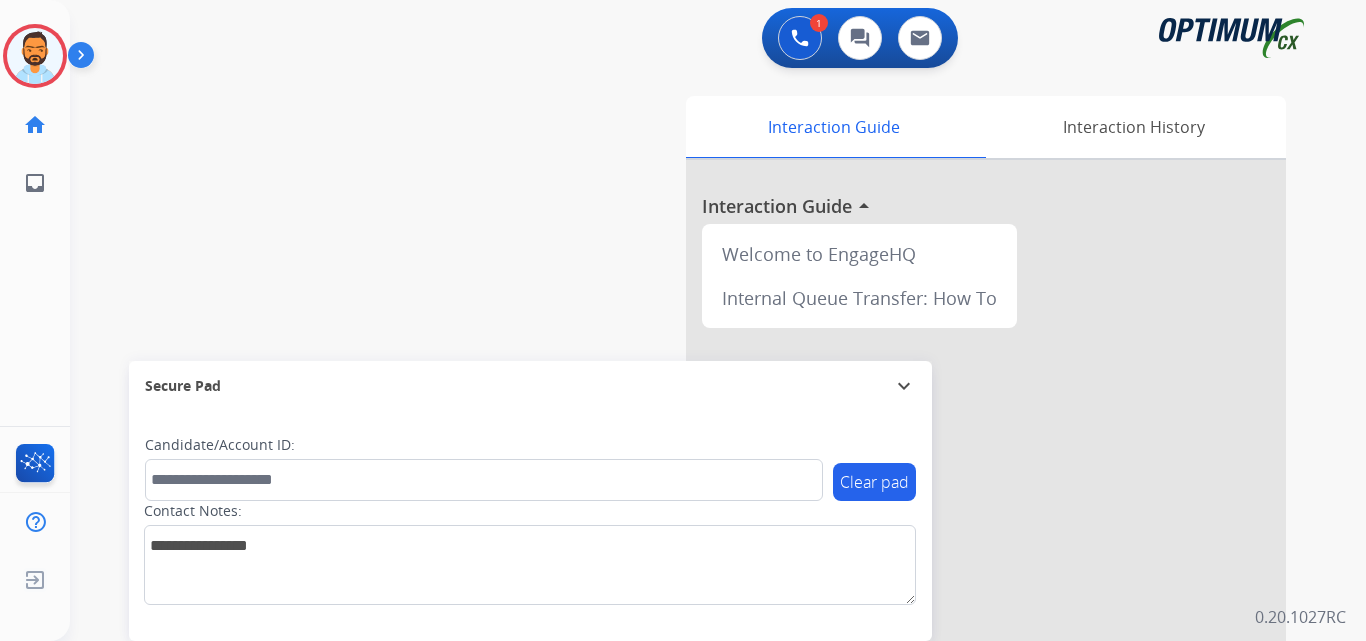 click on "Candidate/Account ID:" at bounding box center (484, 468) 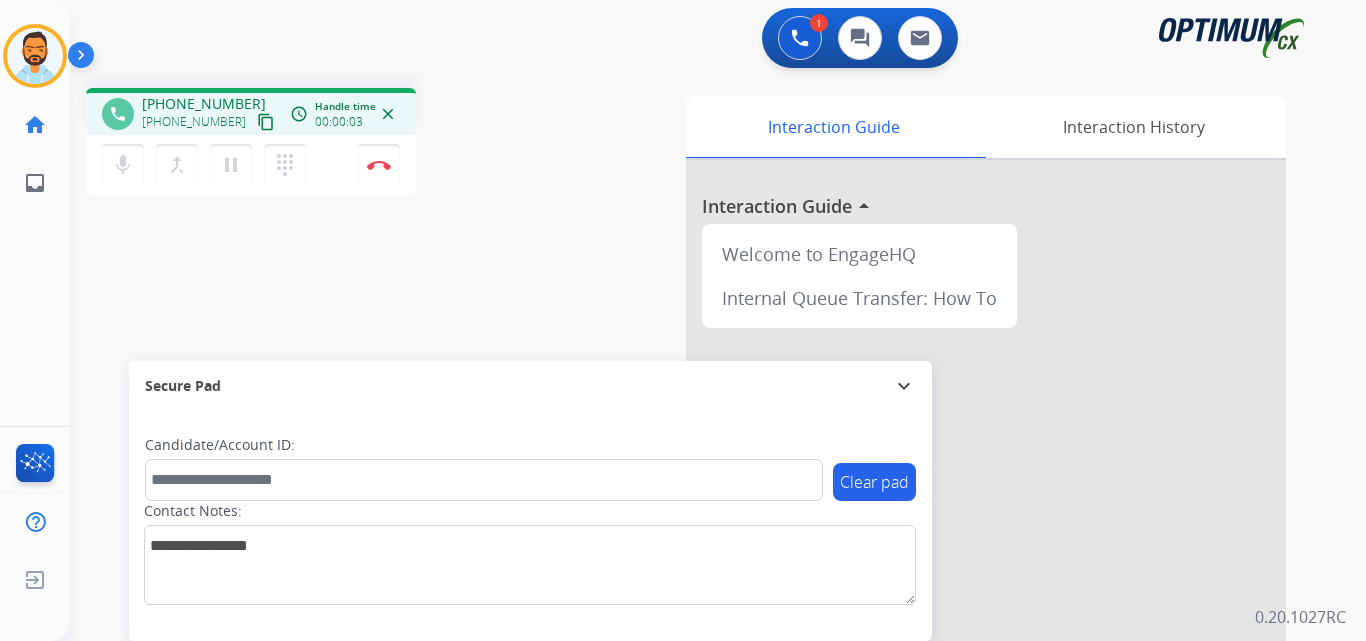 click on "content_copy" at bounding box center (266, 122) 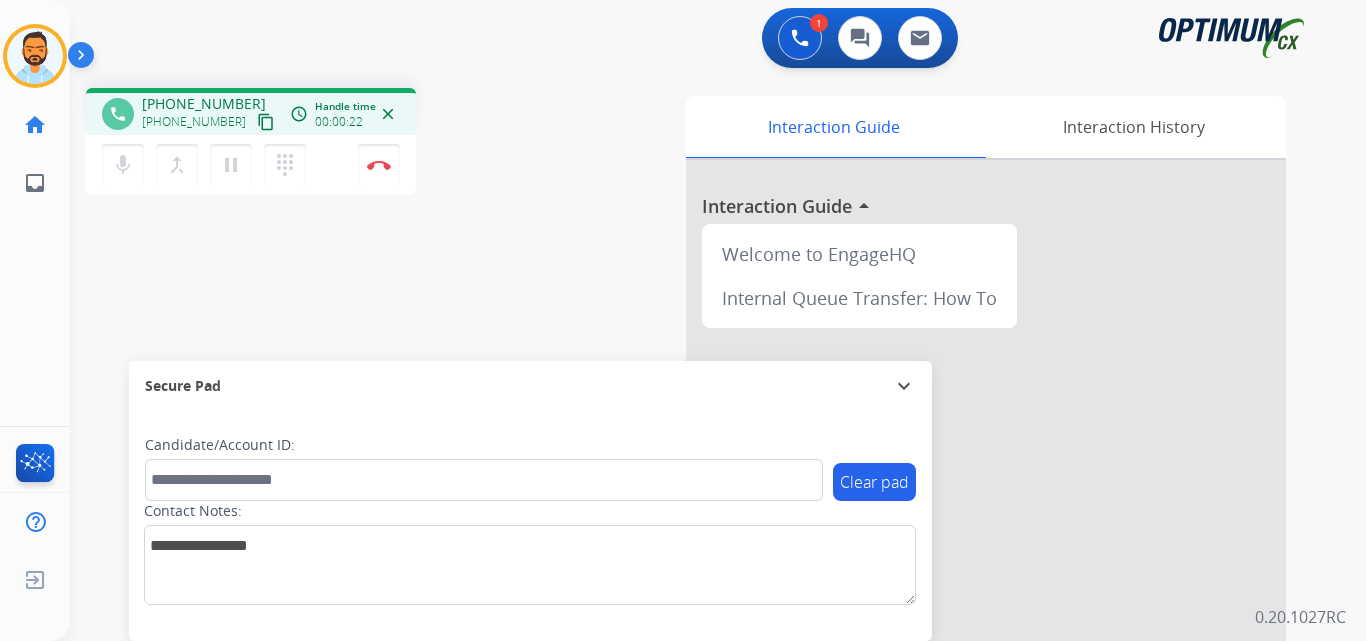 click on "content_copy" at bounding box center [266, 122] 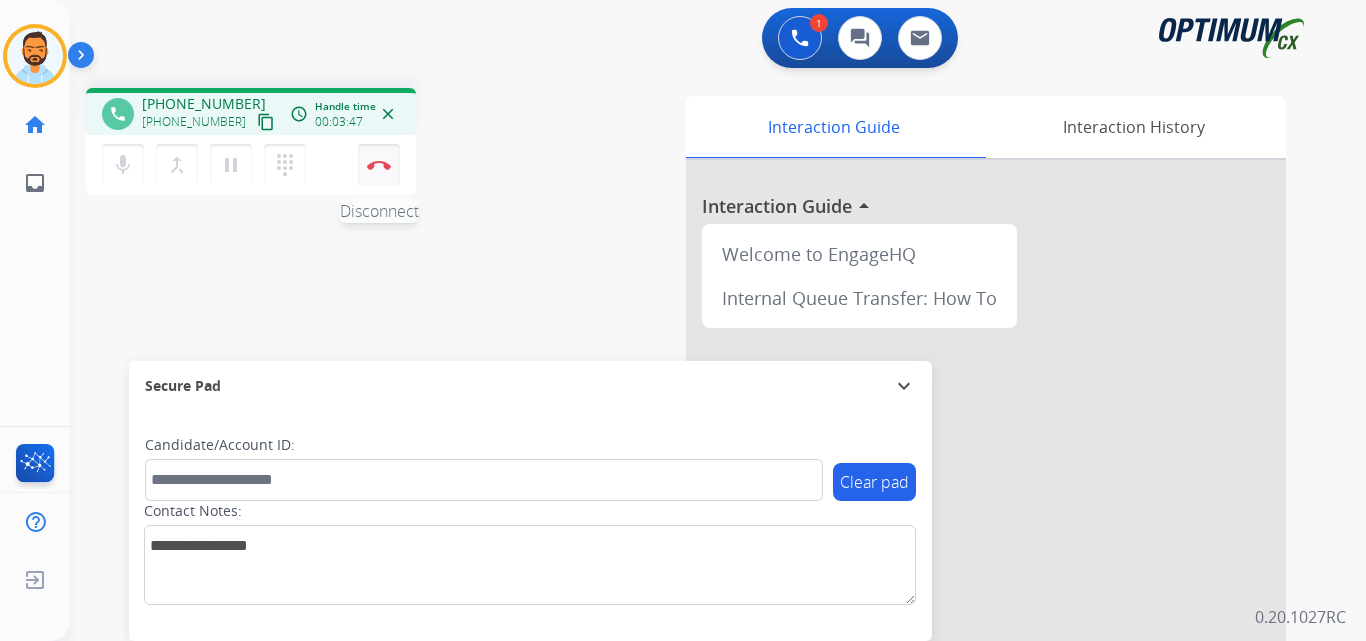 click at bounding box center [379, 165] 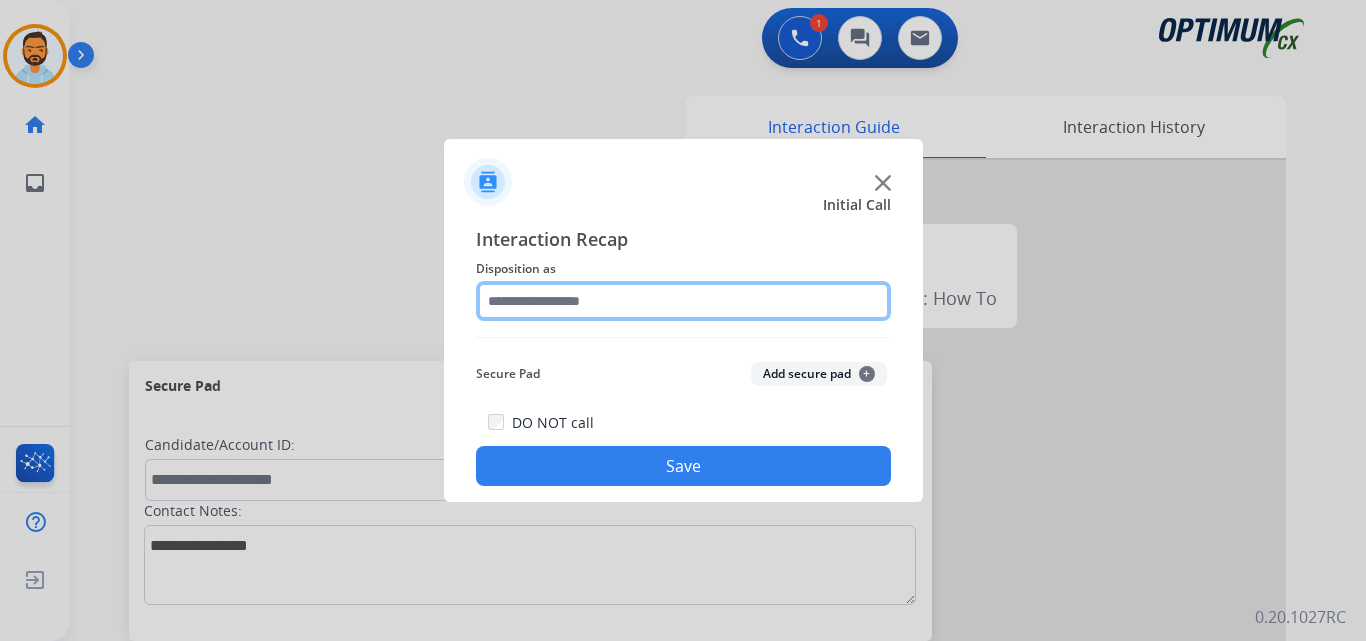click 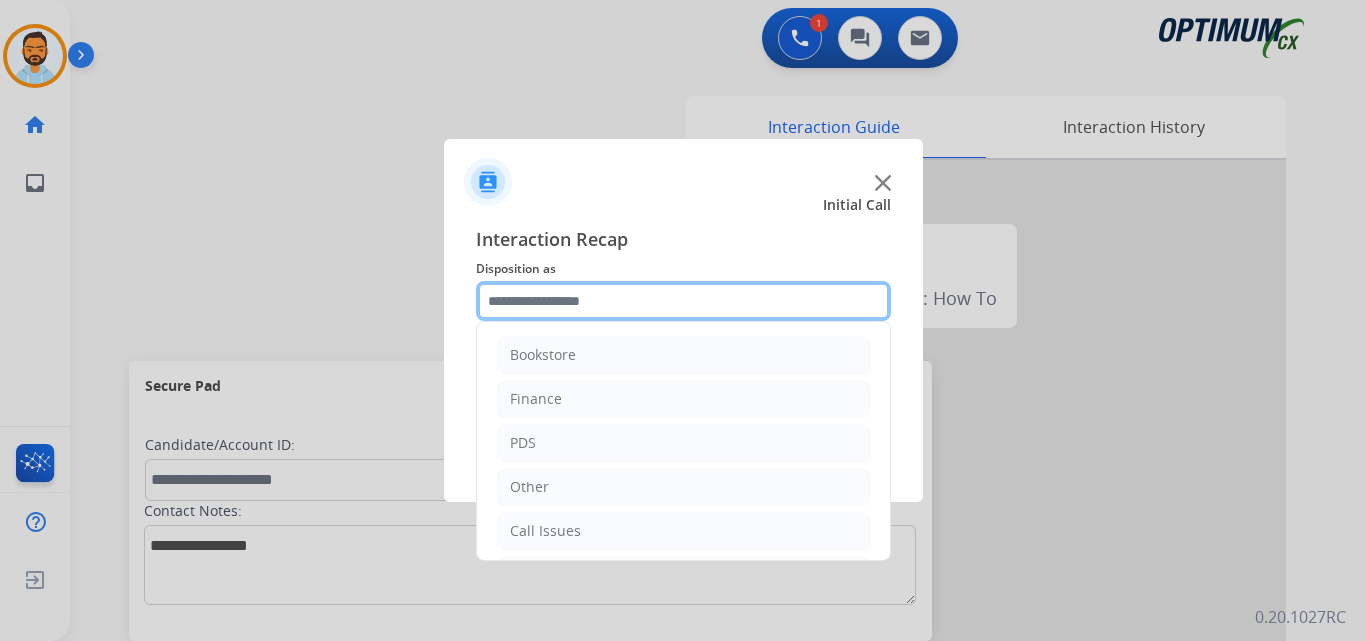 scroll, scrollTop: 136, scrollLeft: 0, axis: vertical 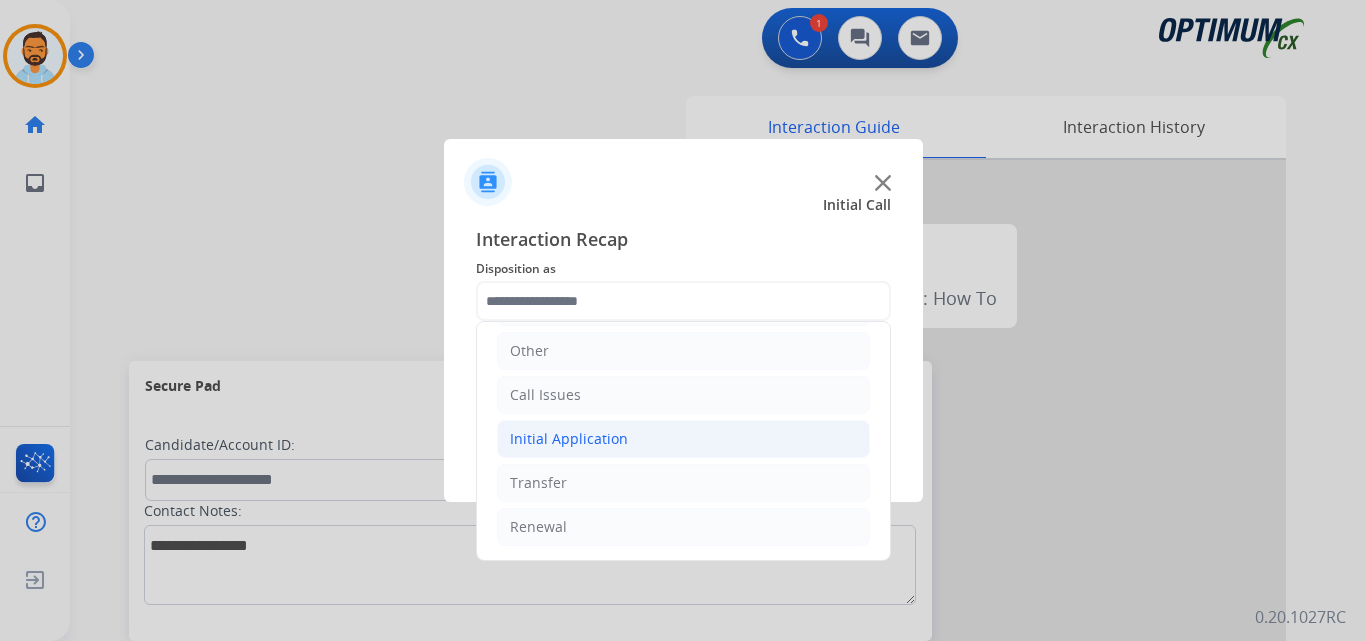 click on "Initial Application" 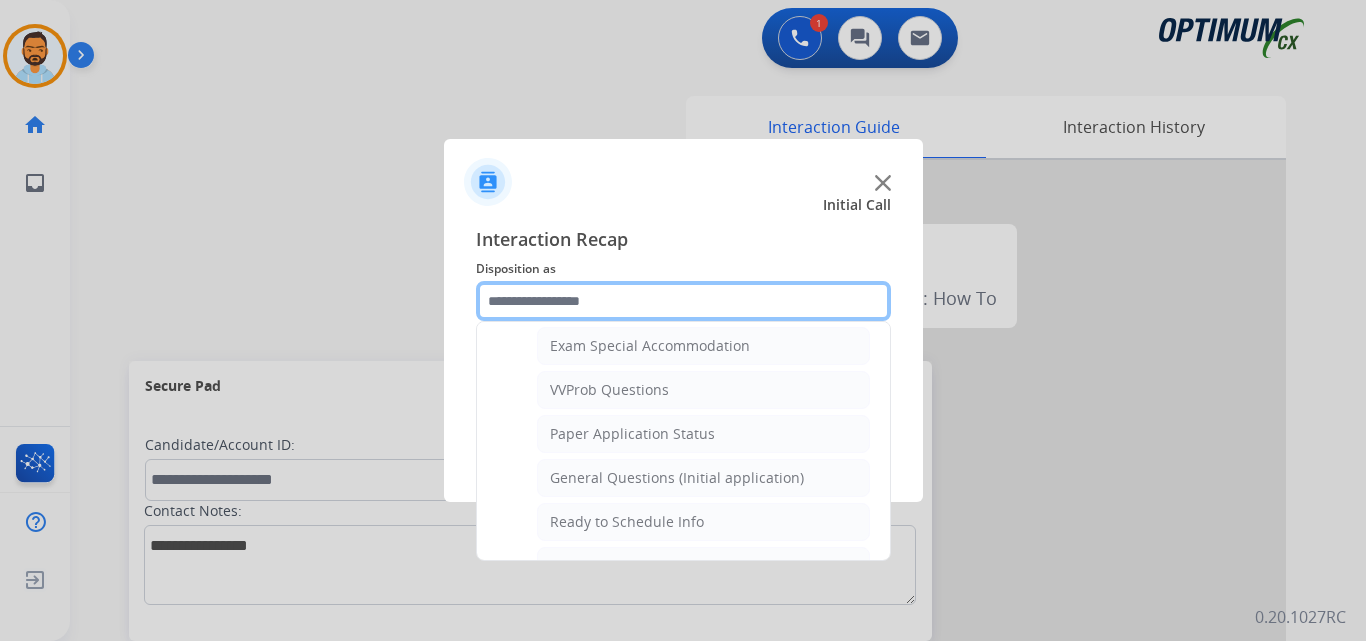 scroll, scrollTop: 1028, scrollLeft: 0, axis: vertical 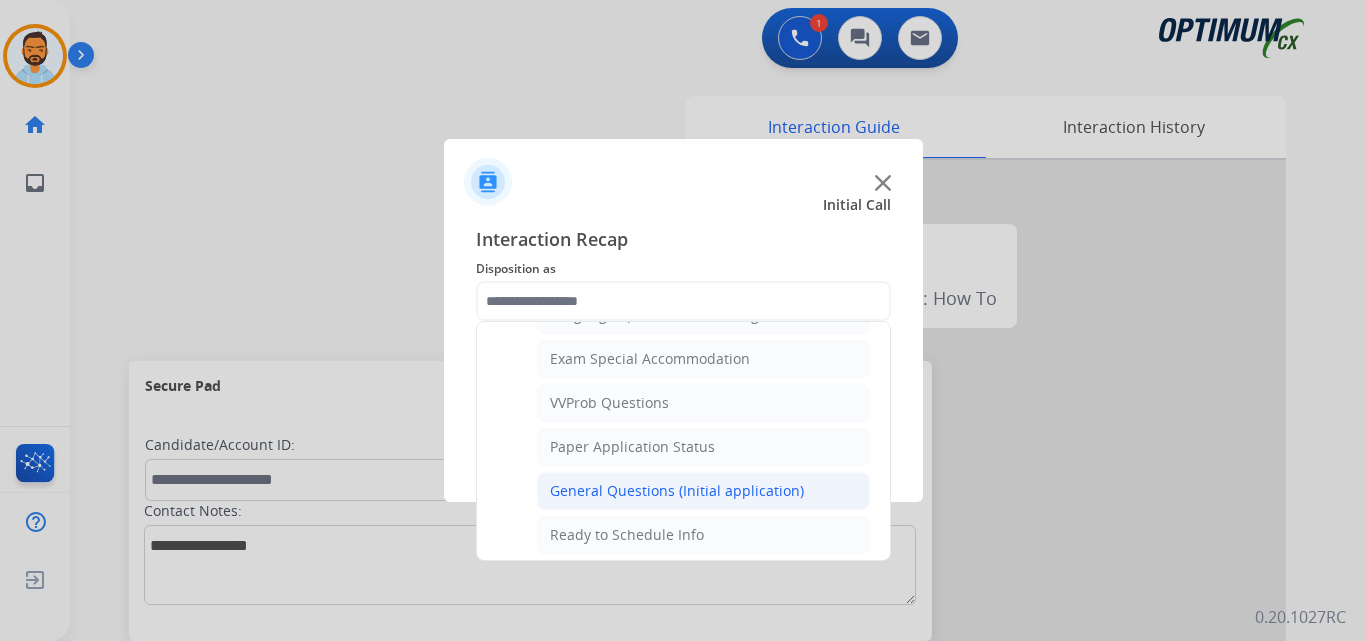 click on "General Questions (Initial application)" 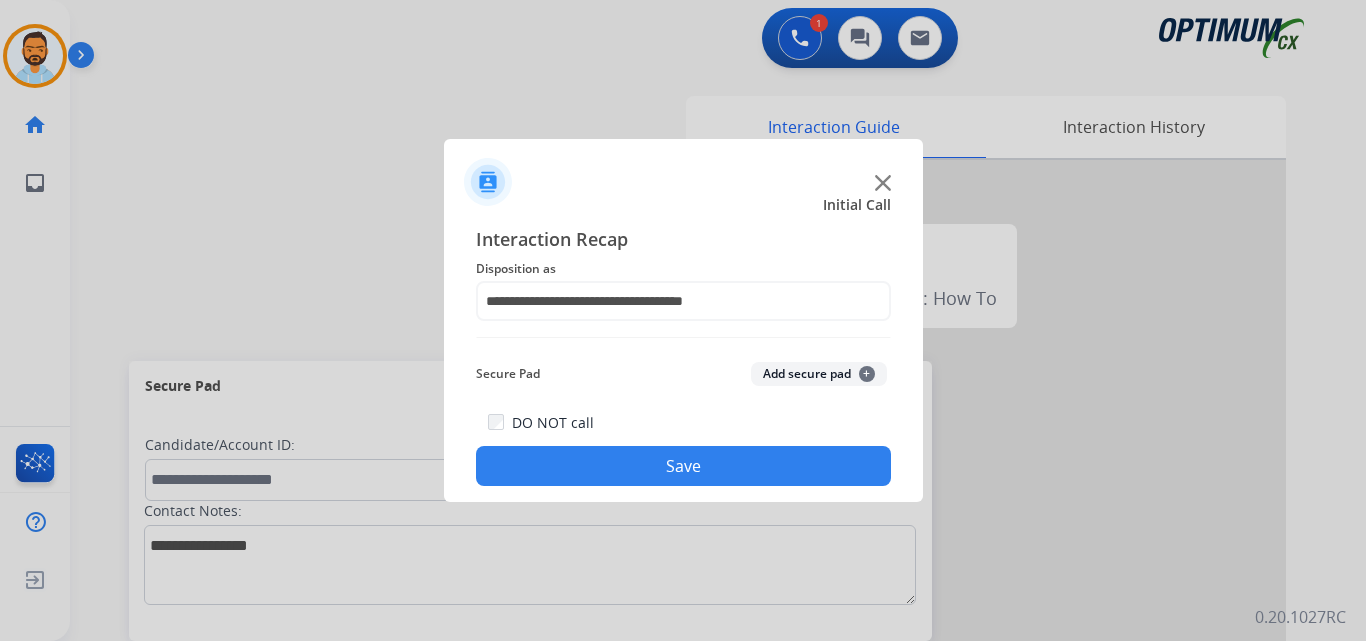 click on "Save" 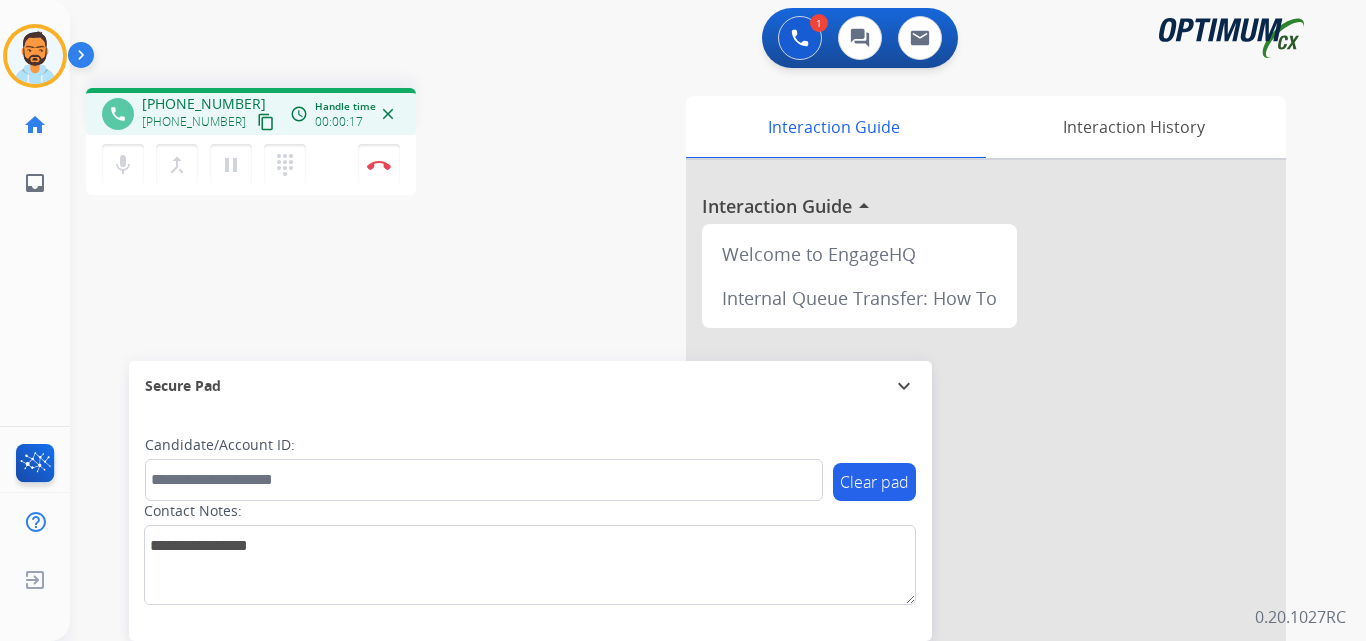 click on "content_copy" at bounding box center (266, 122) 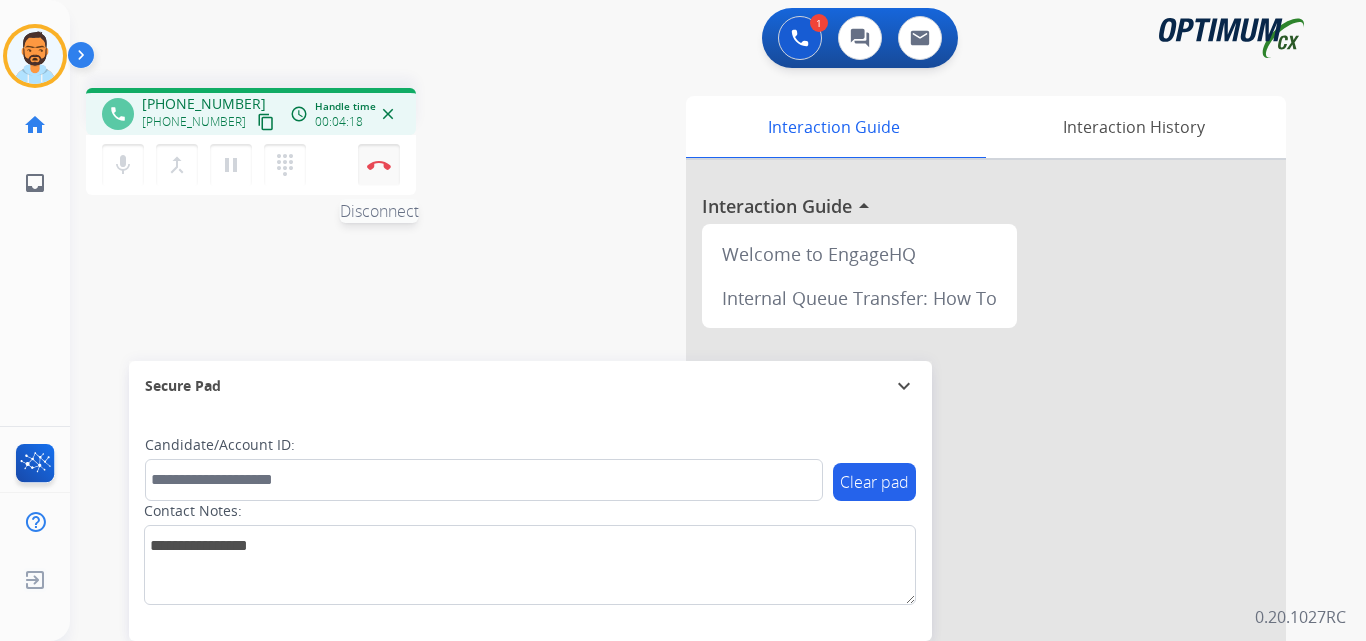 click on "Disconnect" at bounding box center (379, 165) 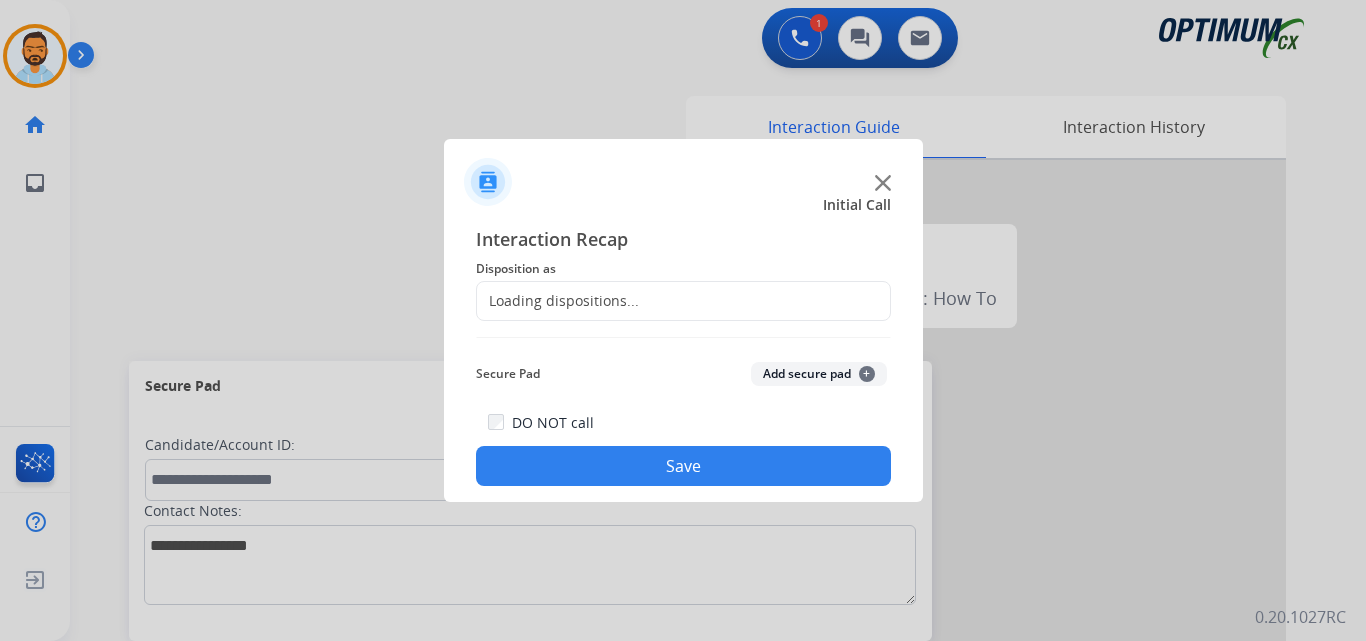click on "Loading dispositions..." 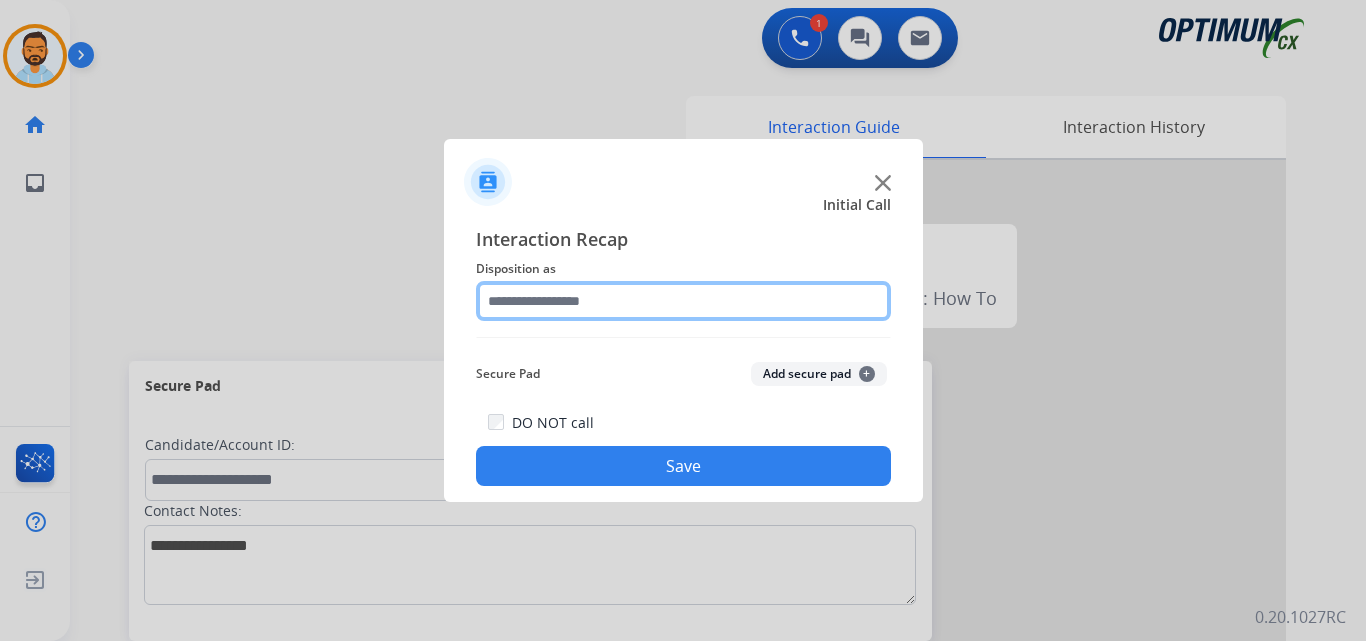 click 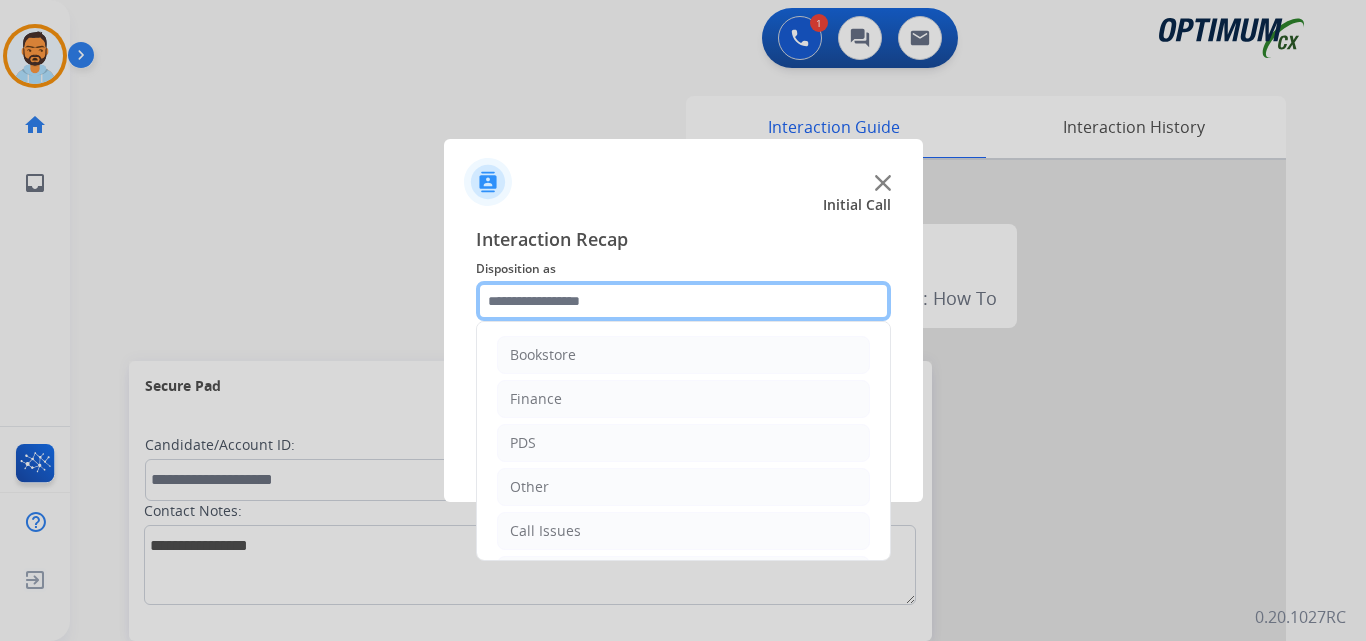 scroll, scrollTop: 136, scrollLeft: 0, axis: vertical 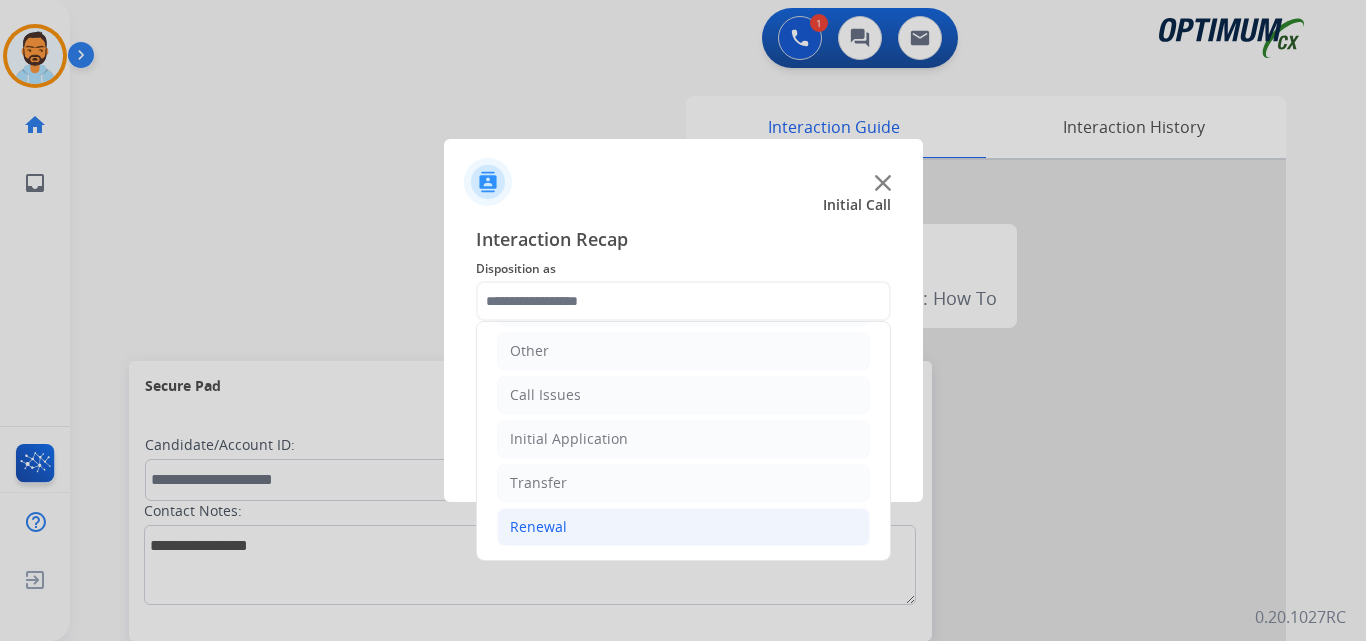 click on "Renewal" 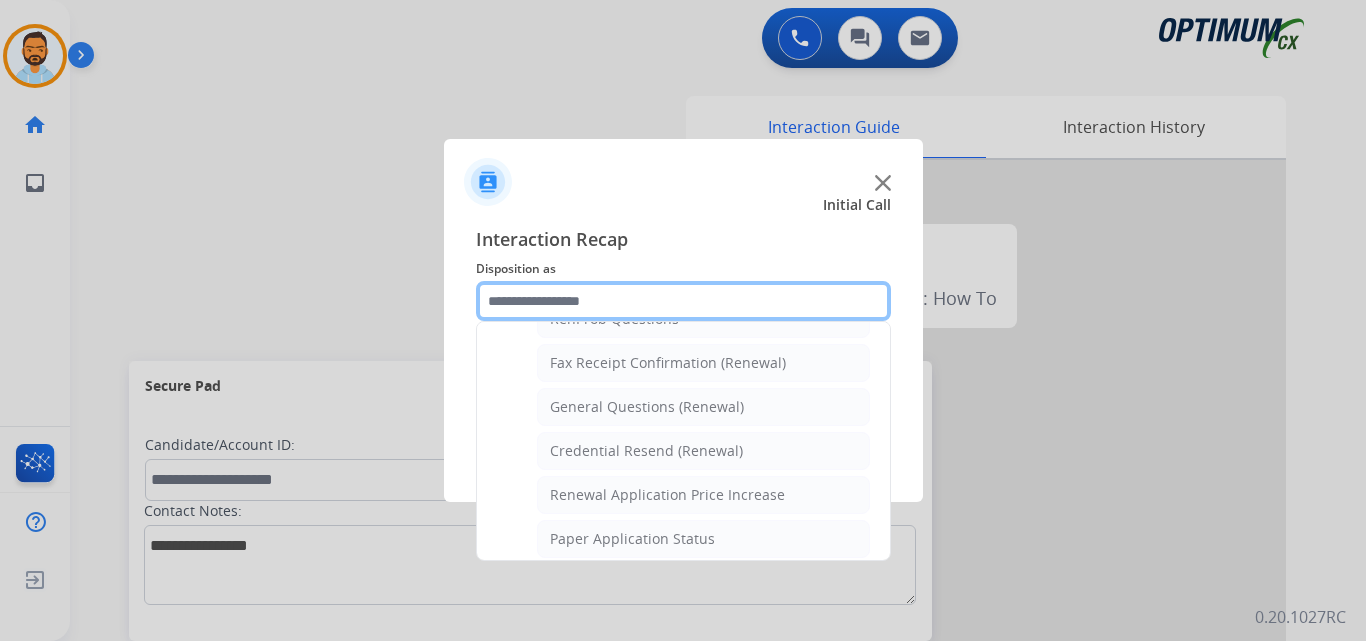 scroll, scrollTop: 530, scrollLeft: 0, axis: vertical 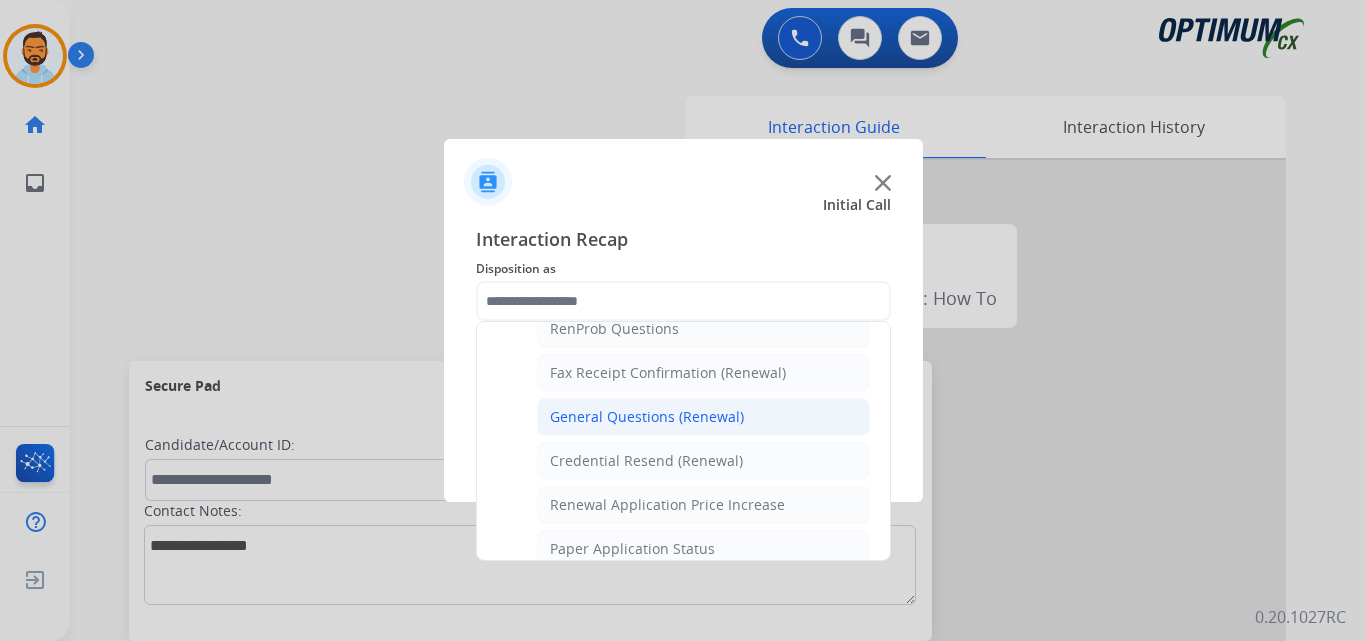 click on "General Questions (Renewal)" 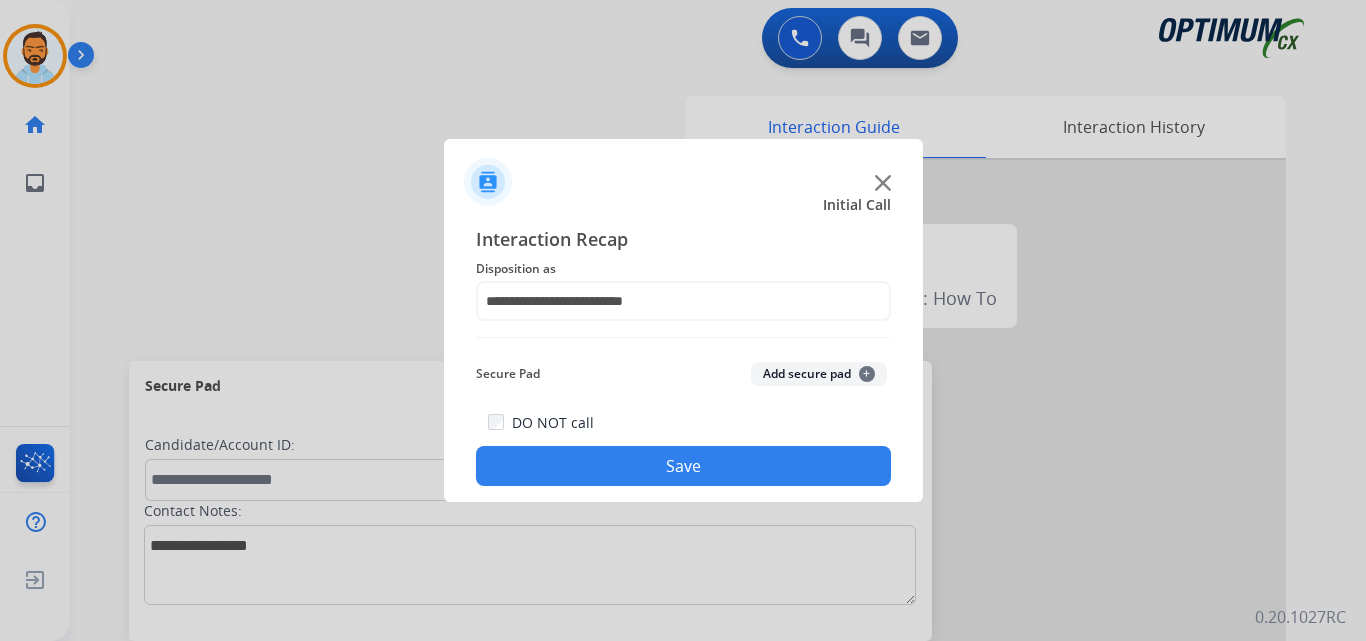 click on "Save" 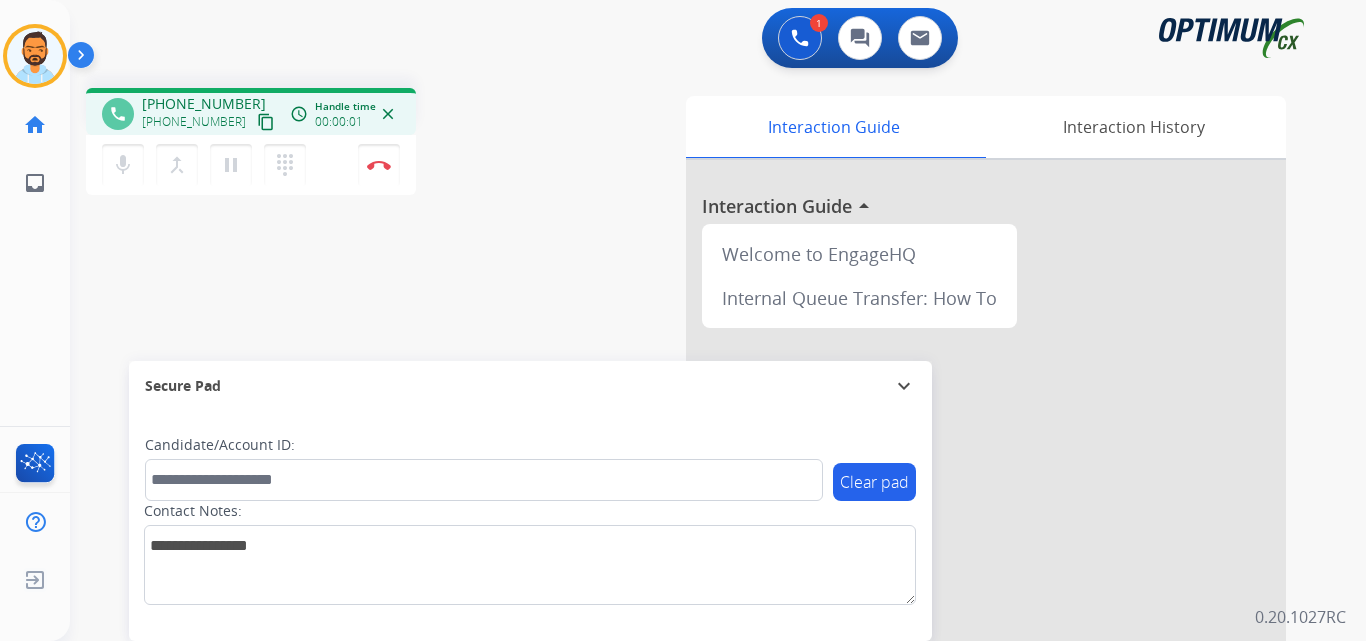 click on "content_copy" at bounding box center [266, 122] 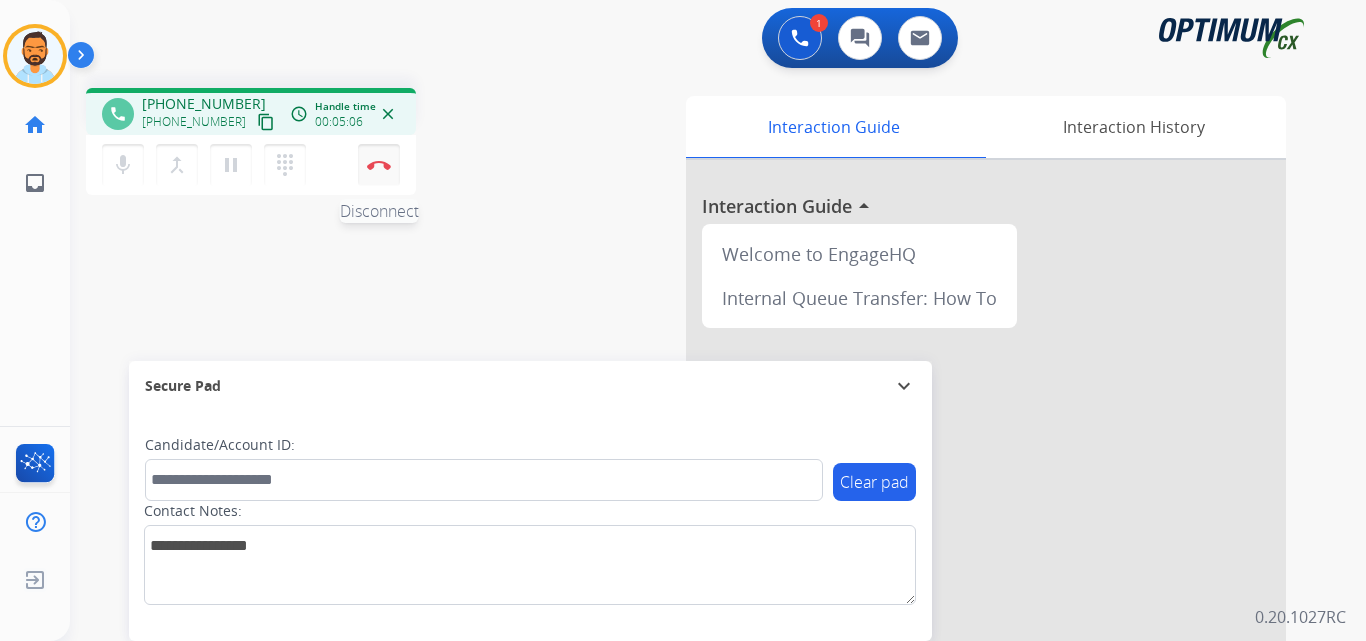 click at bounding box center [379, 165] 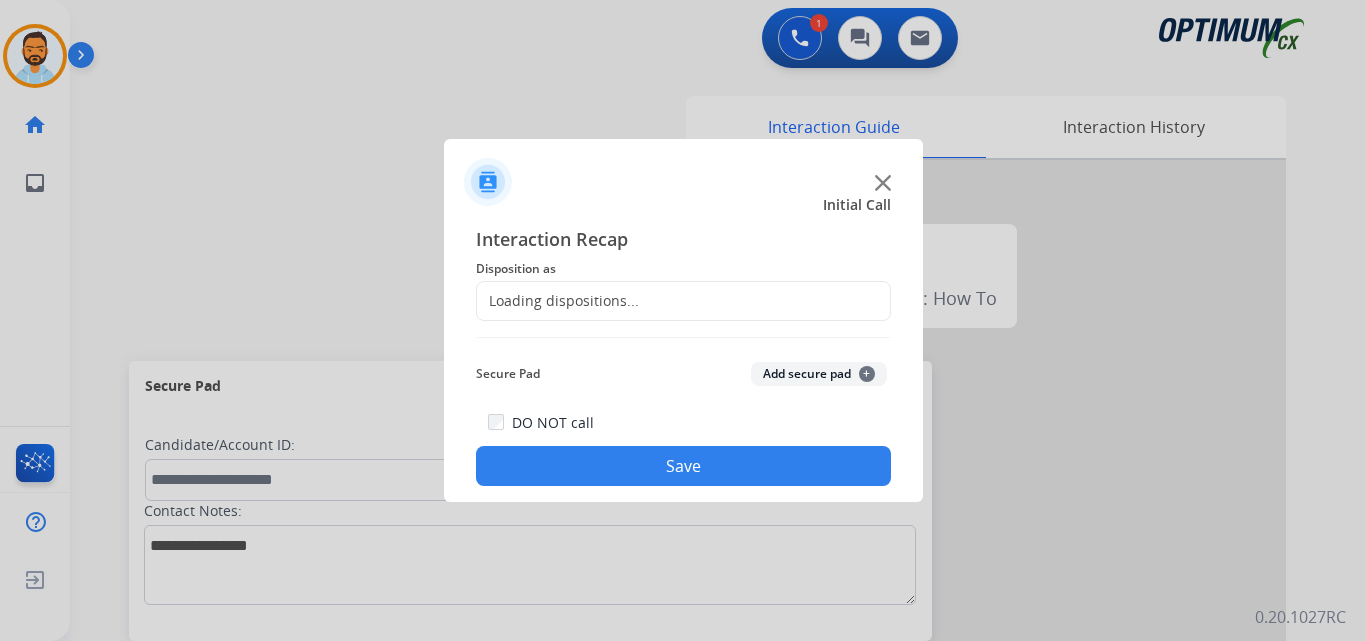 click on "Loading dispositions..." 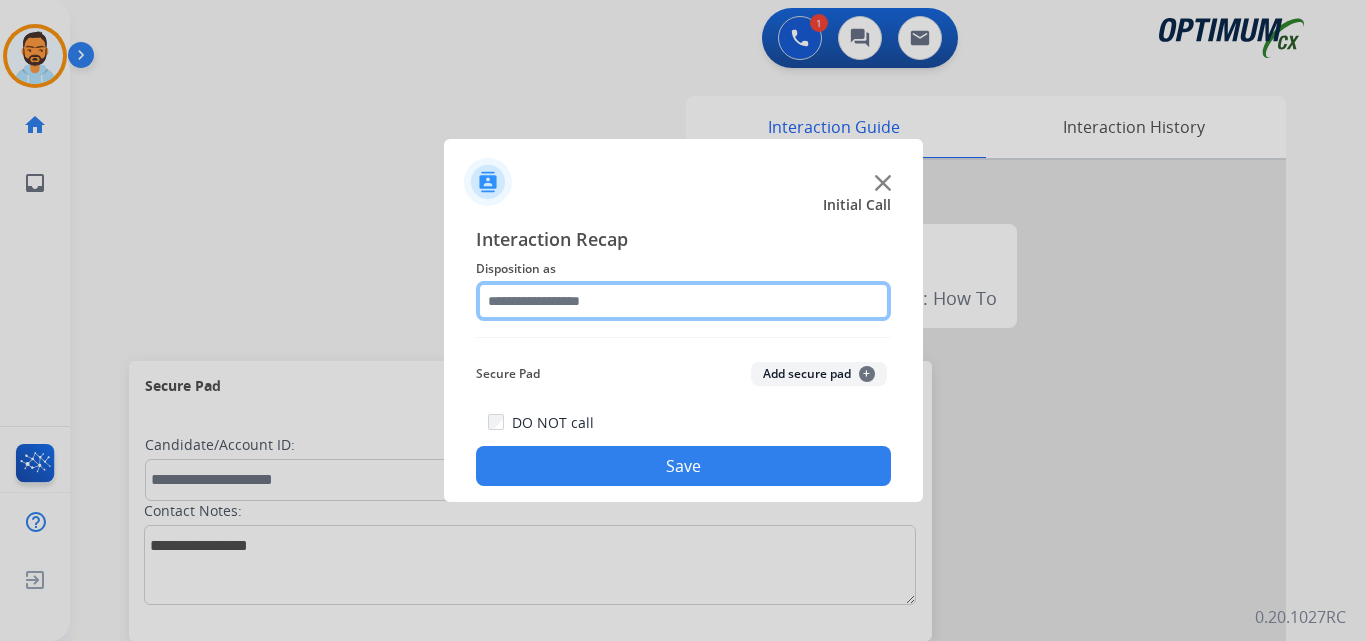 click 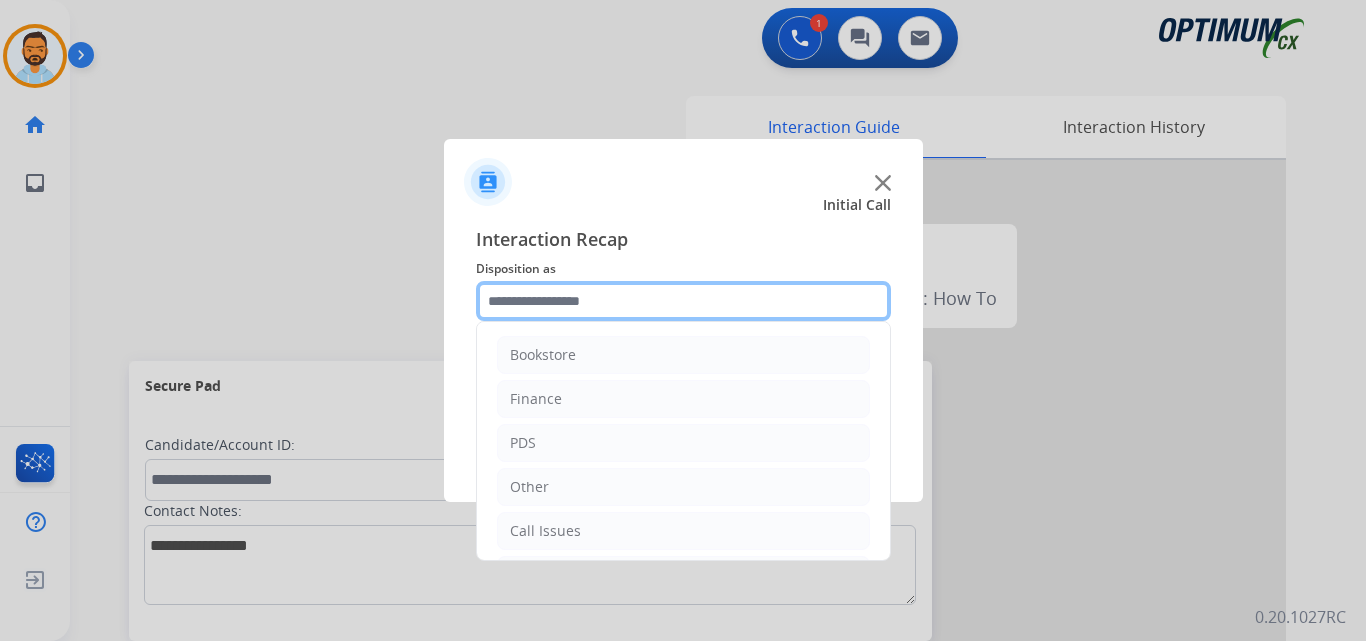 scroll, scrollTop: 136, scrollLeft: 0, axis: vertical 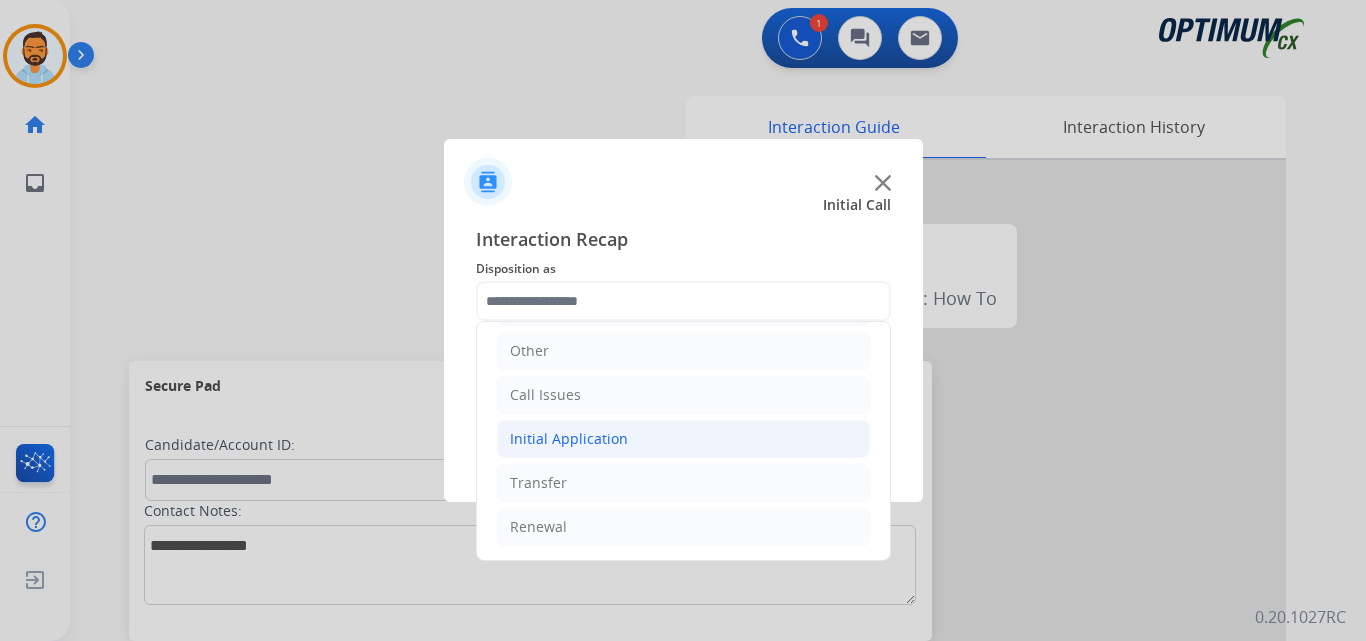 click on "Initial Application" 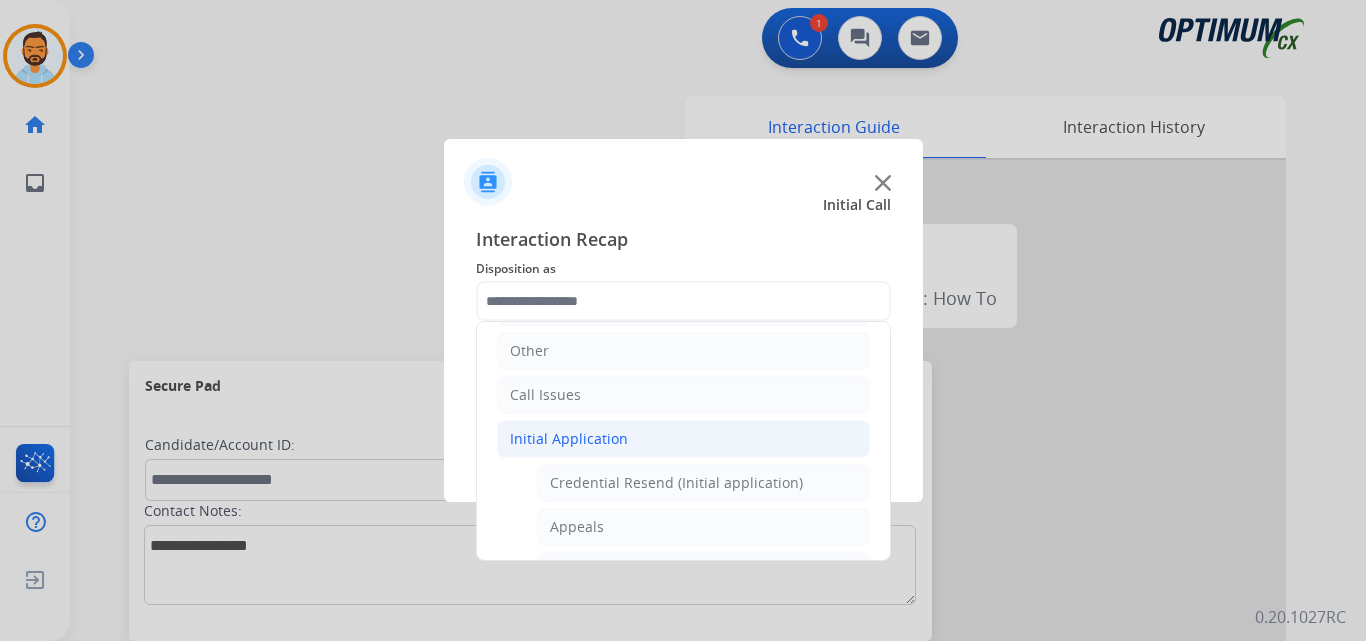 click on "Initial Application" 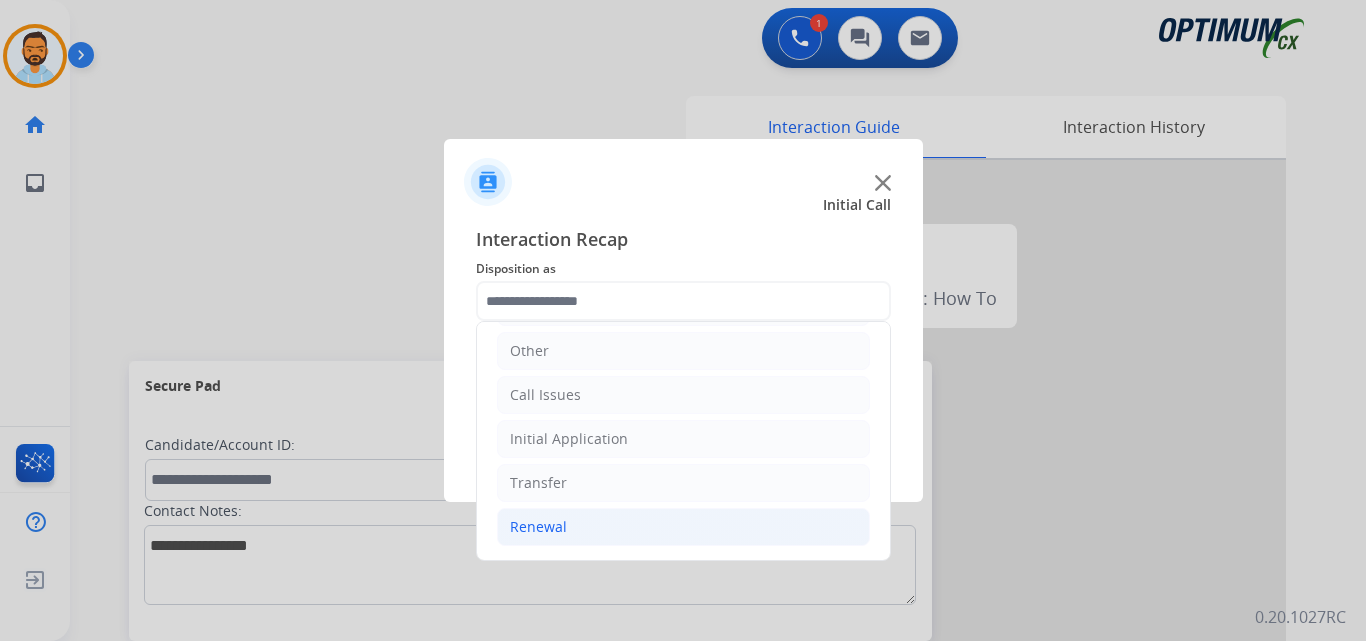 click on "Renewal" 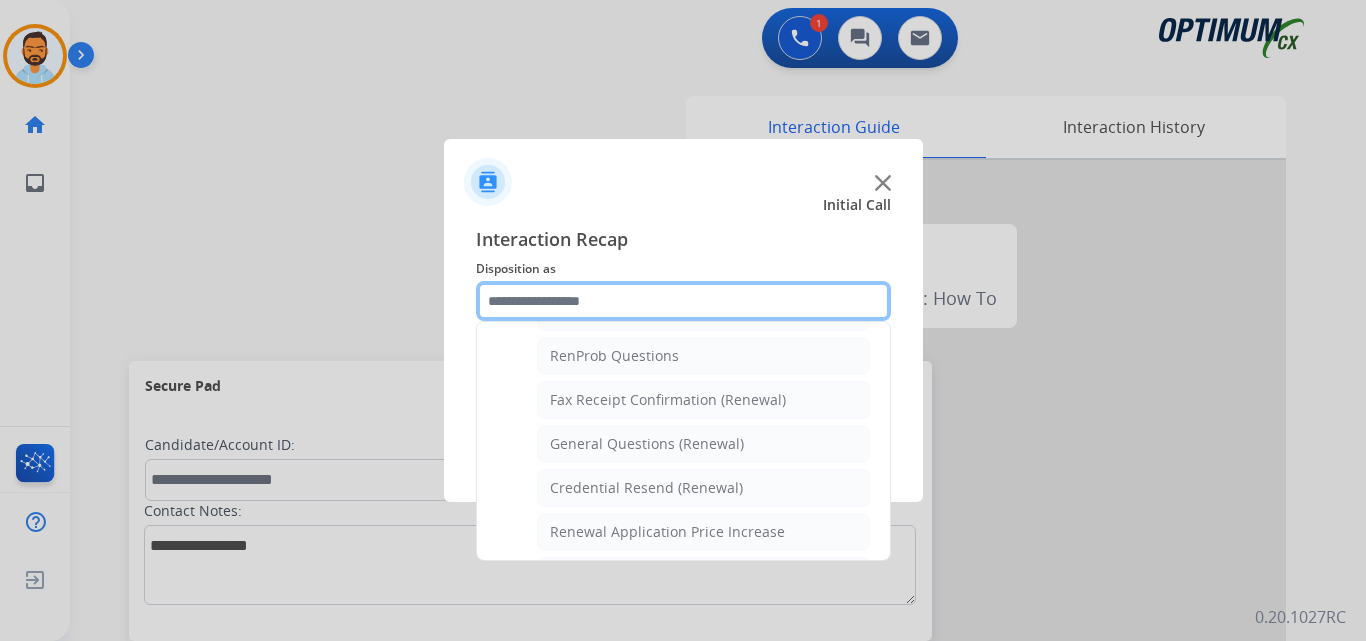 scroll, scrollTop: 490, scrollLeft: 0, axis: vertical 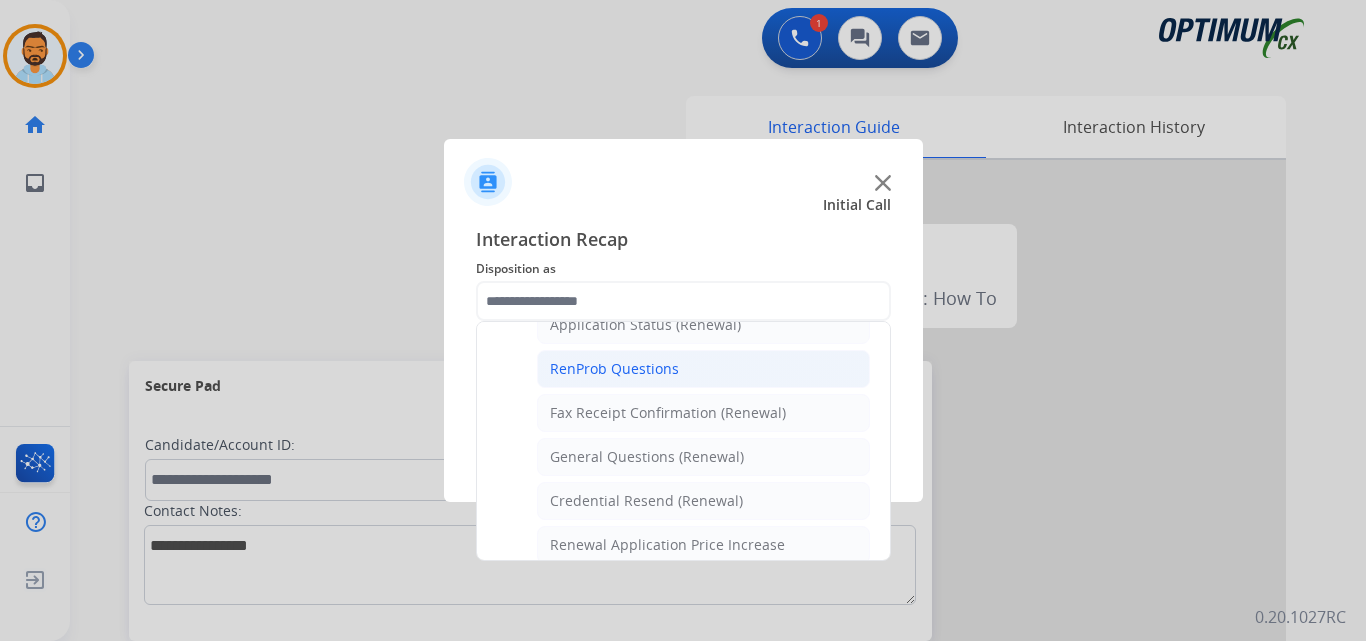 click on "RenProb Questions" 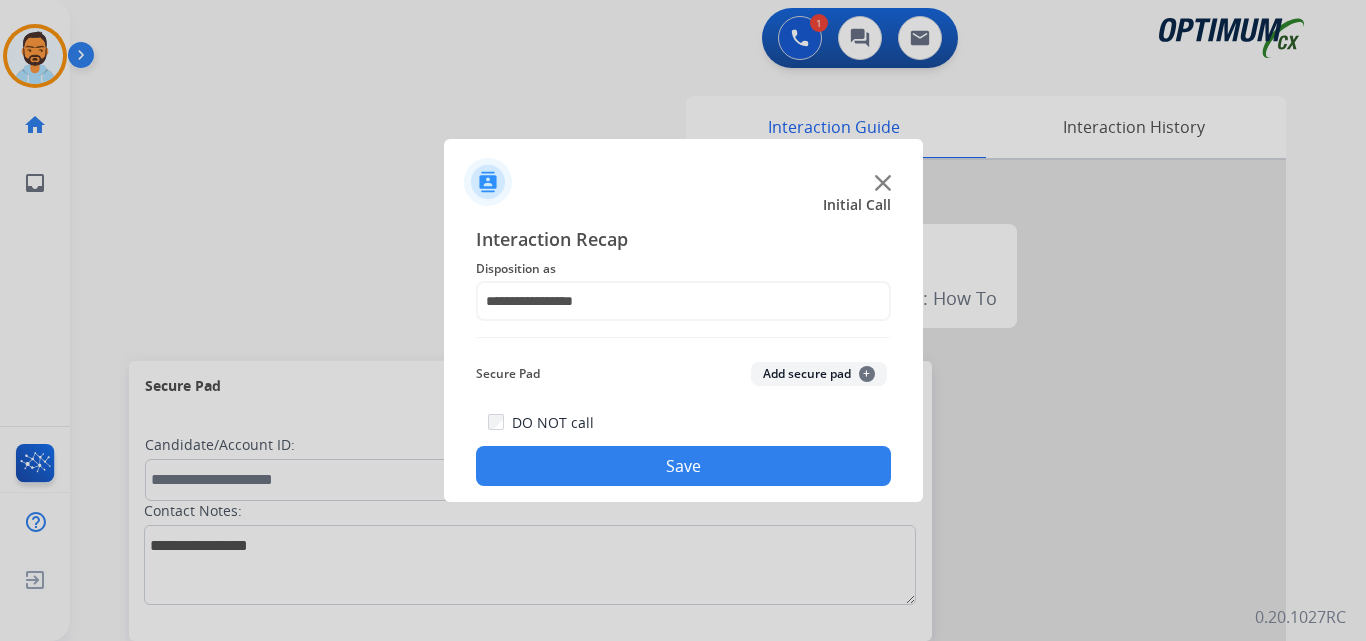 click on "Save" 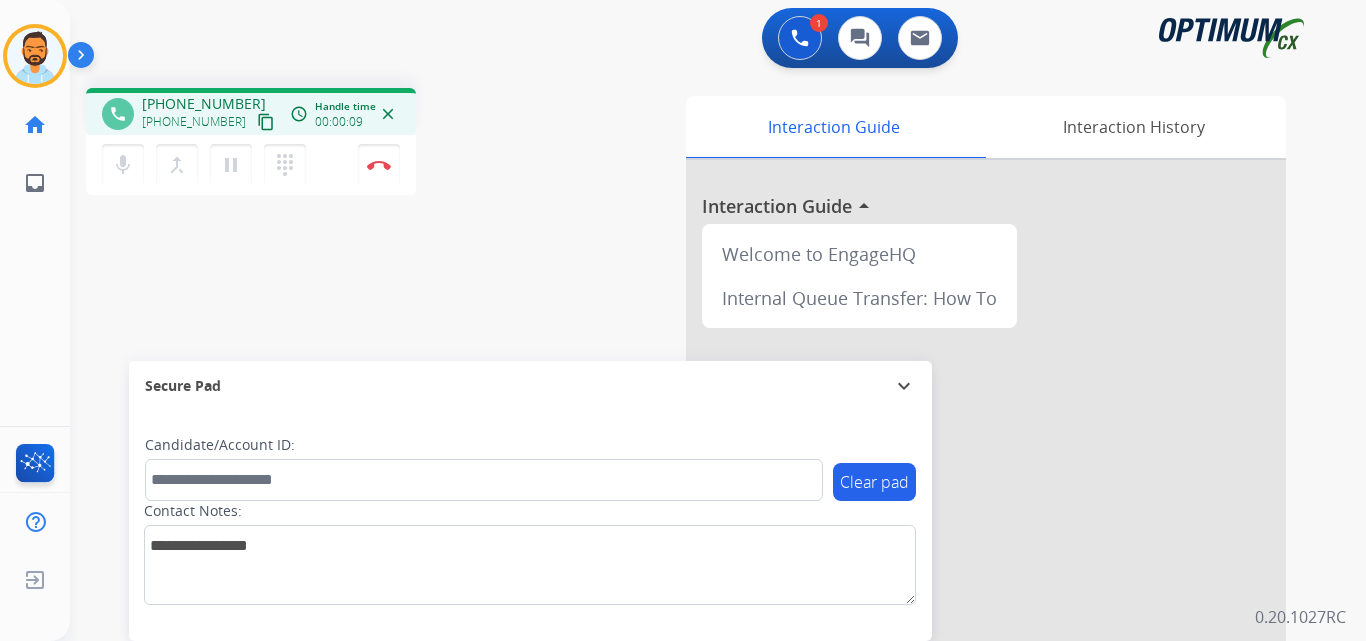 click on "content_copy" at bounding box center (266, 122) 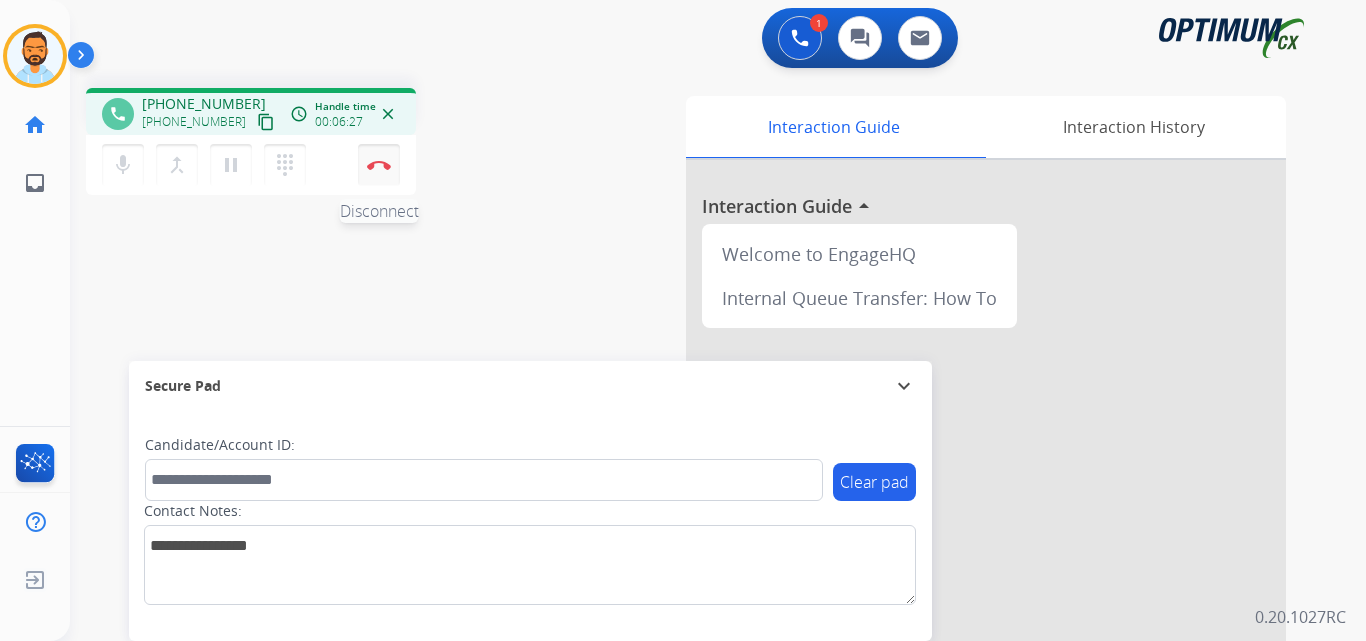 click at bounding box center [379, 165] 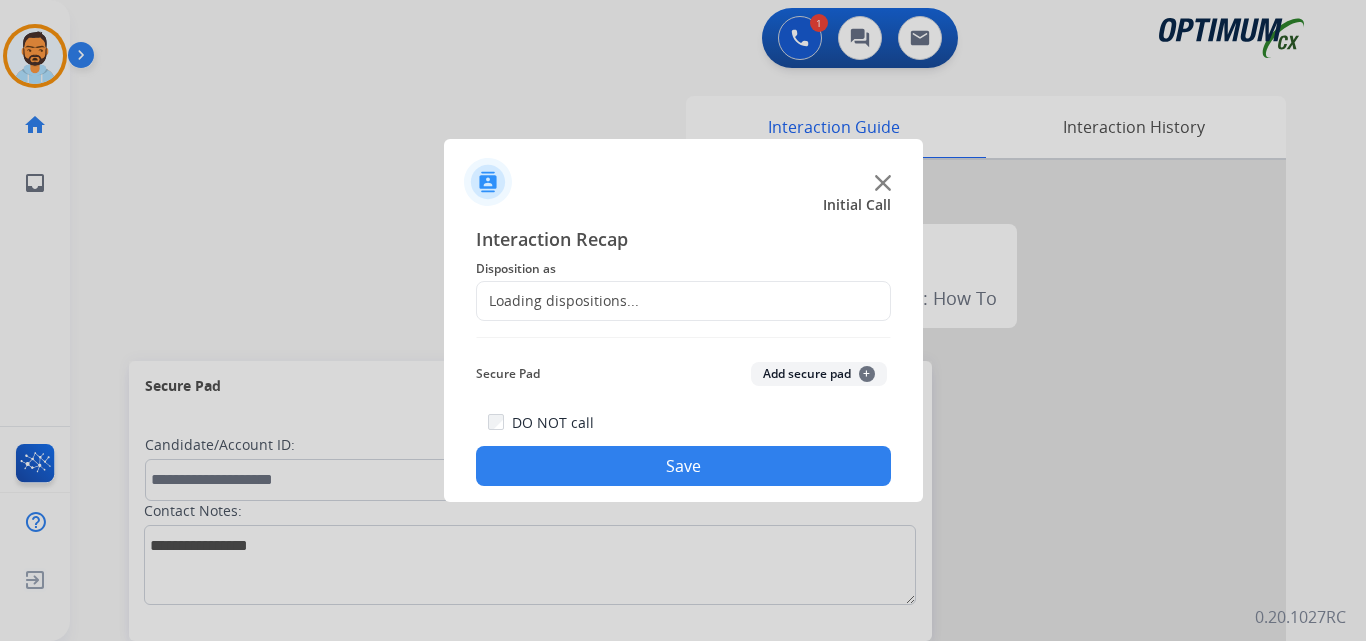 click on "Loading dispositions..." 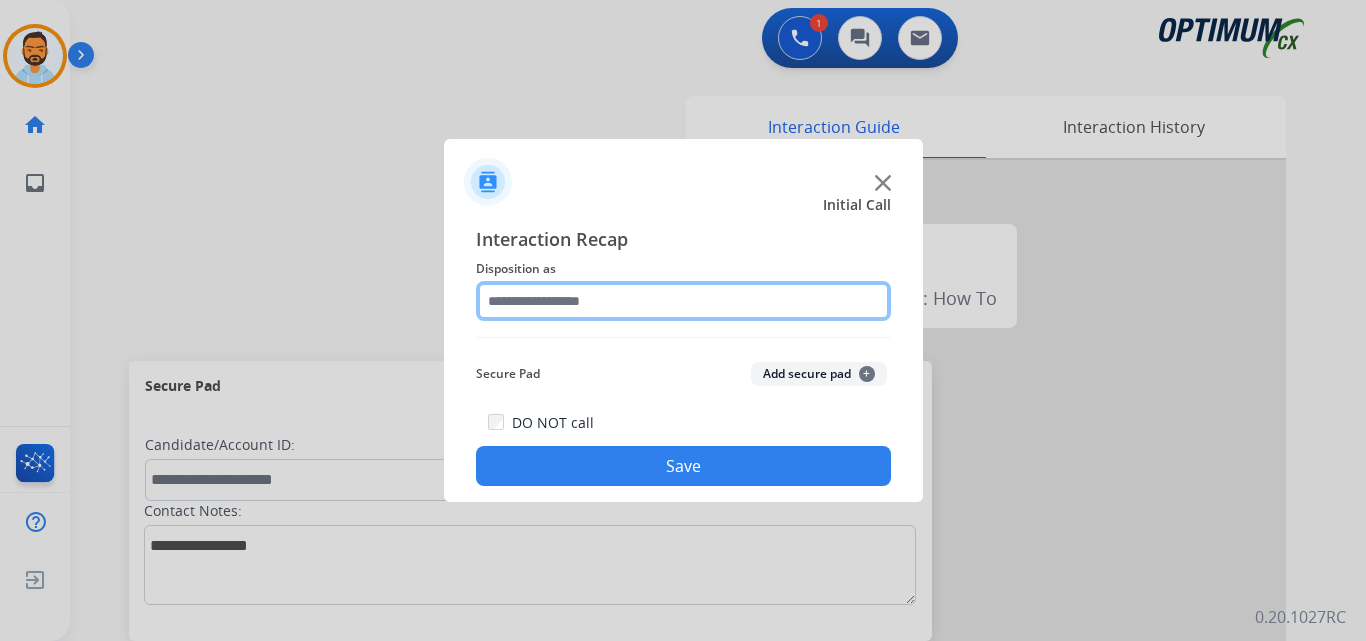 click 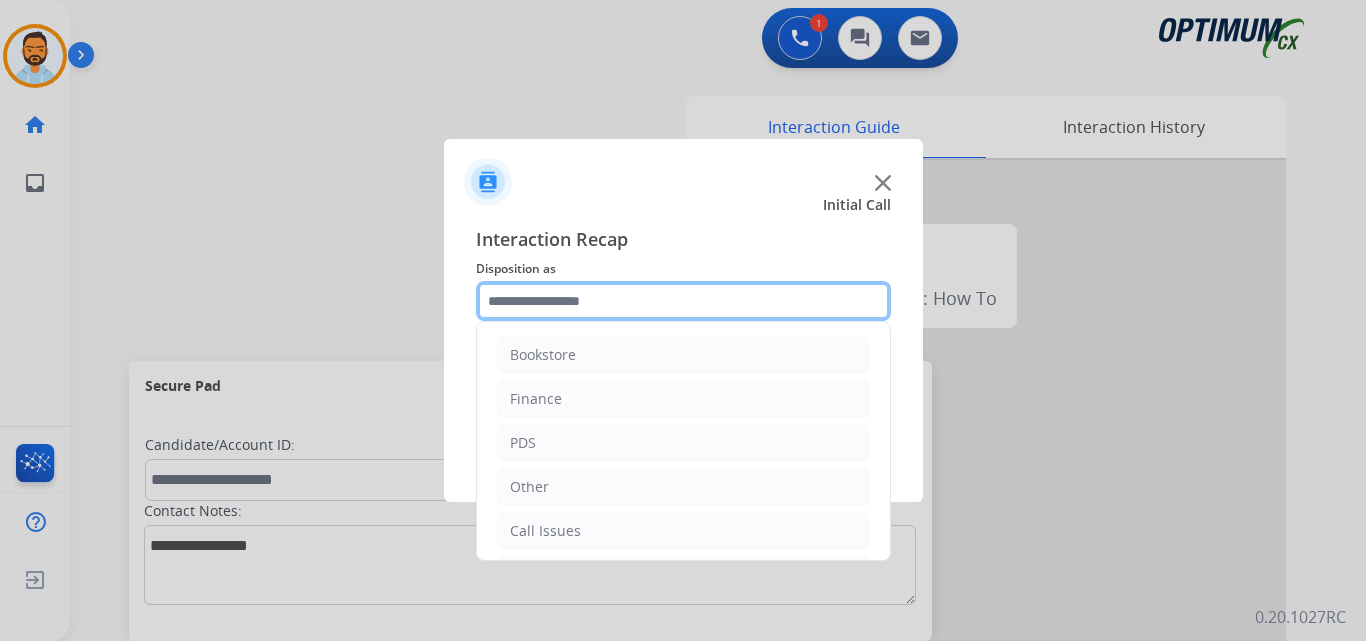 scroll, scrollTop: 136, scrollLeft: 0, axis: vertical 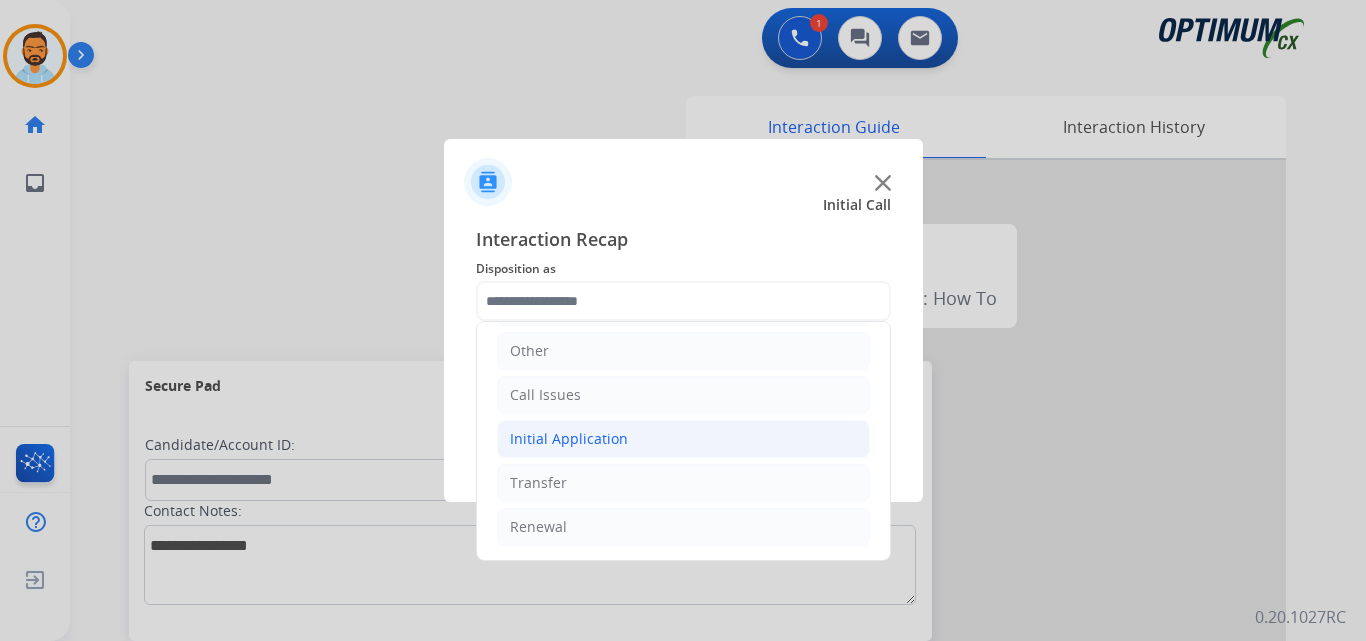 click on "Initial Application" 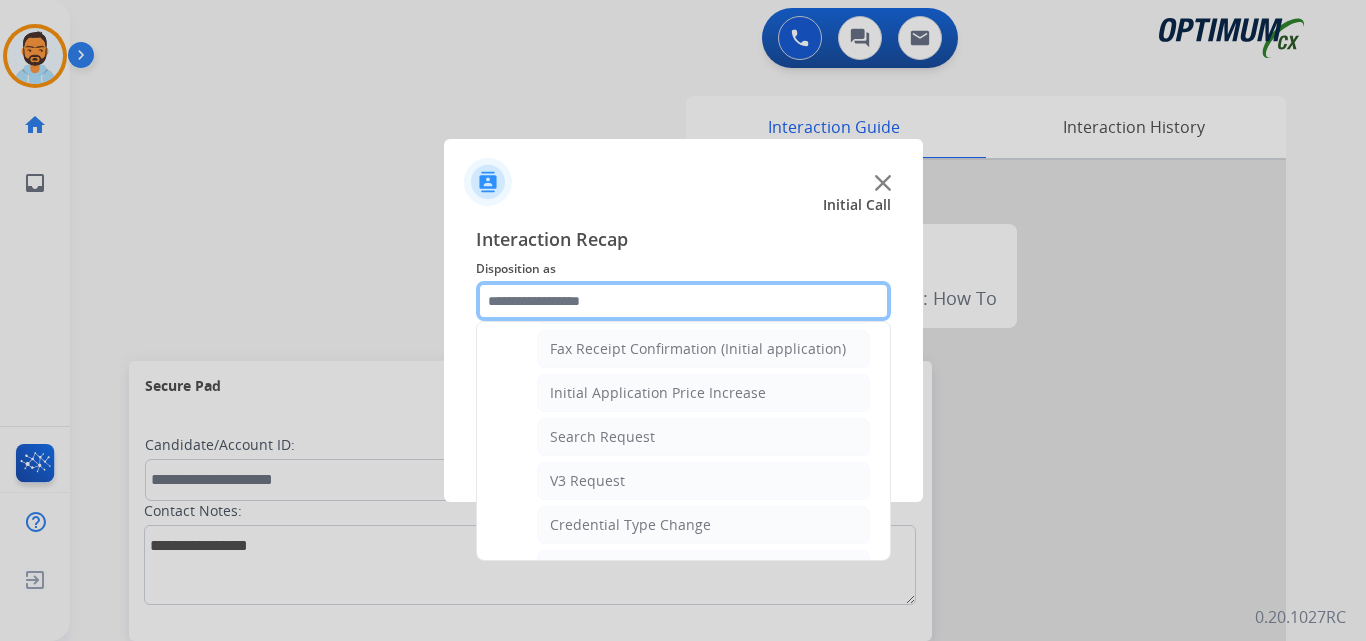 scroll, scrollTop: 643, scrollLeft: 0, axis: vertical 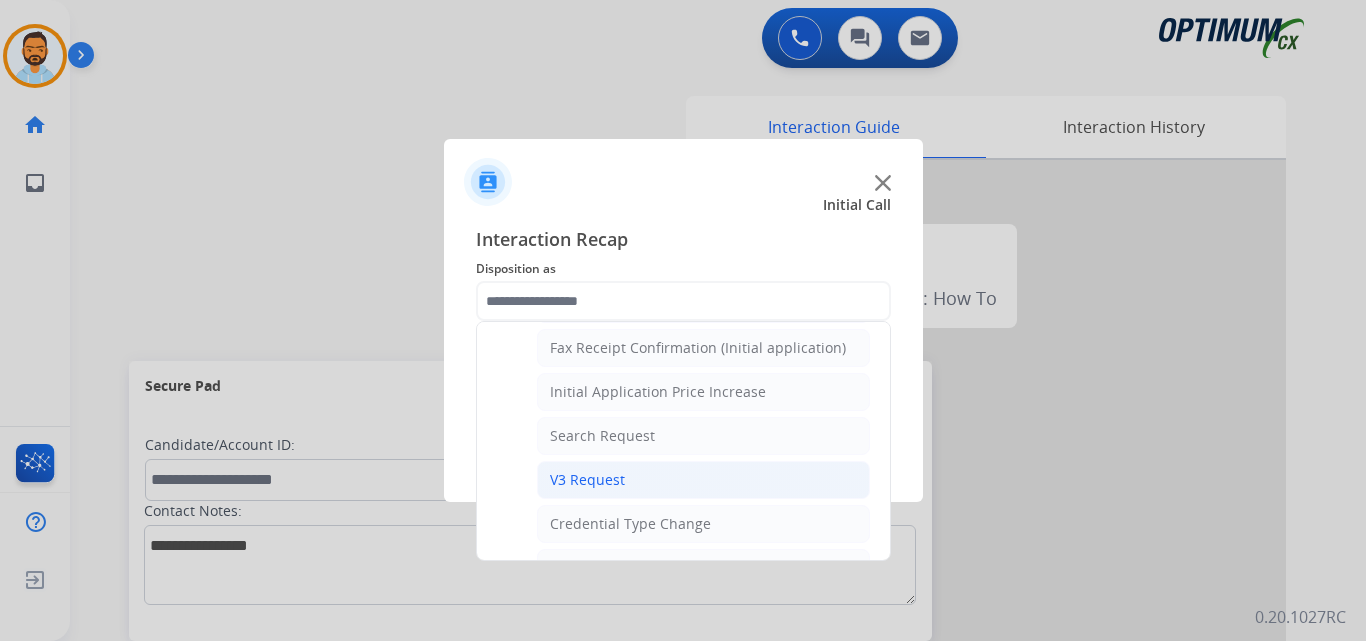 click on "V3 Request" 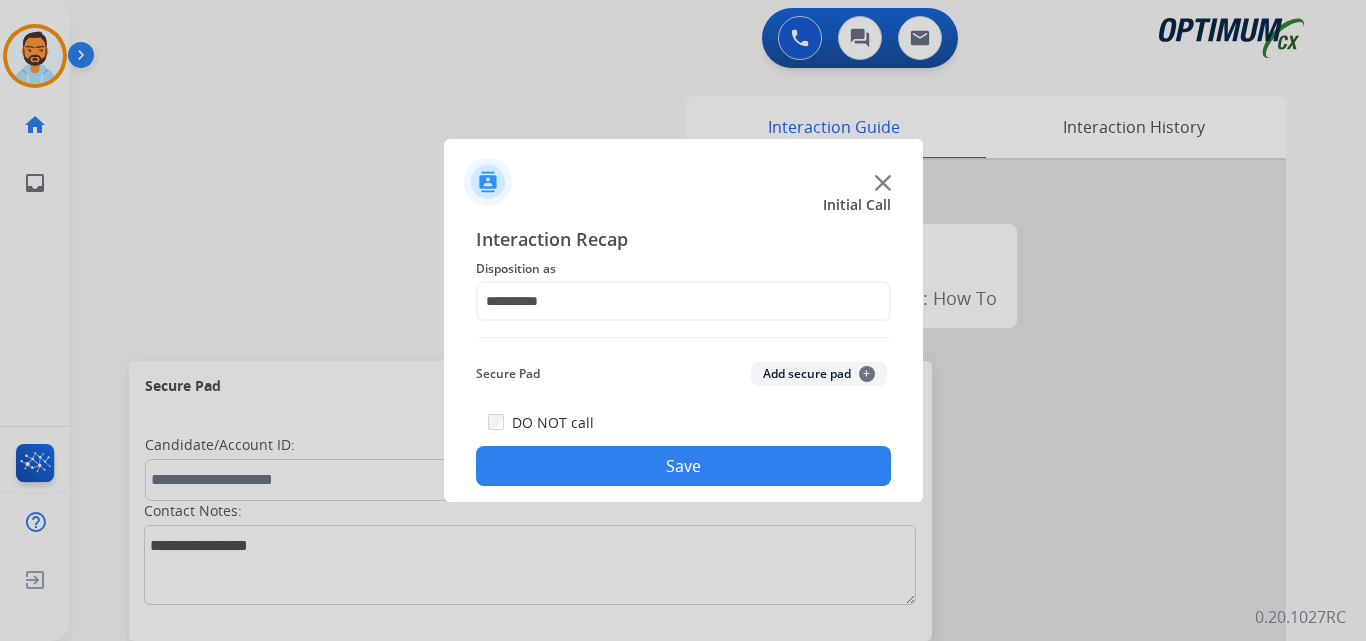click on "Save" 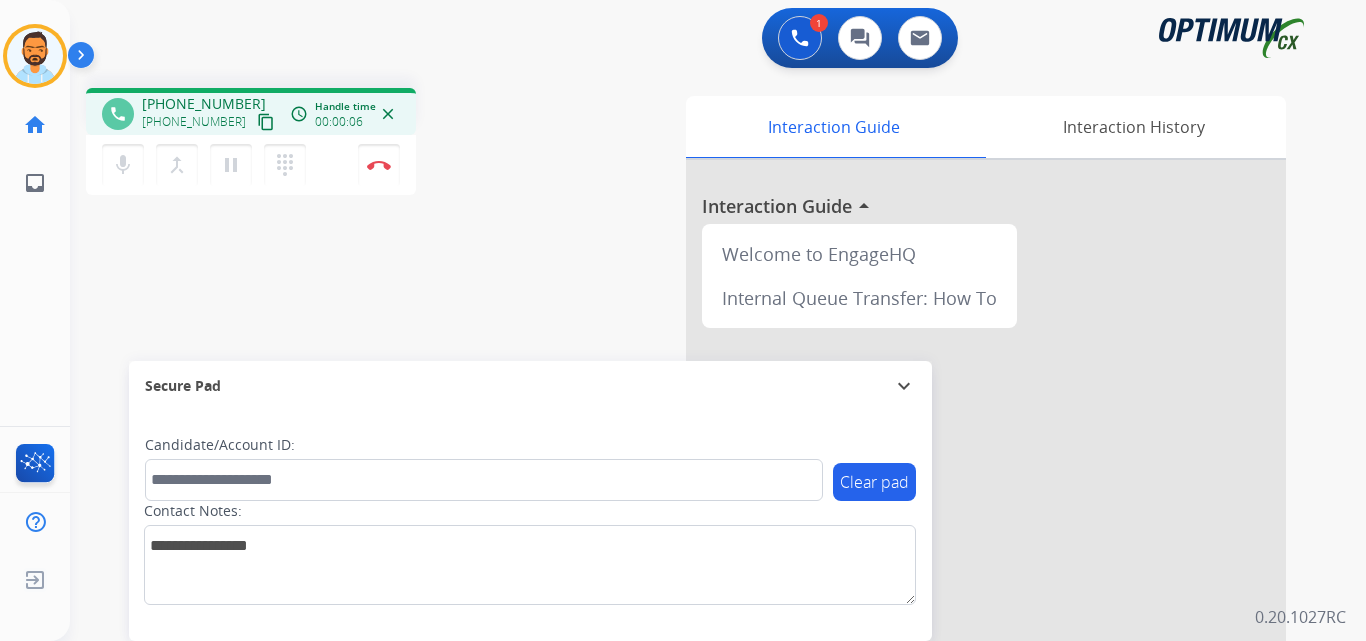 click on "content_copy" at bounding box center (266, 122) 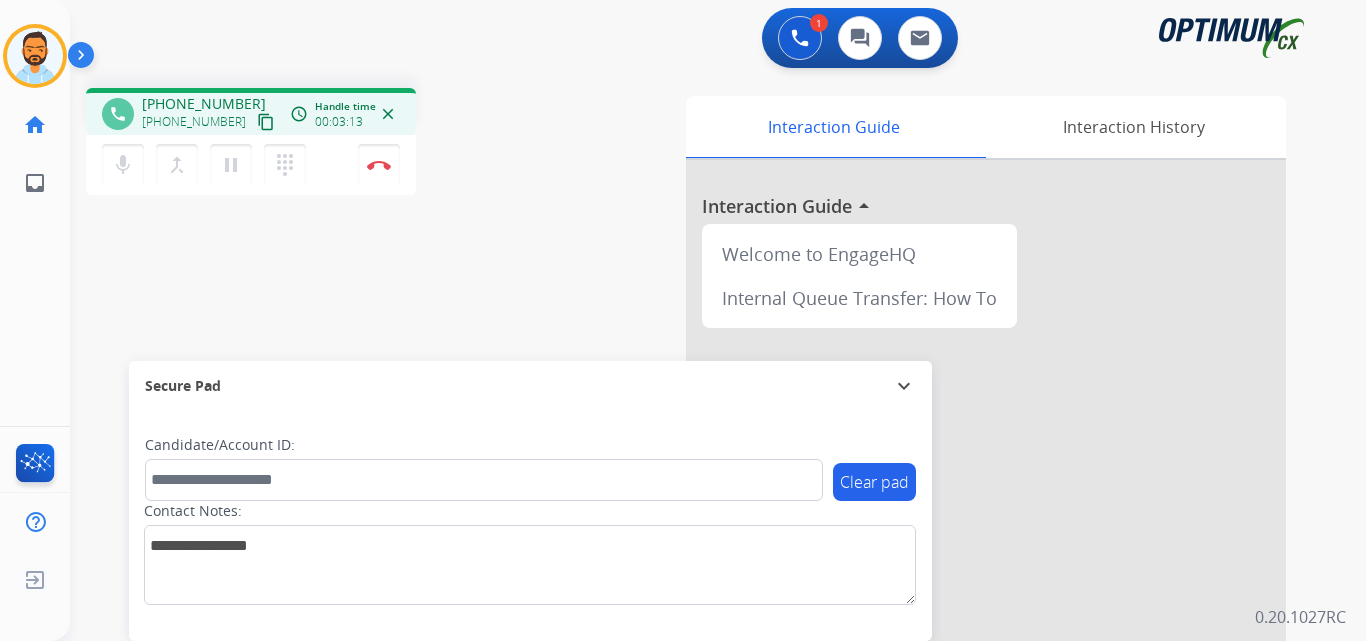click on "phone +12257217391 +12257217391 content_copy access_time Call metrics Queue   00:09 Hold   00:00 Talk   03:14 Total   03:22 Handle time 00:03:13 close mic Mute merge_type Bridge pause Hold dialpad Dialpad Disconnect swap_horiz Break voice bridge close_fullscreen Connect 3-Way Call merge_type Separate 3-Way Call" at bounding box center [333, 144] 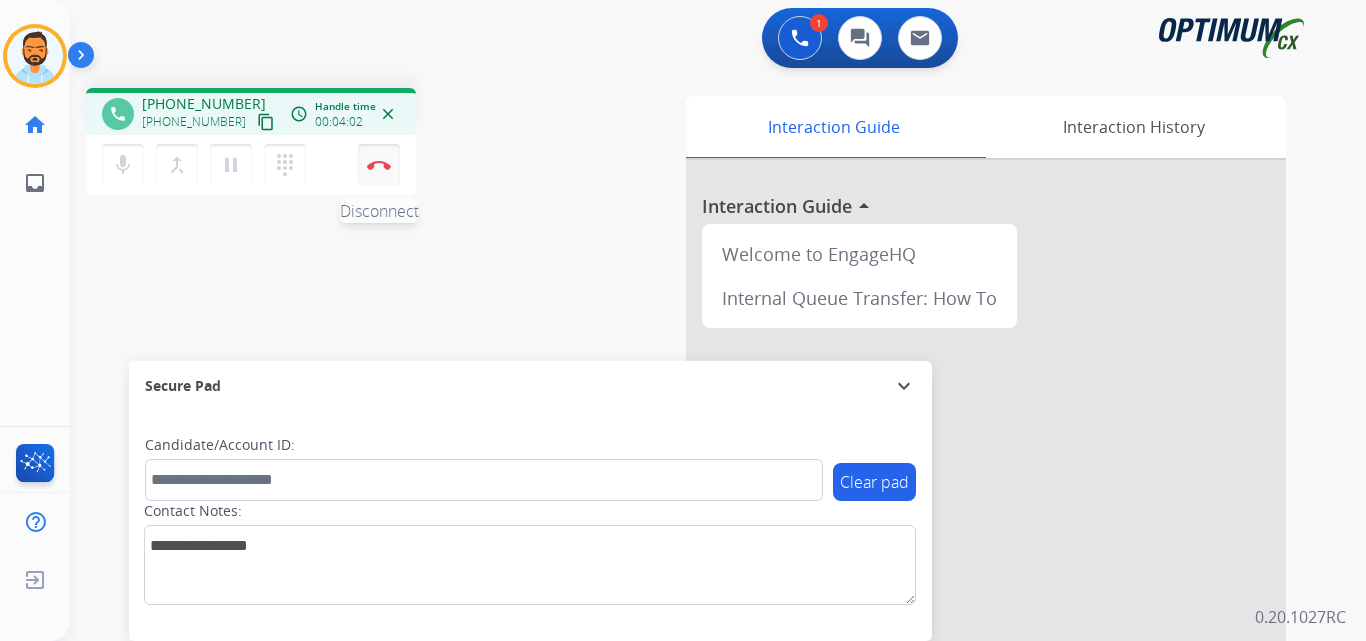click on "Disconnect" at bounding box center (379, 165) 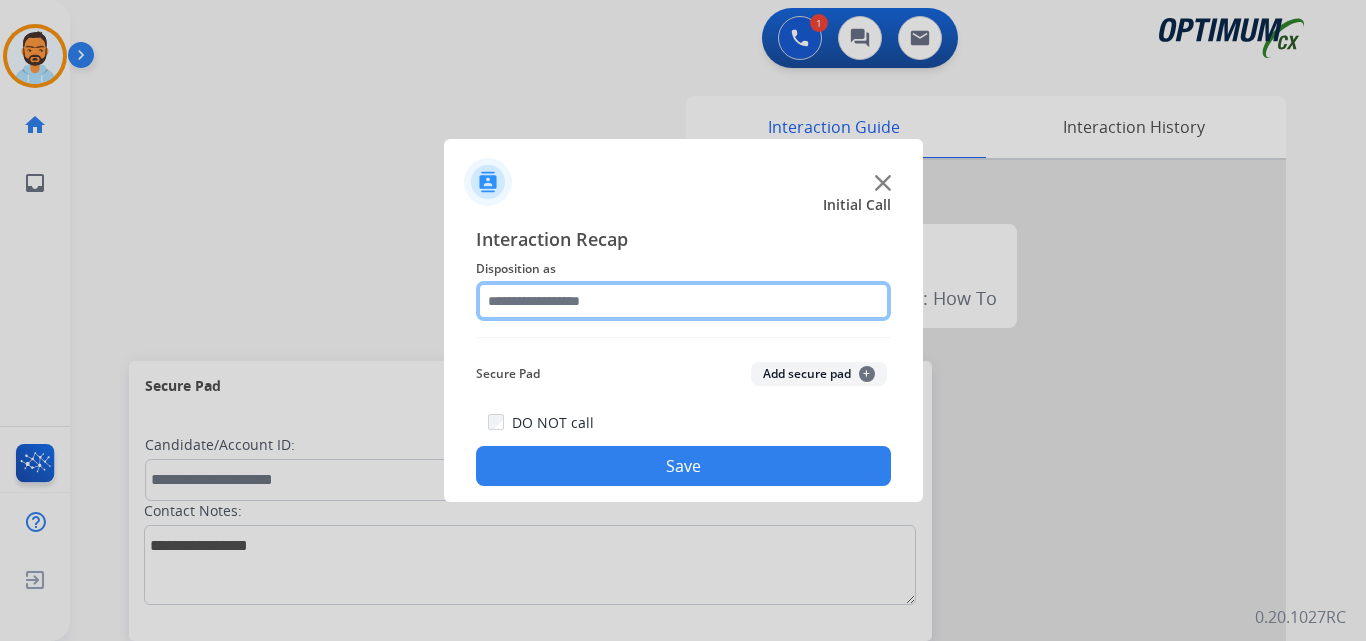 click 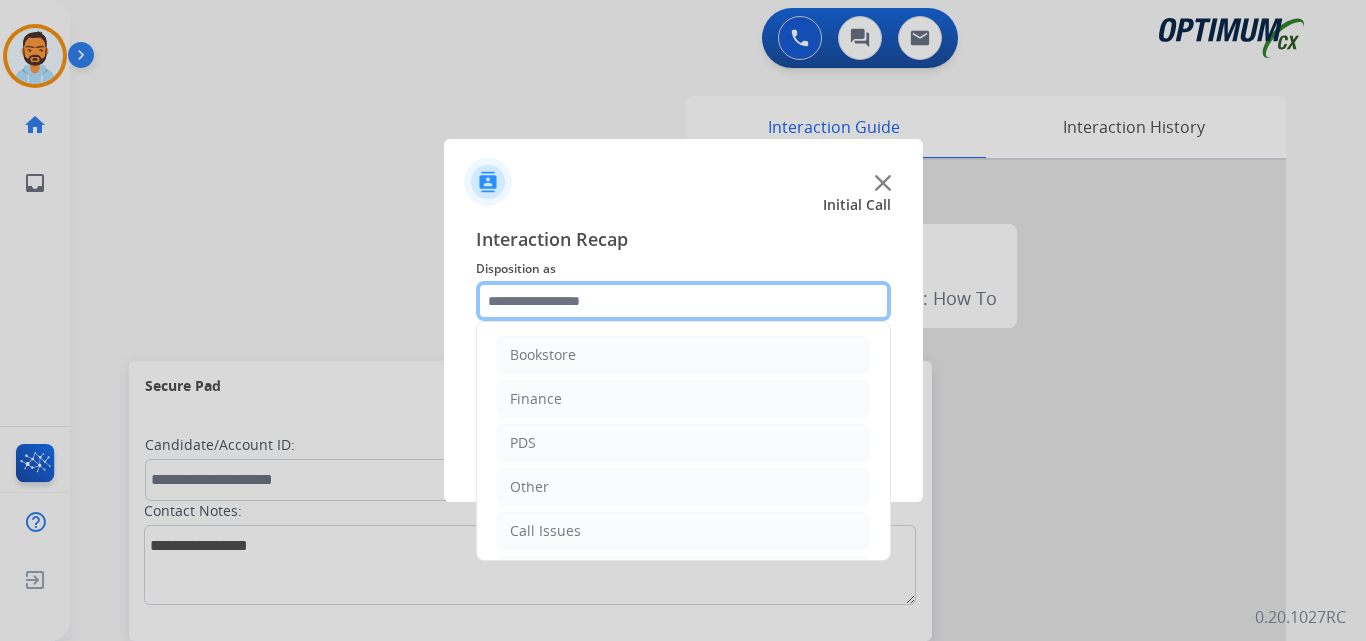 scroll, scrollTop: 136, scrollLeft: 0, axis: vertical 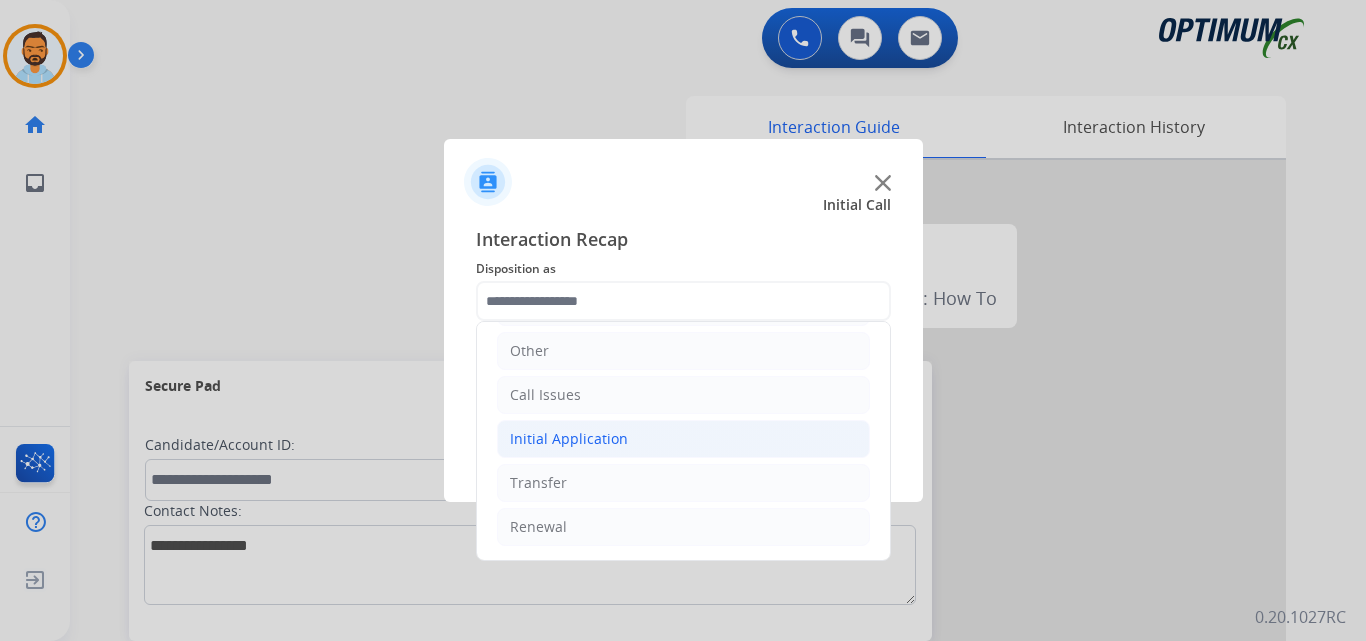 click on "Initial Application" 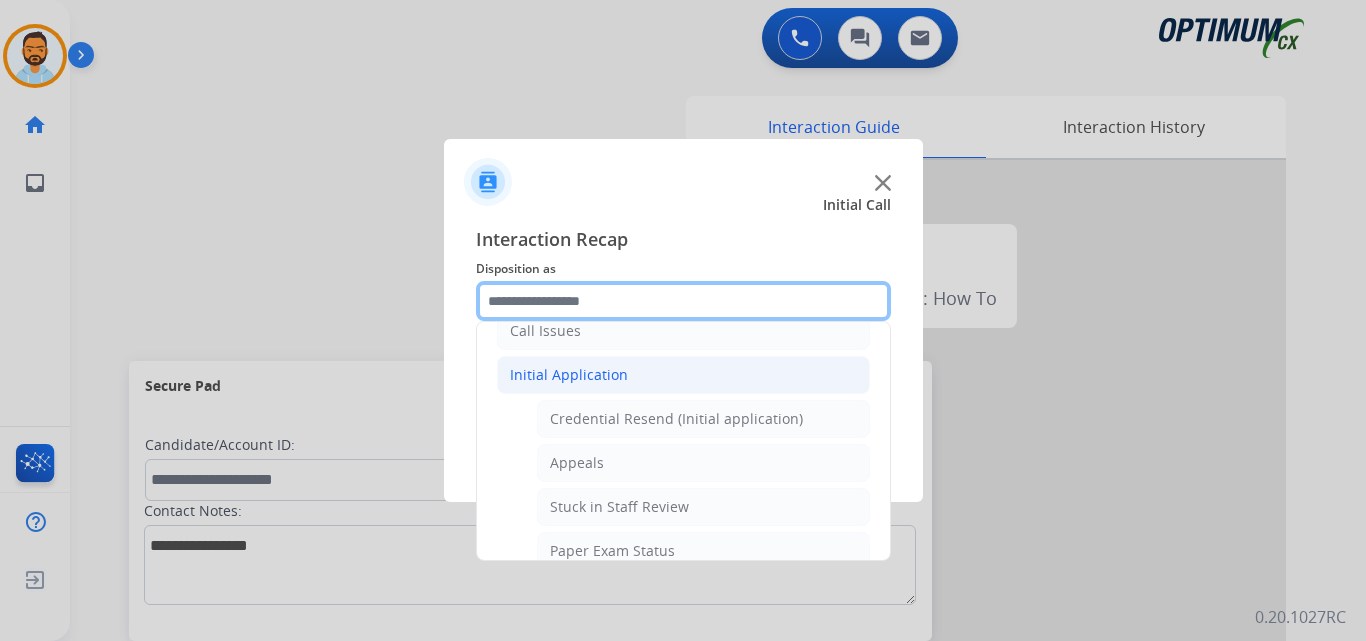 scroll, scrollTop: 204, scrollLeft: 0, axis: vertical 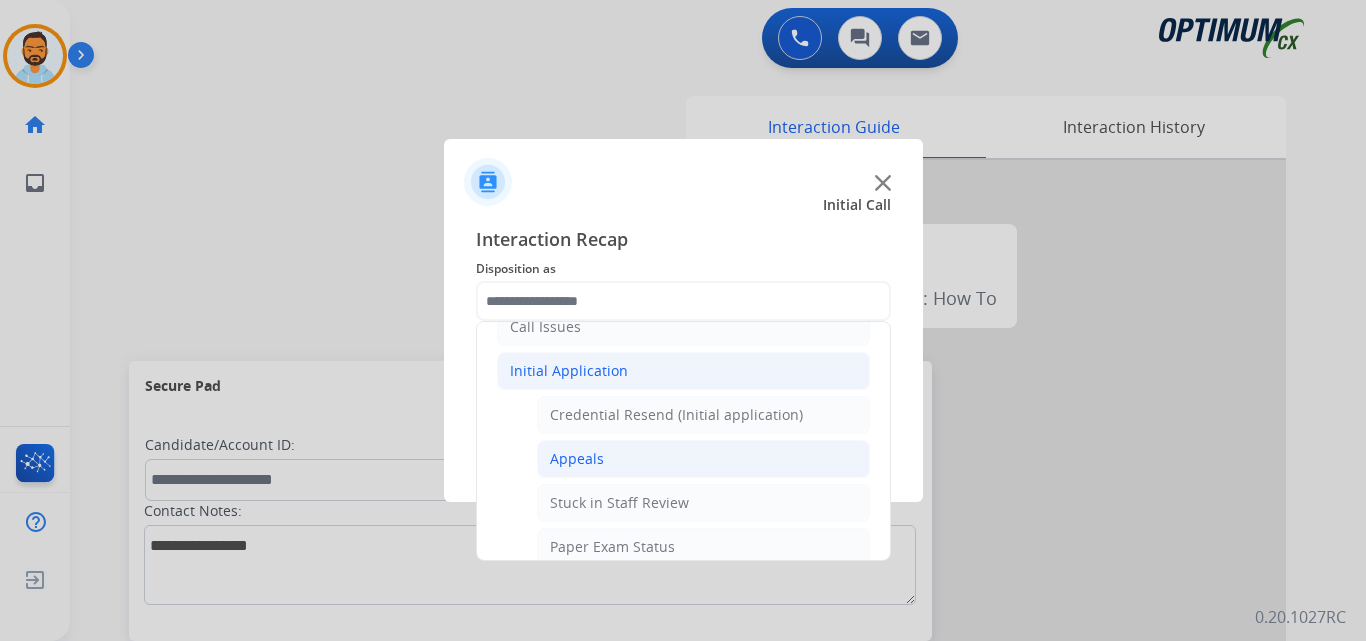click on "Appeals" 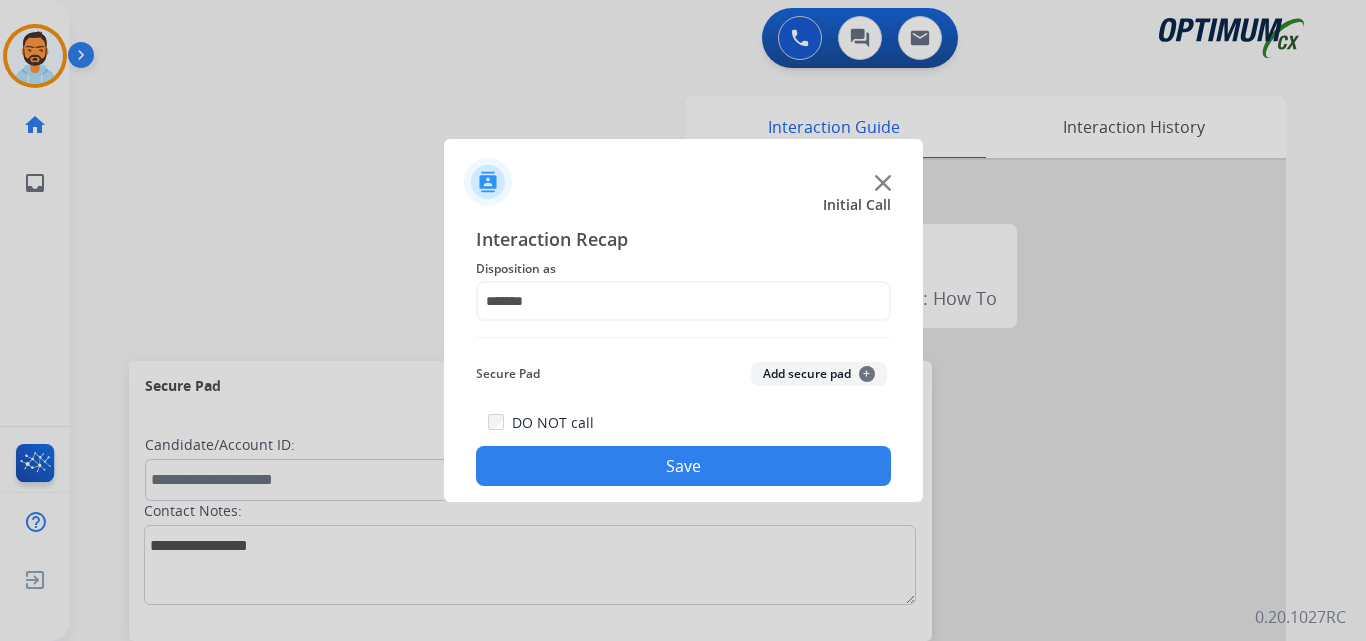 click on "Save" 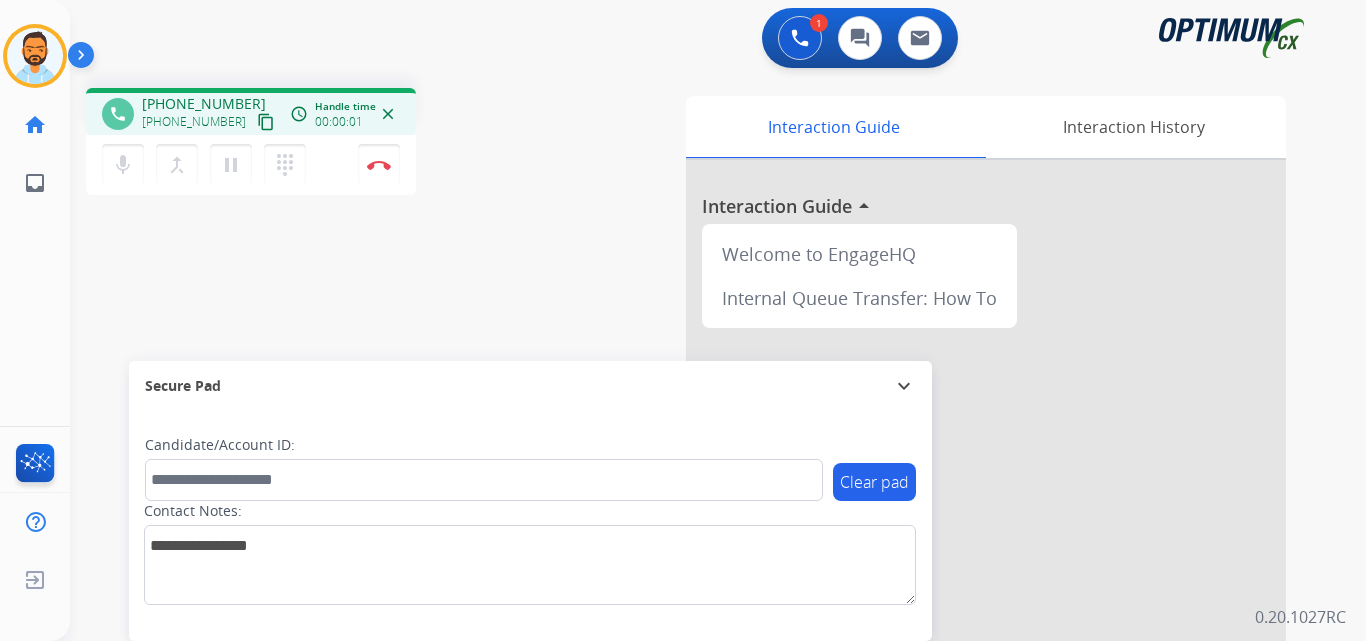 click on "content_copy" at bounding box center (266, 122) 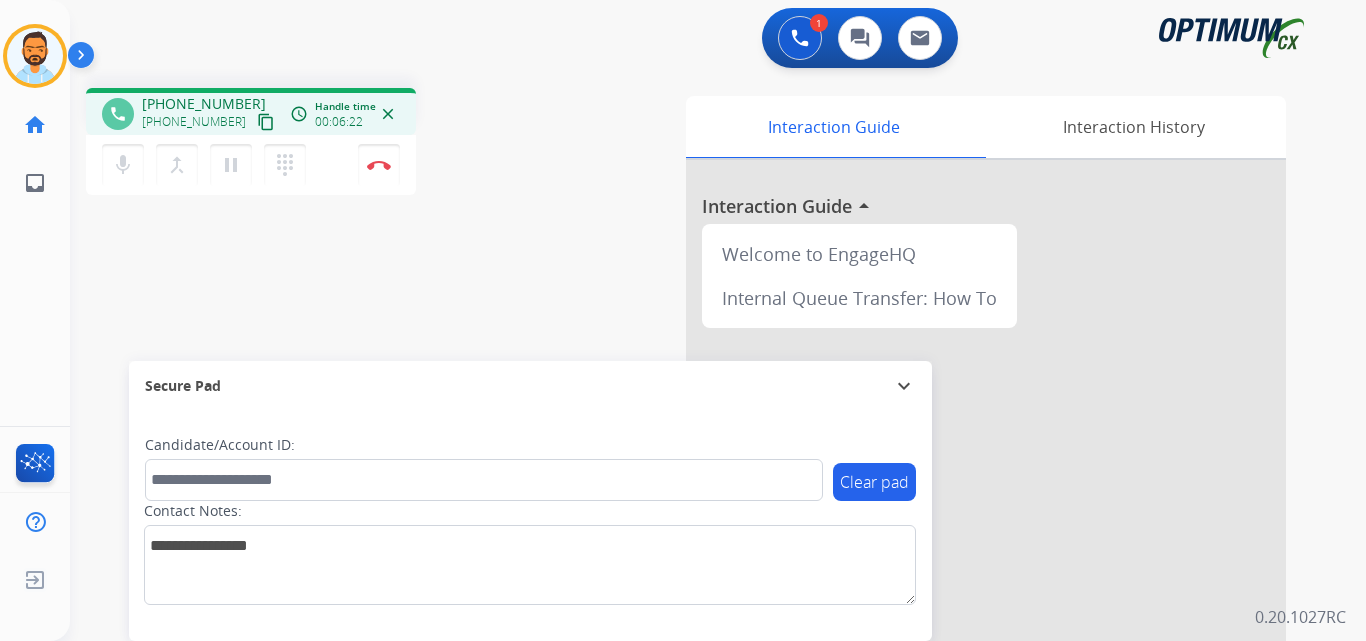 click on "content_copy" at bounding box center (266, 122) 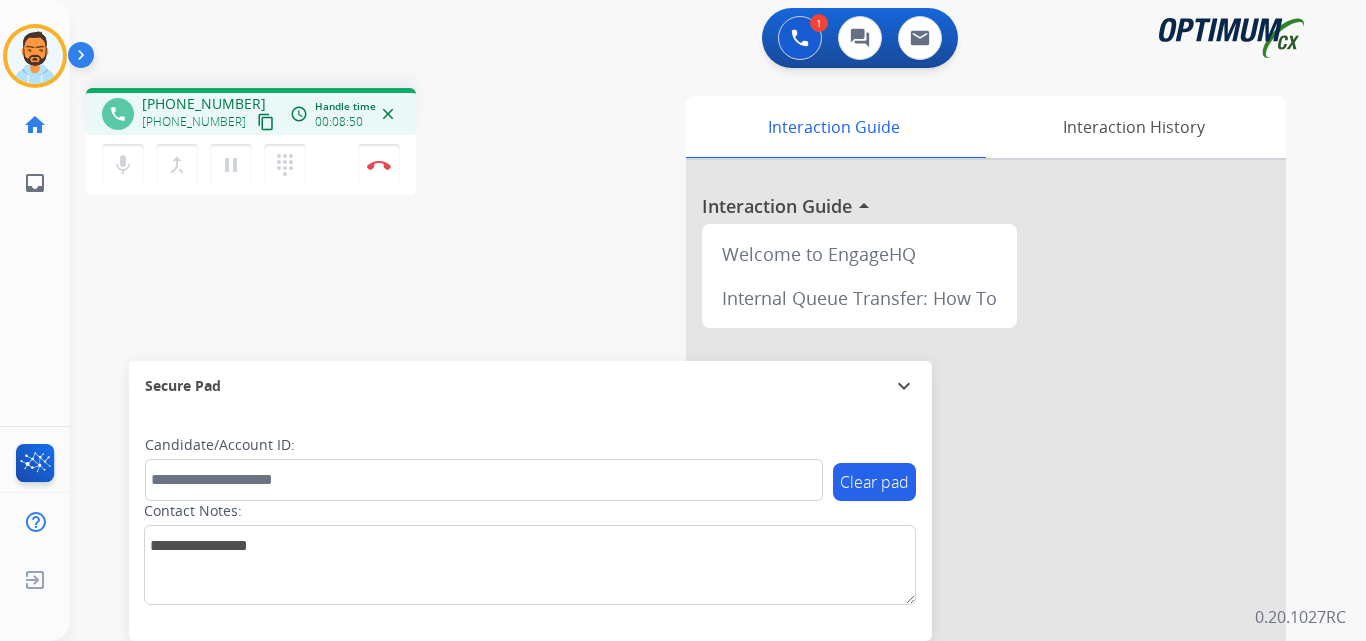click on "content_copy" at bounding box center [266, 122] 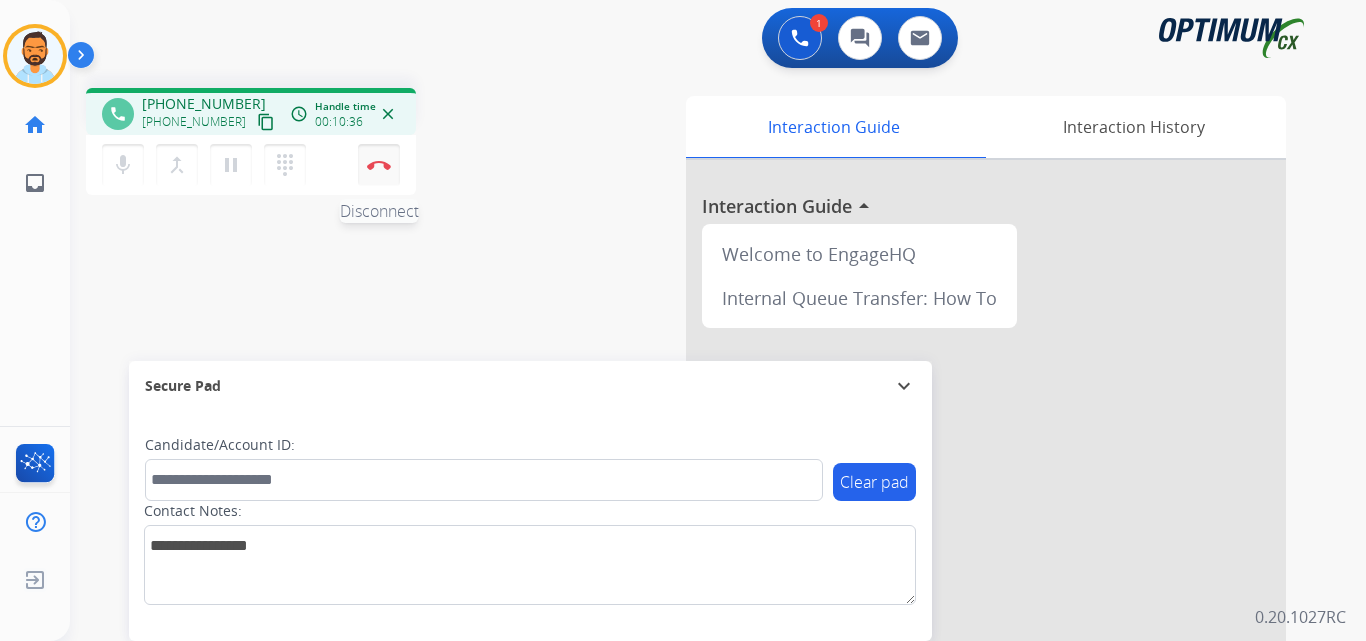 click at bounding box center [379, 165] 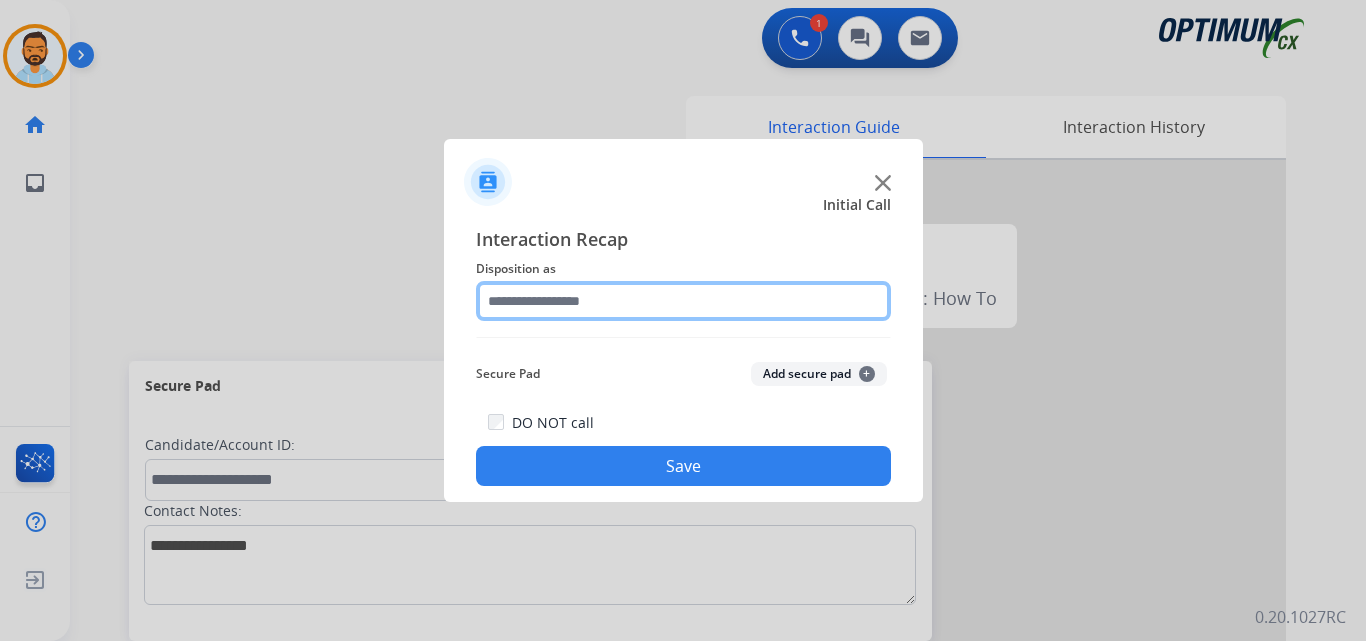 click 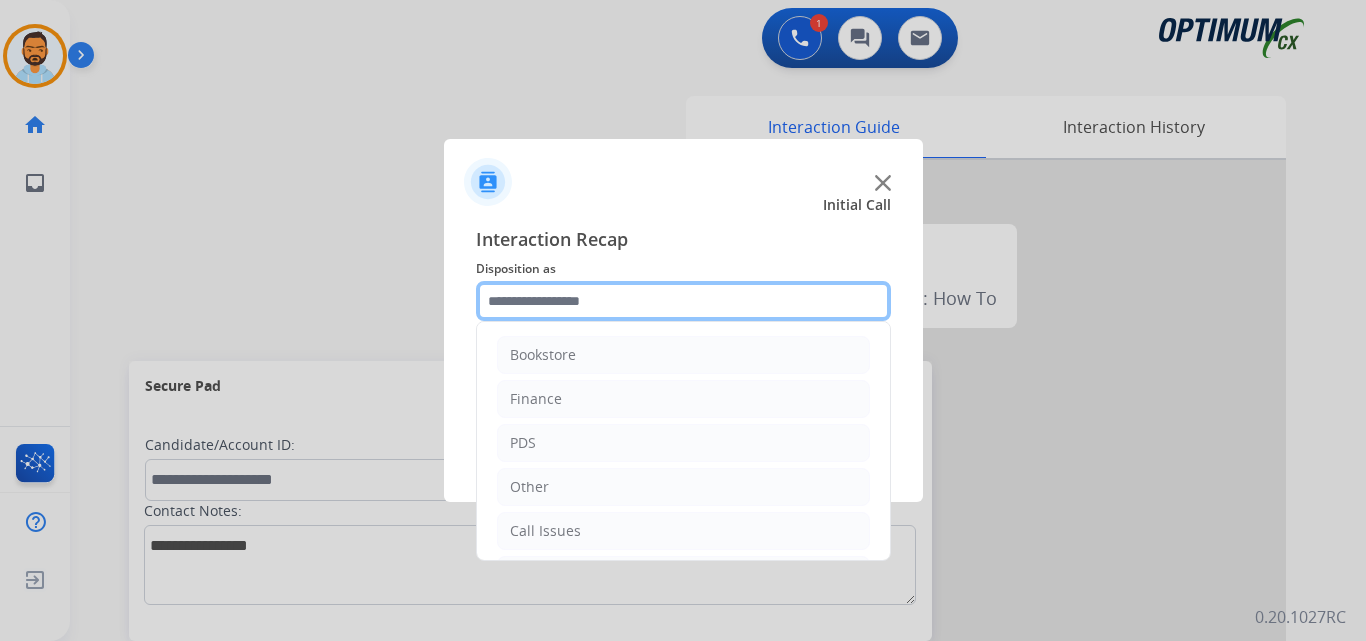 scroll, scrollTop: 136, scrollLeft: 0, axis: vertical 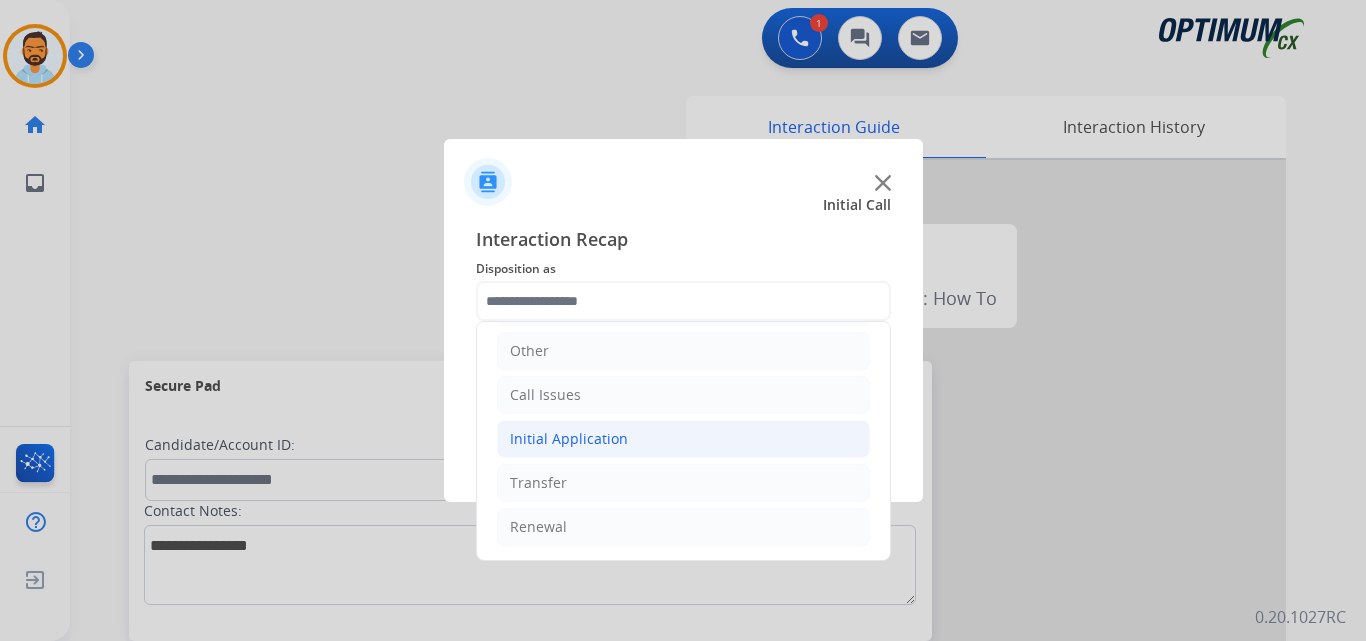 click on "Initial Application" 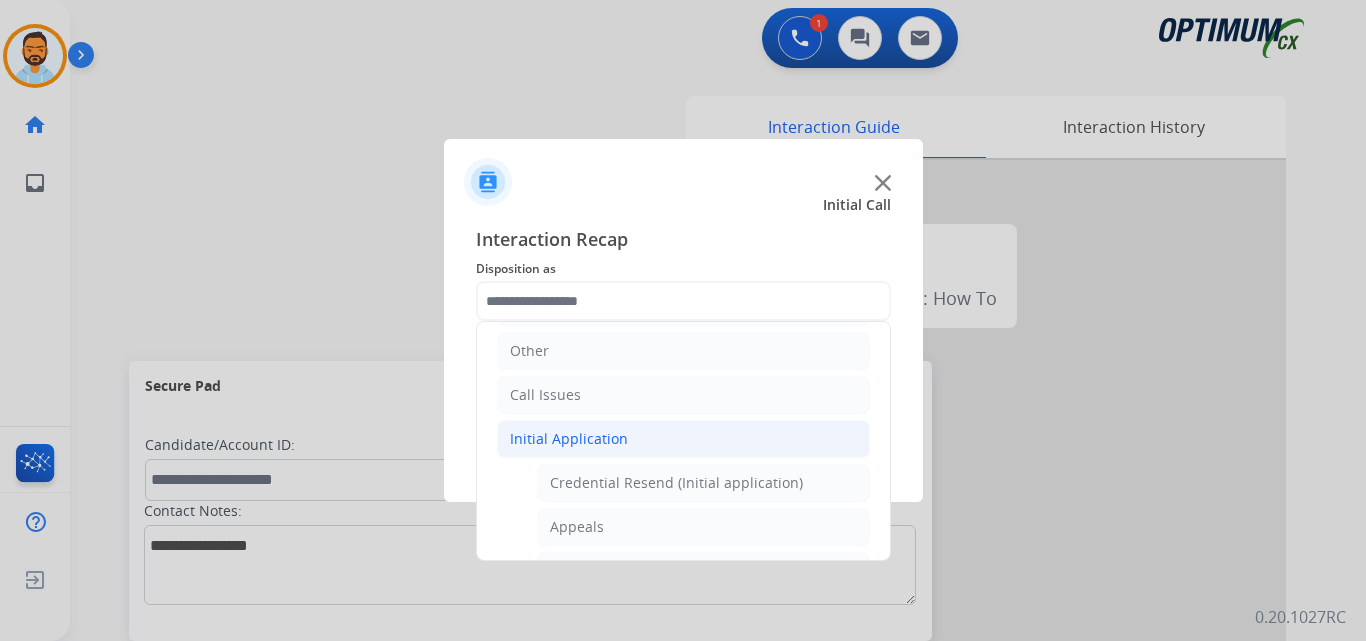 click on "Initial Application" 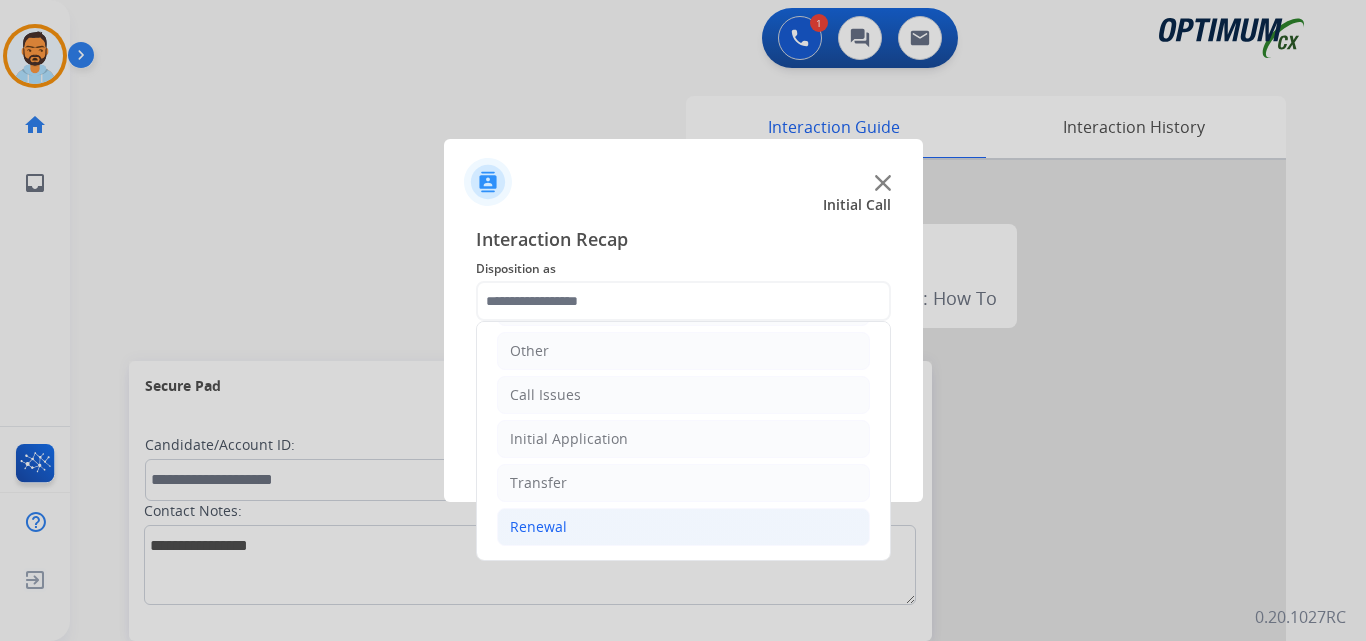 click on "Renewal" 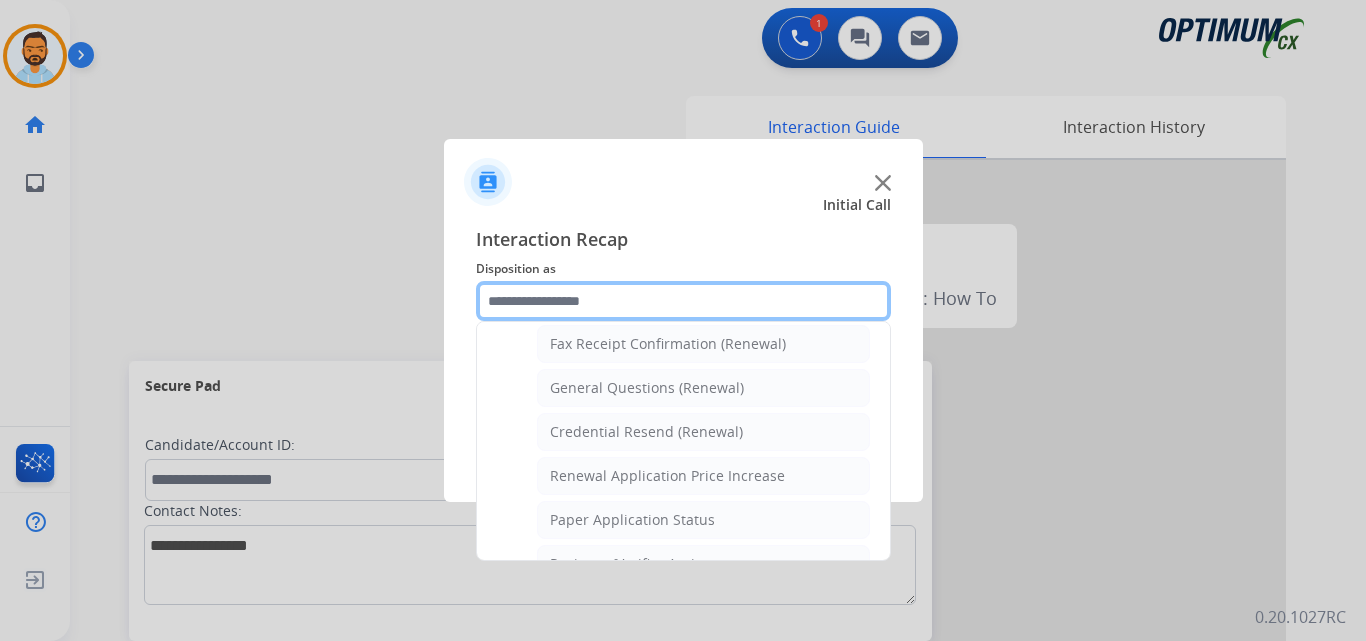scroll, scrollTop: 550, scrollLeft: 0, axis: vertical 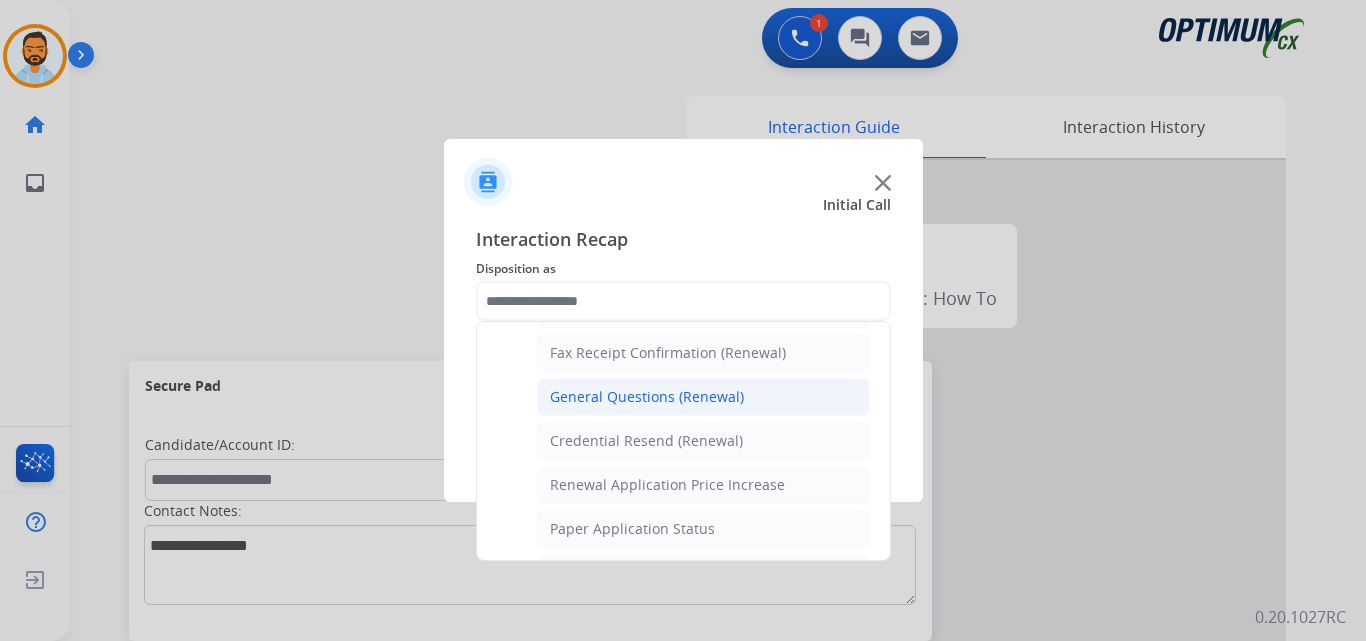 click on "General Questions (Renewal)" 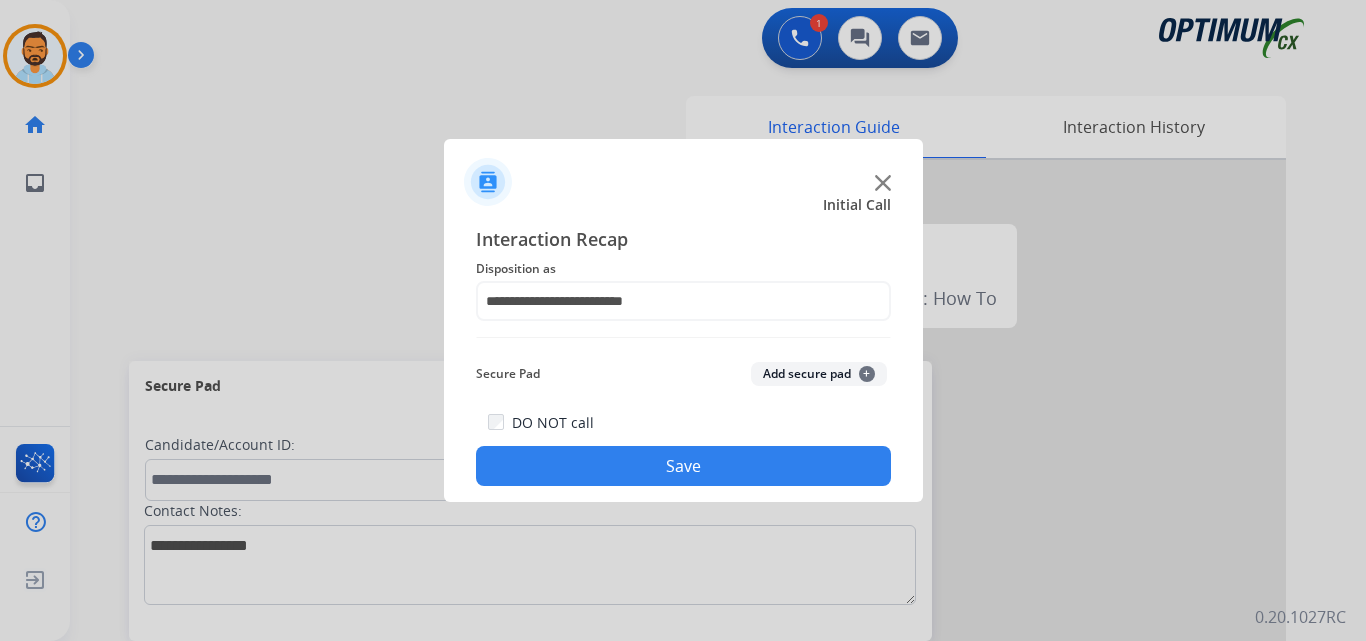 click on "Save" 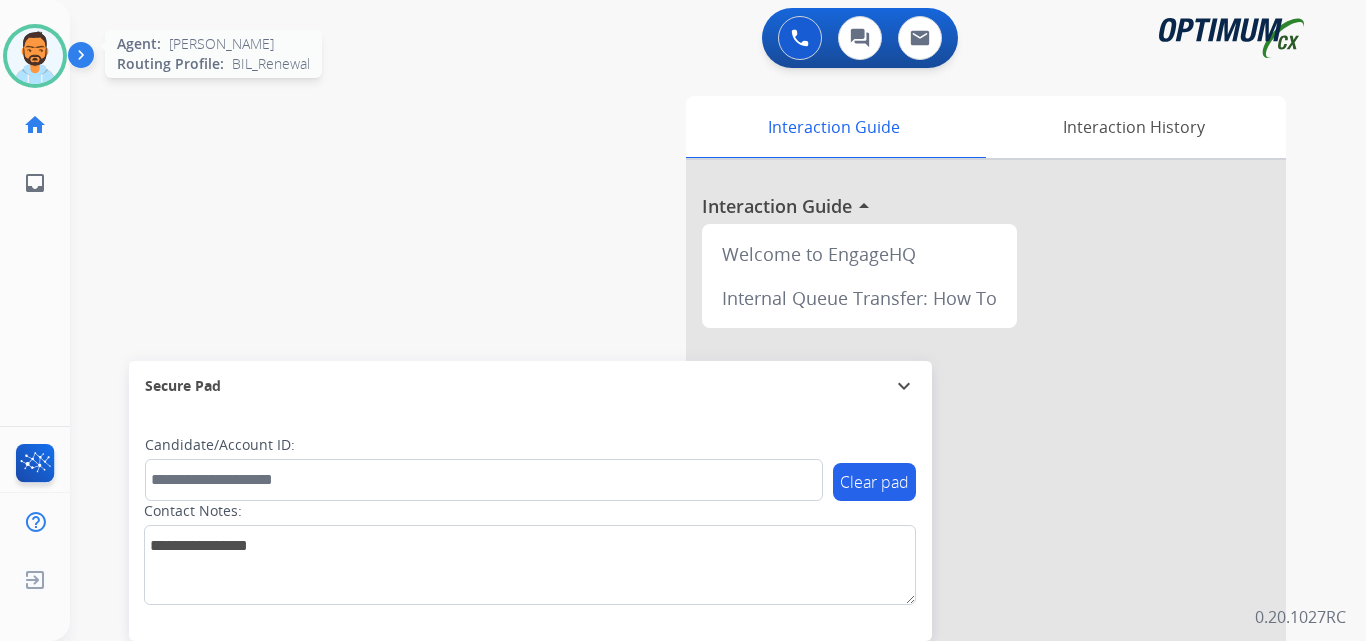 click at bounding box center [35, 56] 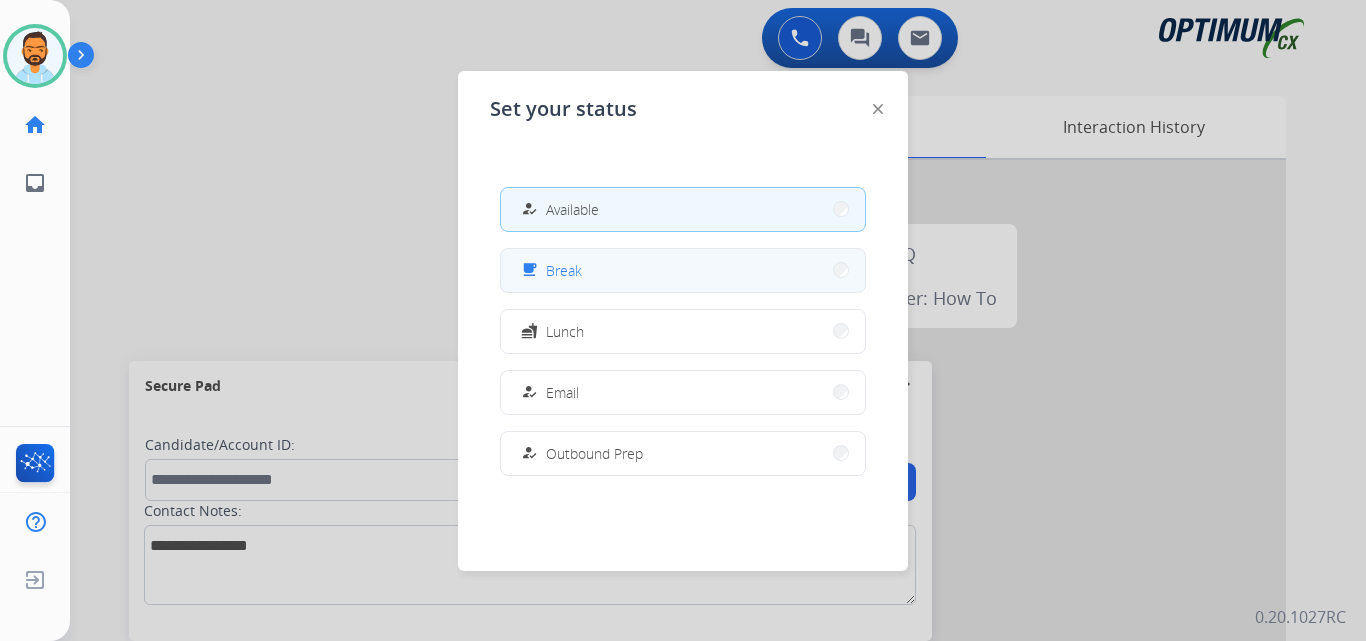 click on "free_breakfast Break" at bounding box center [683, 270] 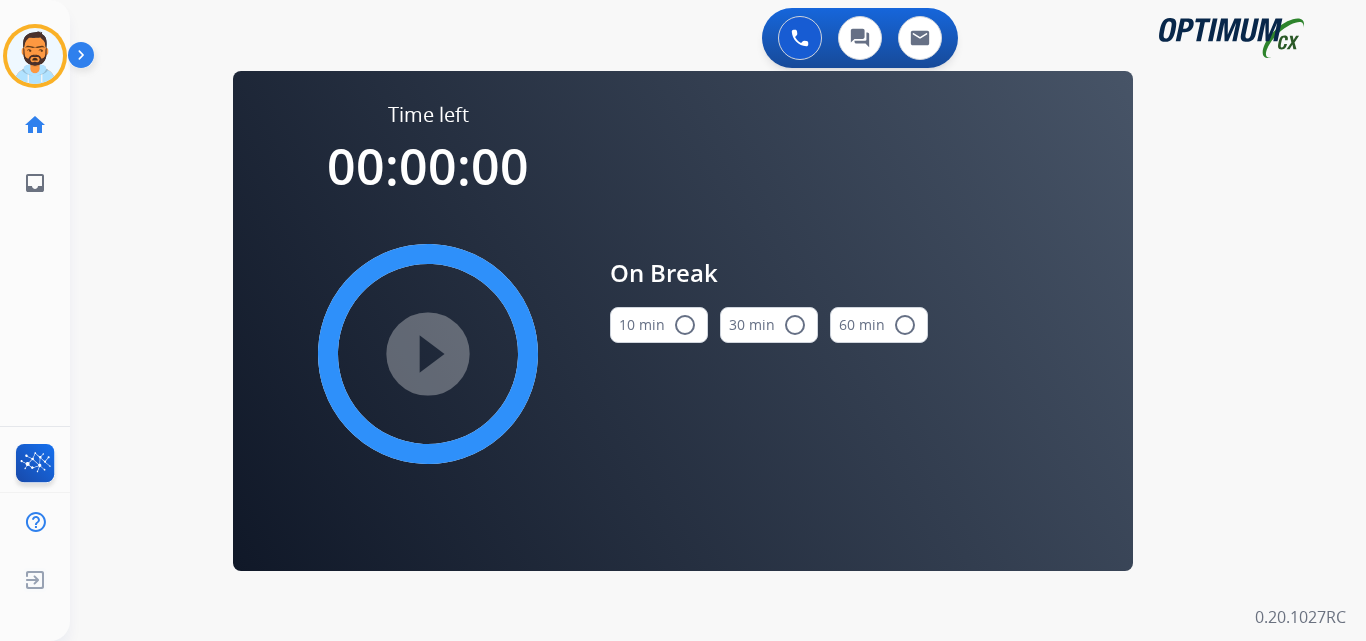click on "10 min  radio_button_unchecked" at bounding box center [659, 325] 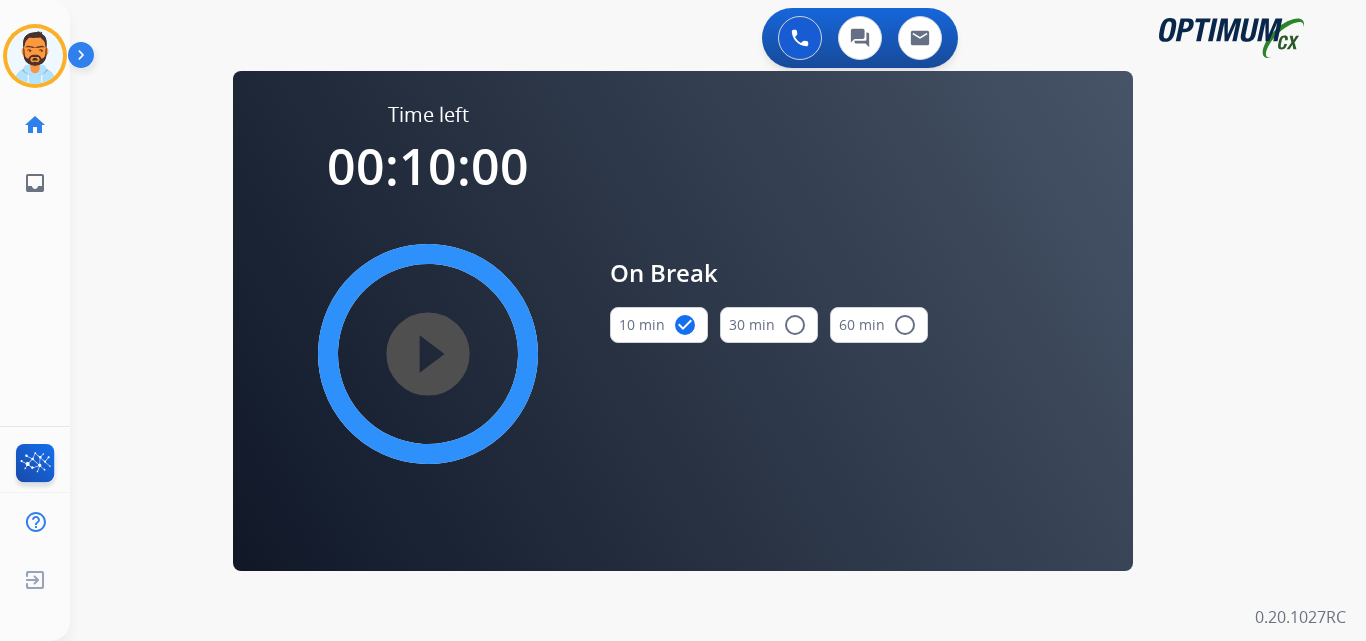 click on "play_circle_filled" at bounding box center (428, 354) 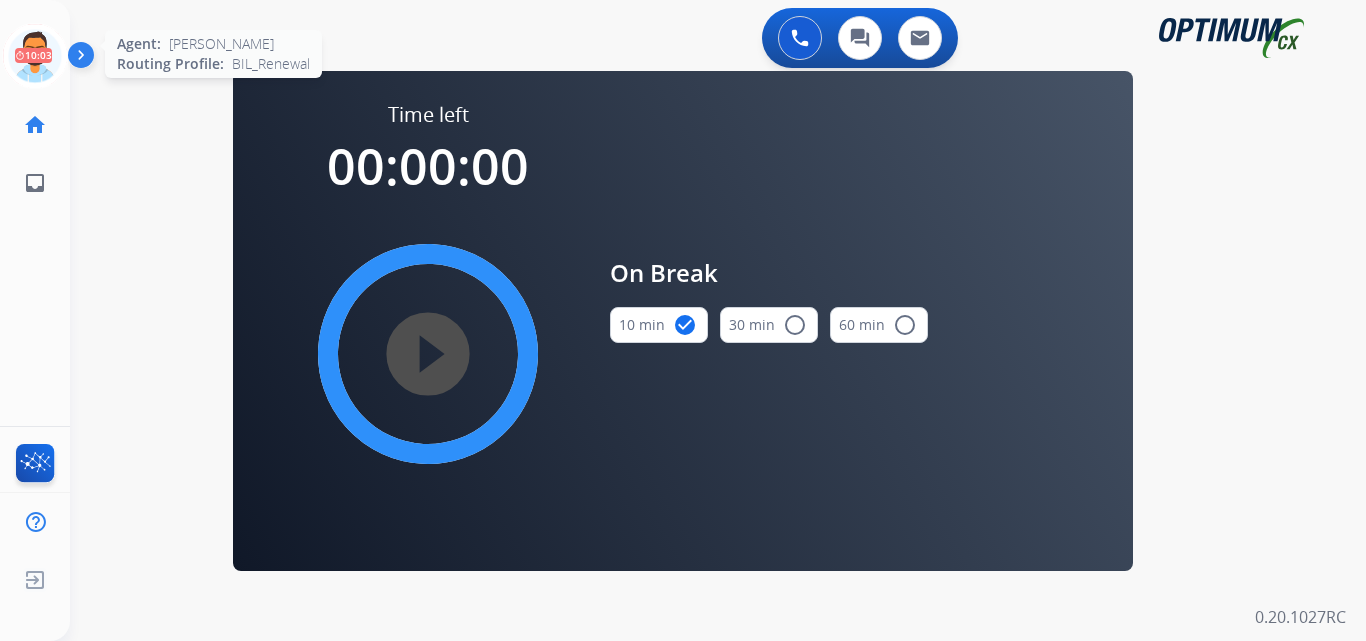 click 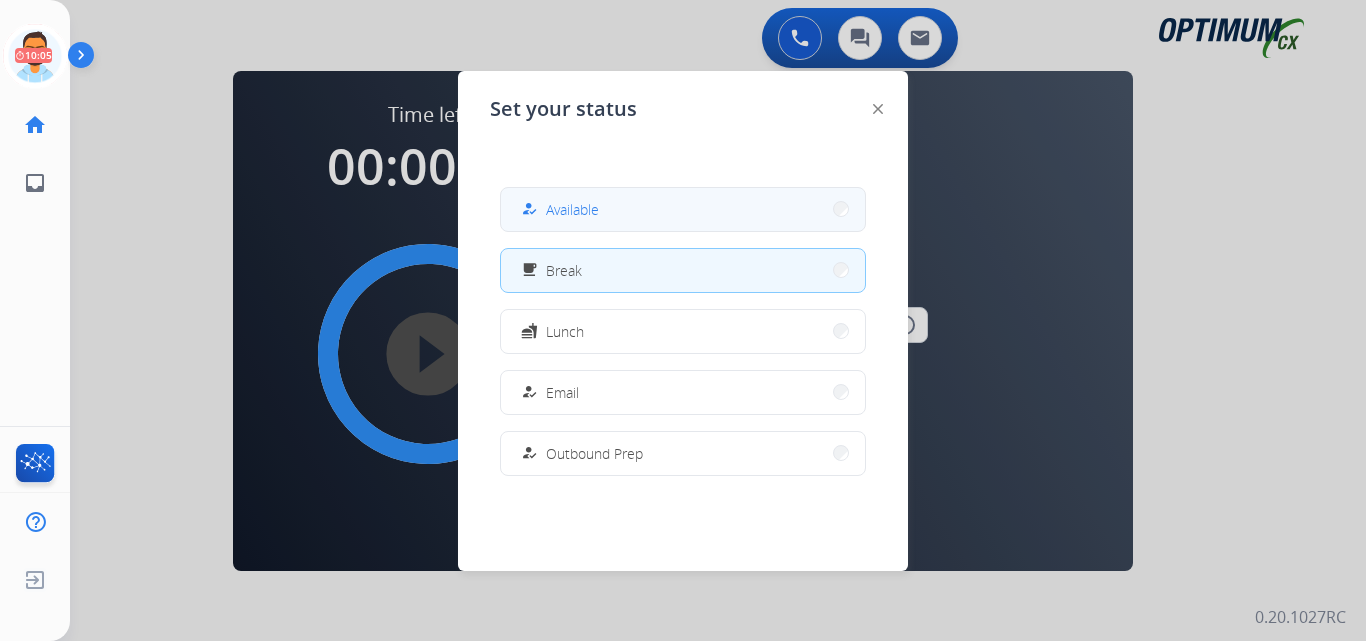 click on "how_to_reg Available" at bounding box center (683, 209) 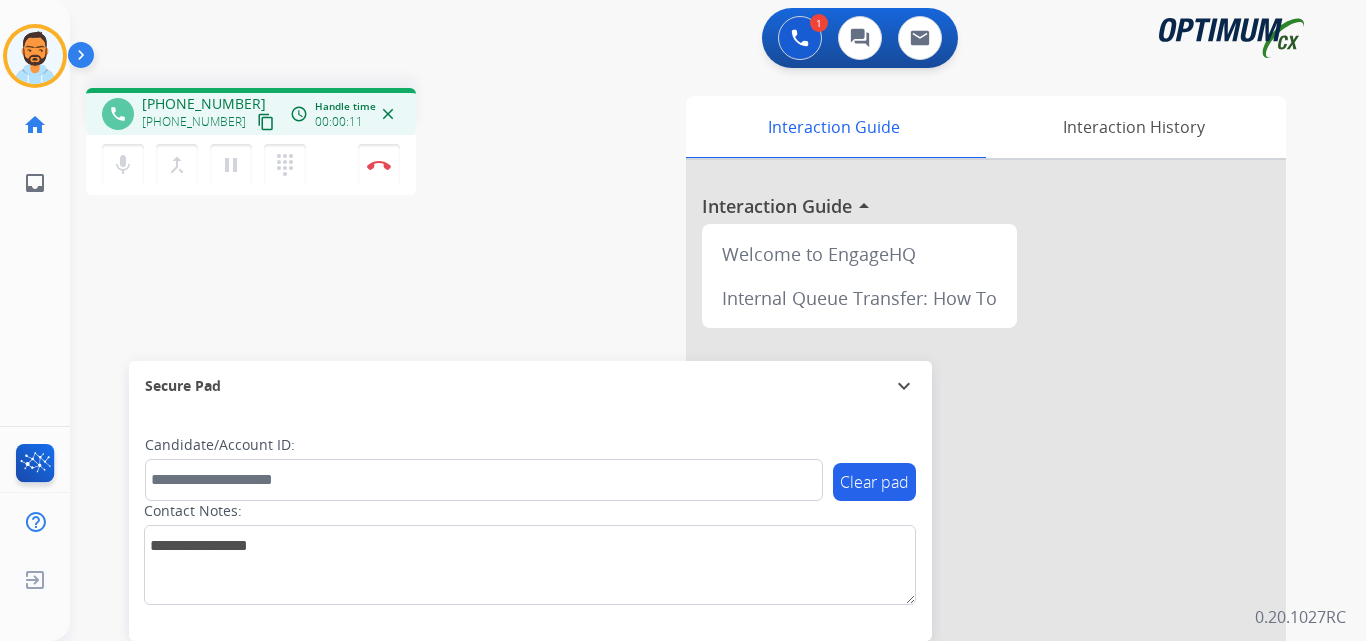 click on "content_copy" at bounding box center (266, 122) 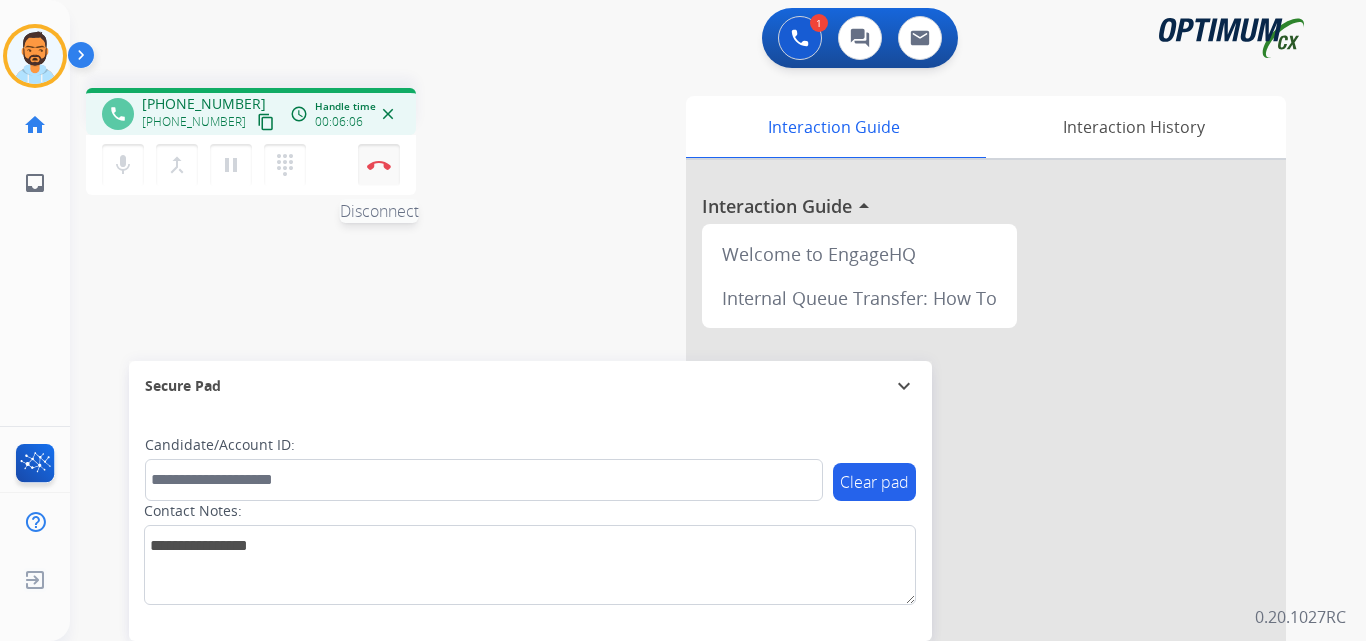 click at bounding box center [379, 165] 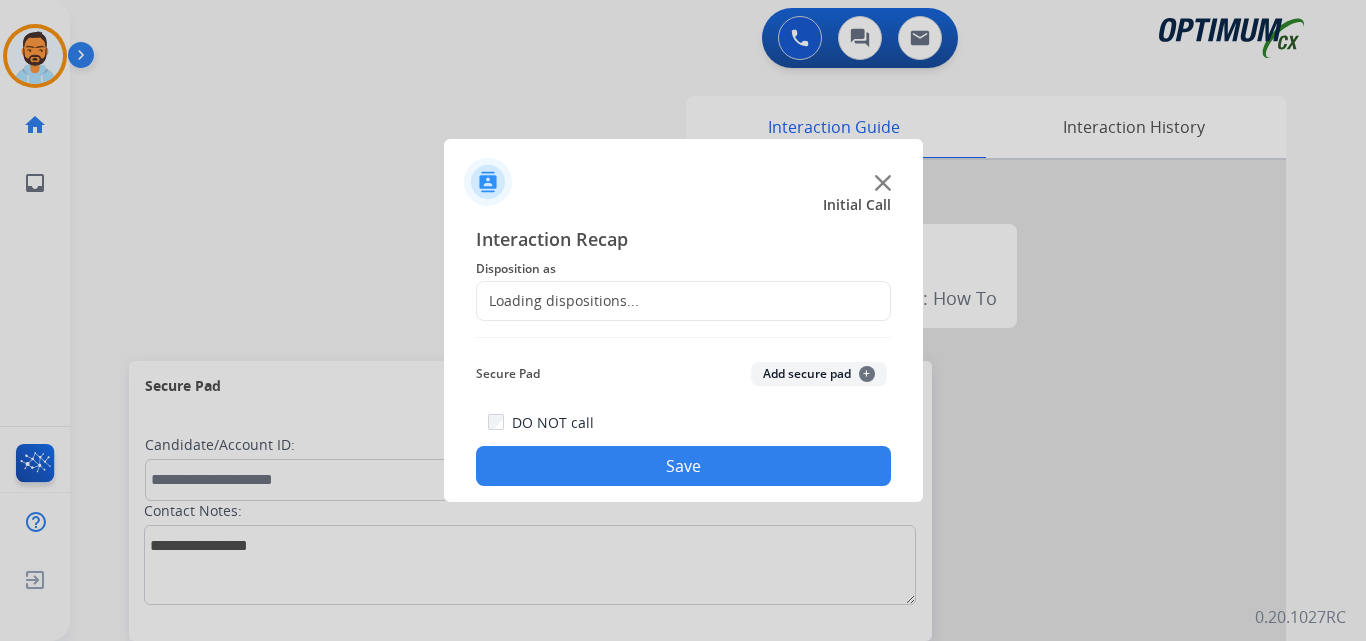 click on "Loading dispositions..." 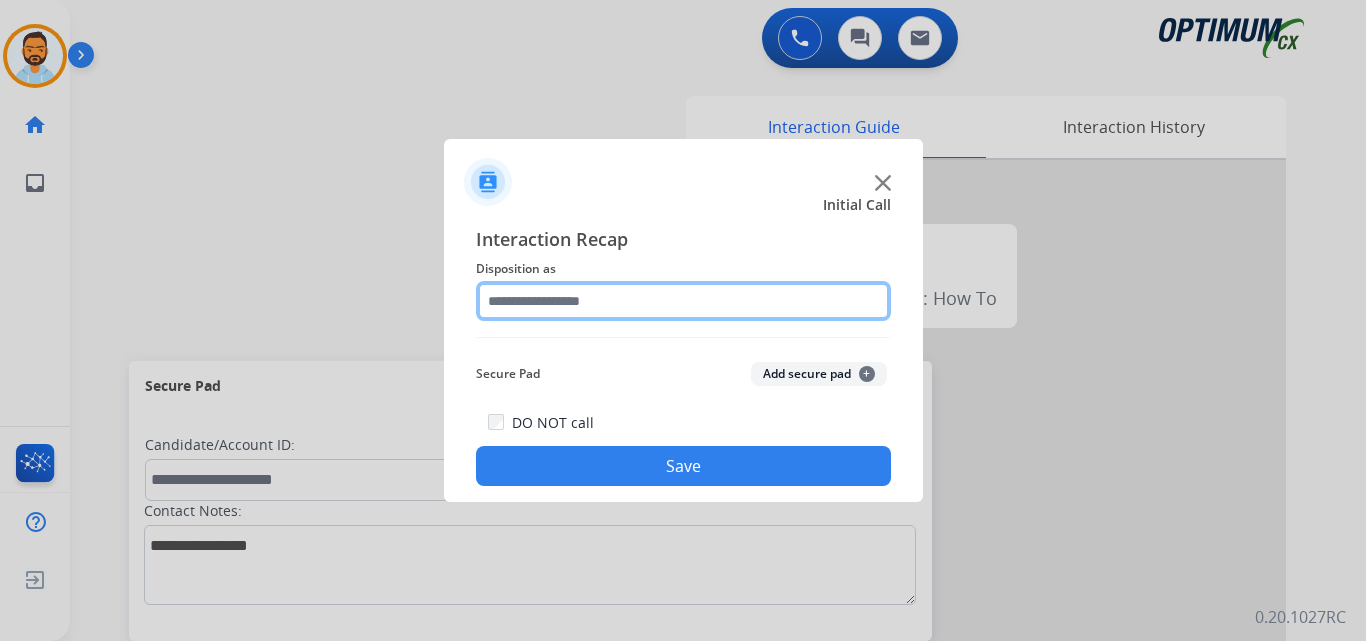 click 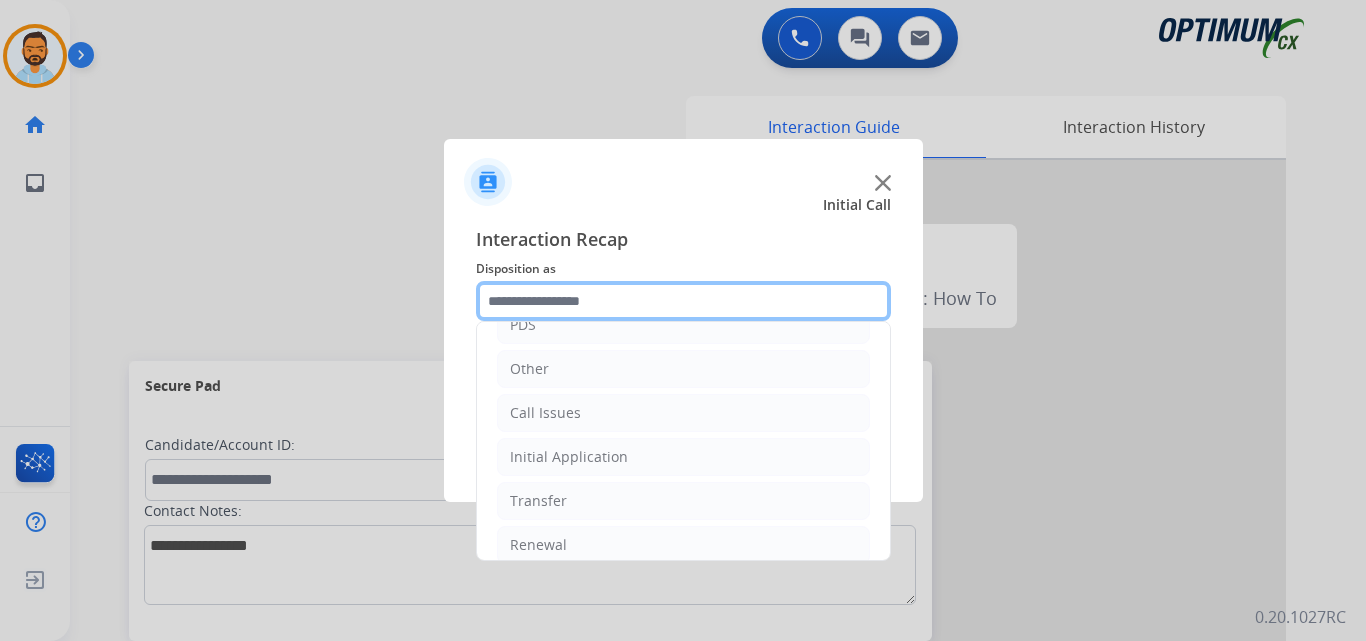 scroll, scrollTop: 136, scrollLeft: 0, axis: vertical 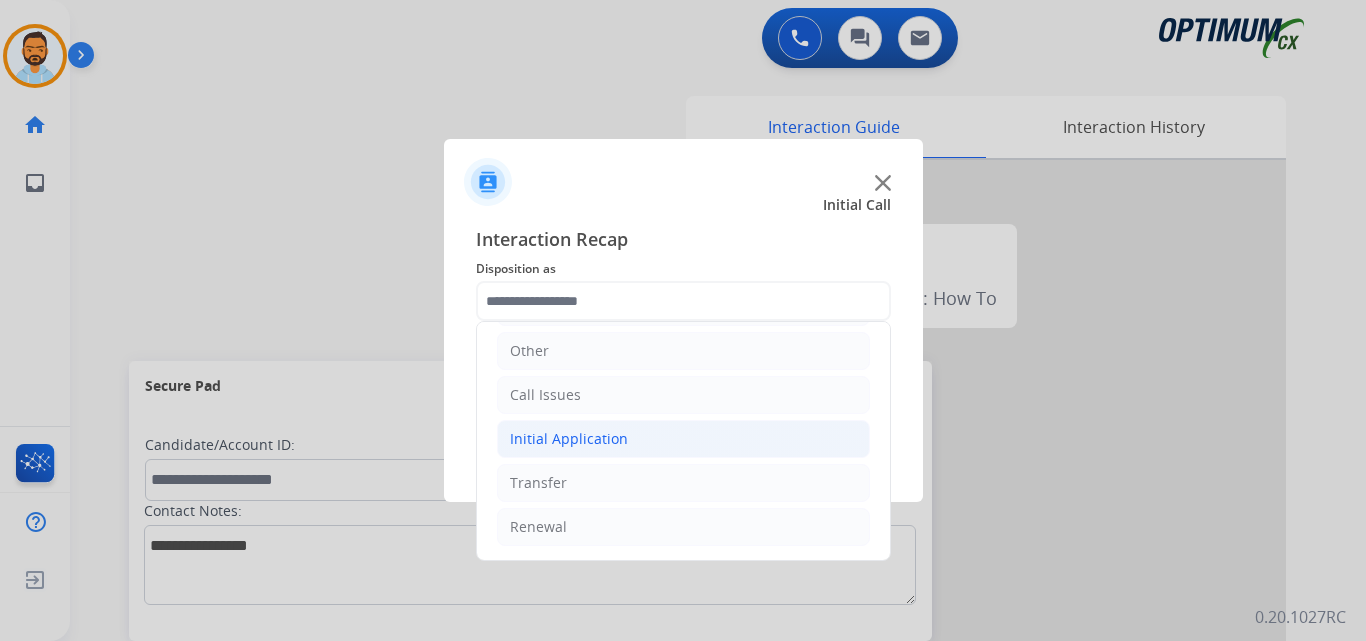 click on "Initial Application" 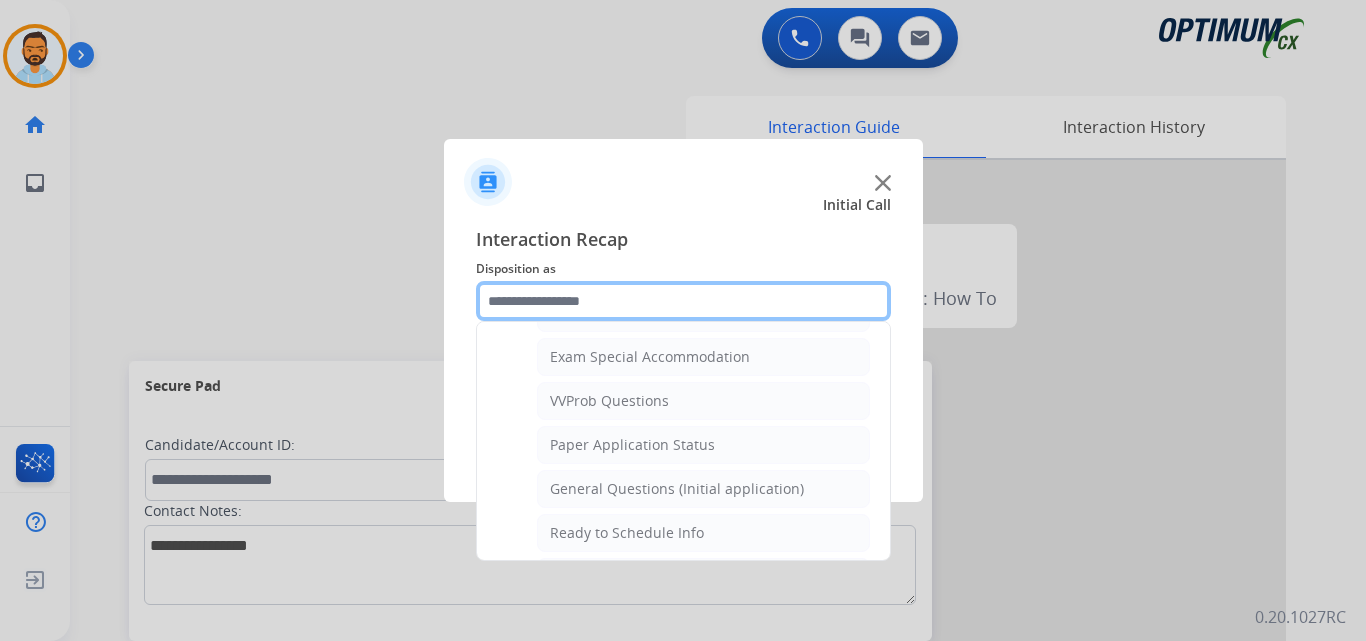 scroll, scrollTop: 1031, scrollLeft: 0, axis: vertical 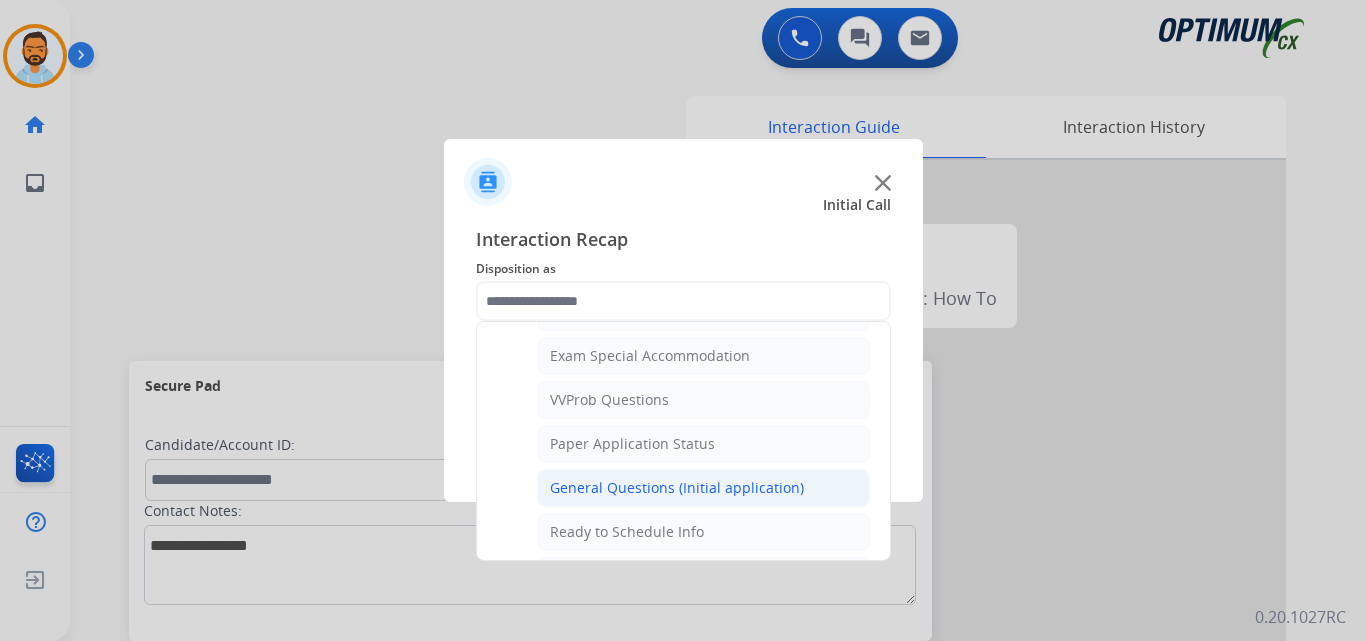 click on "General Questions (Initial application)" 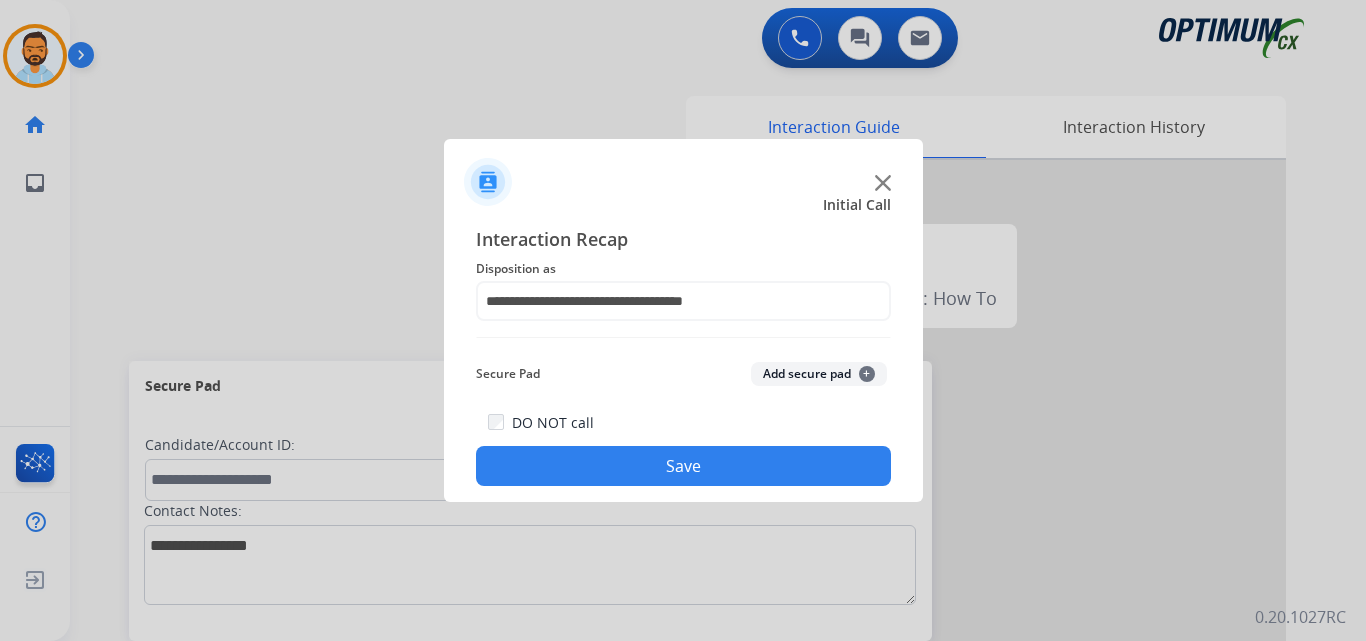 click on "Save" 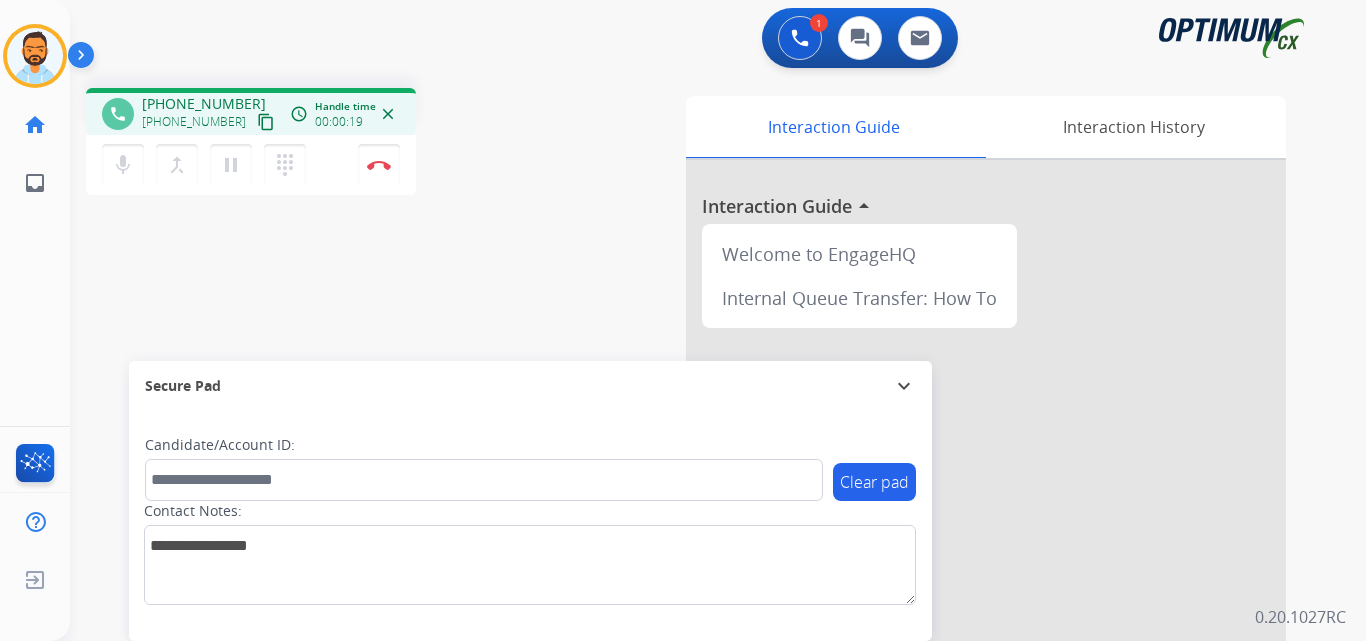 click on "content_copy" at bounding box center [266, 122] 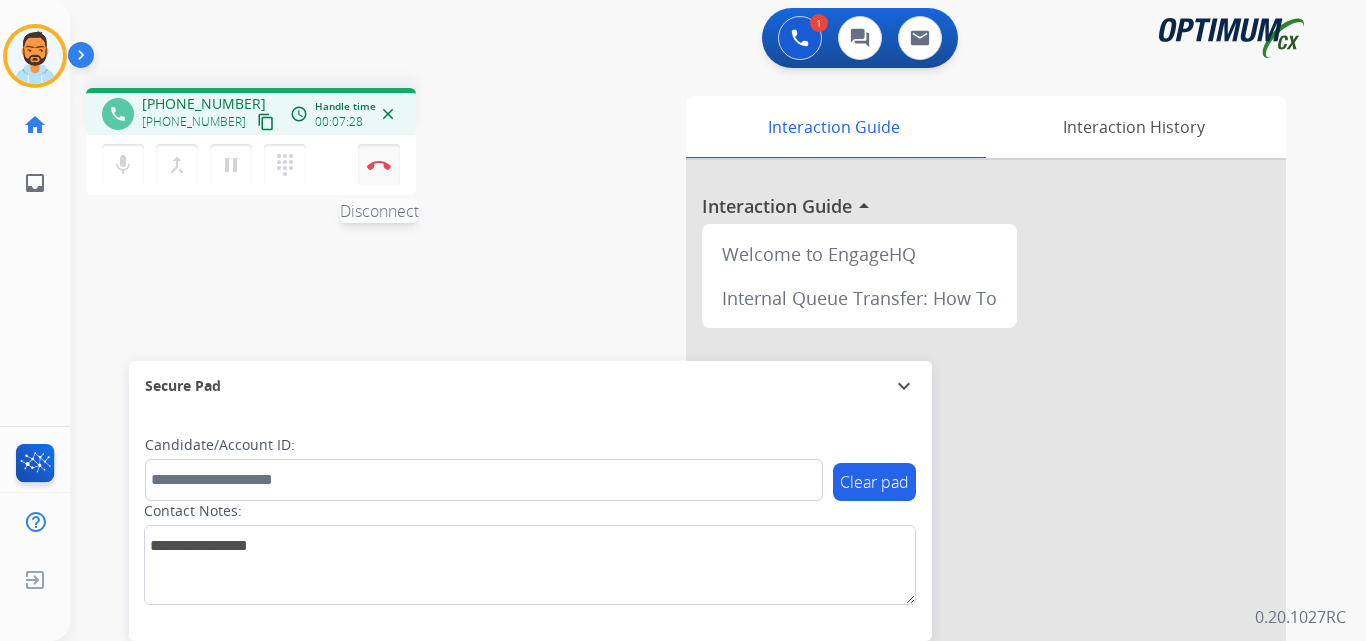 click on "Disconnect" at bounding box center [379, 165] 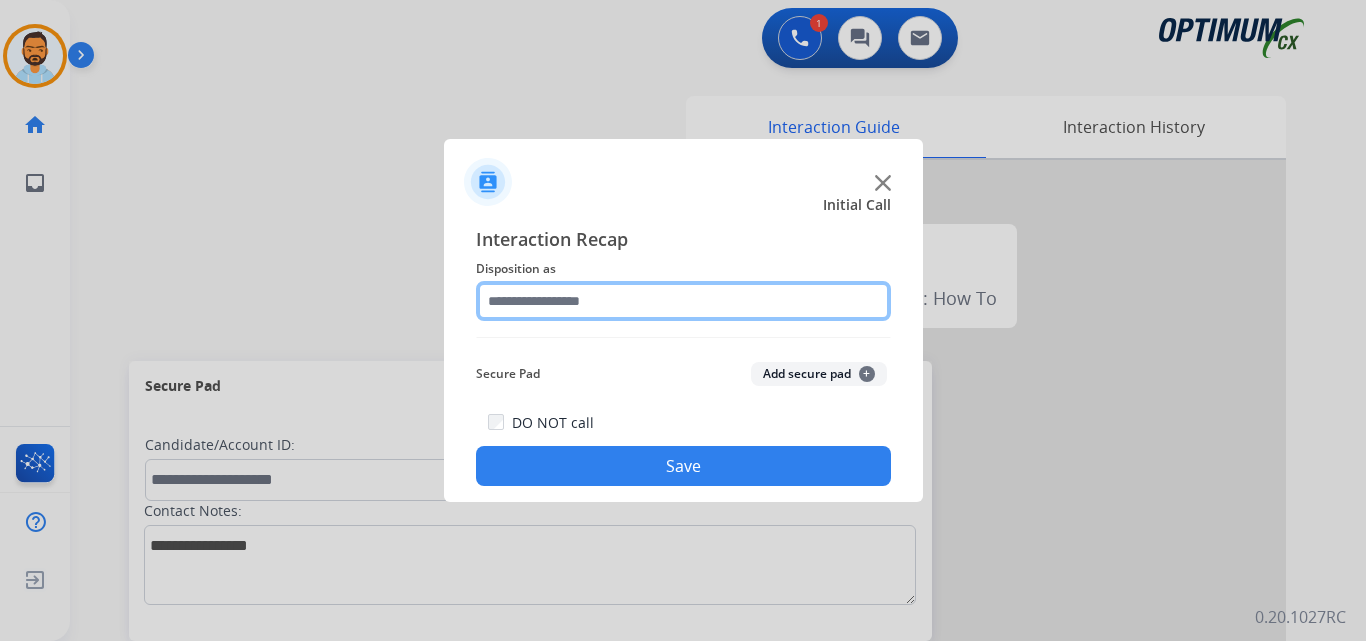 click 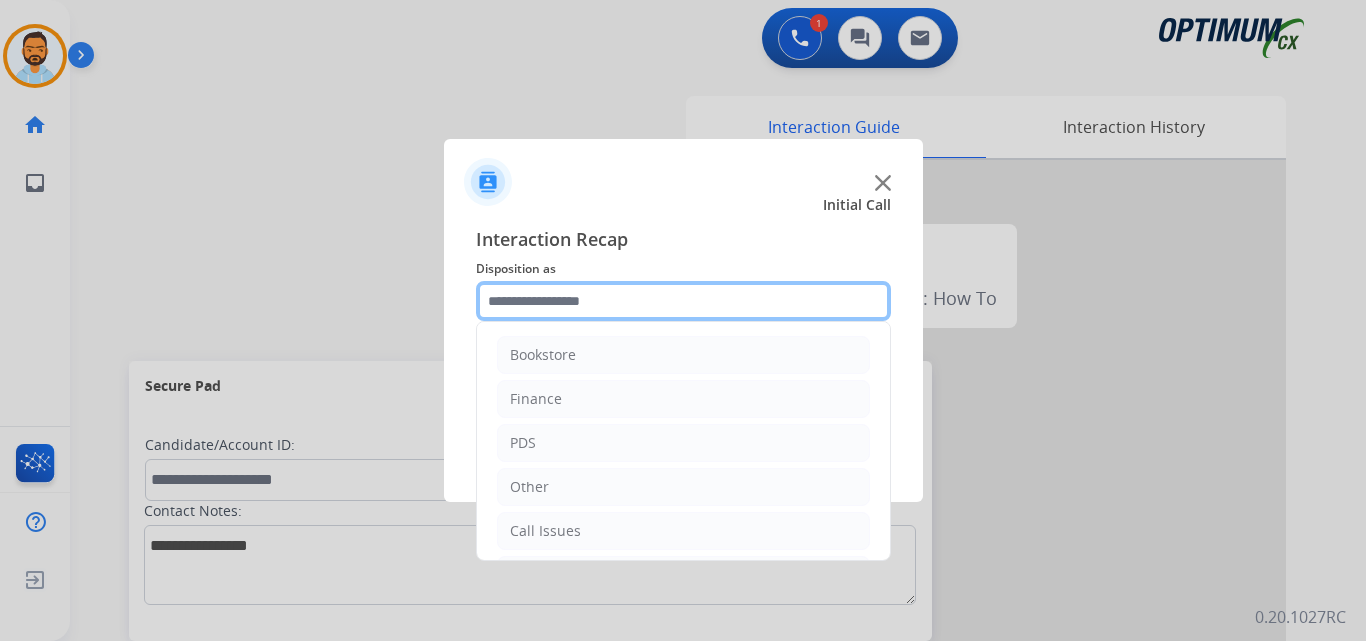 scroll, scrollTop: 136, scrollLeft: 0, axis: vertical 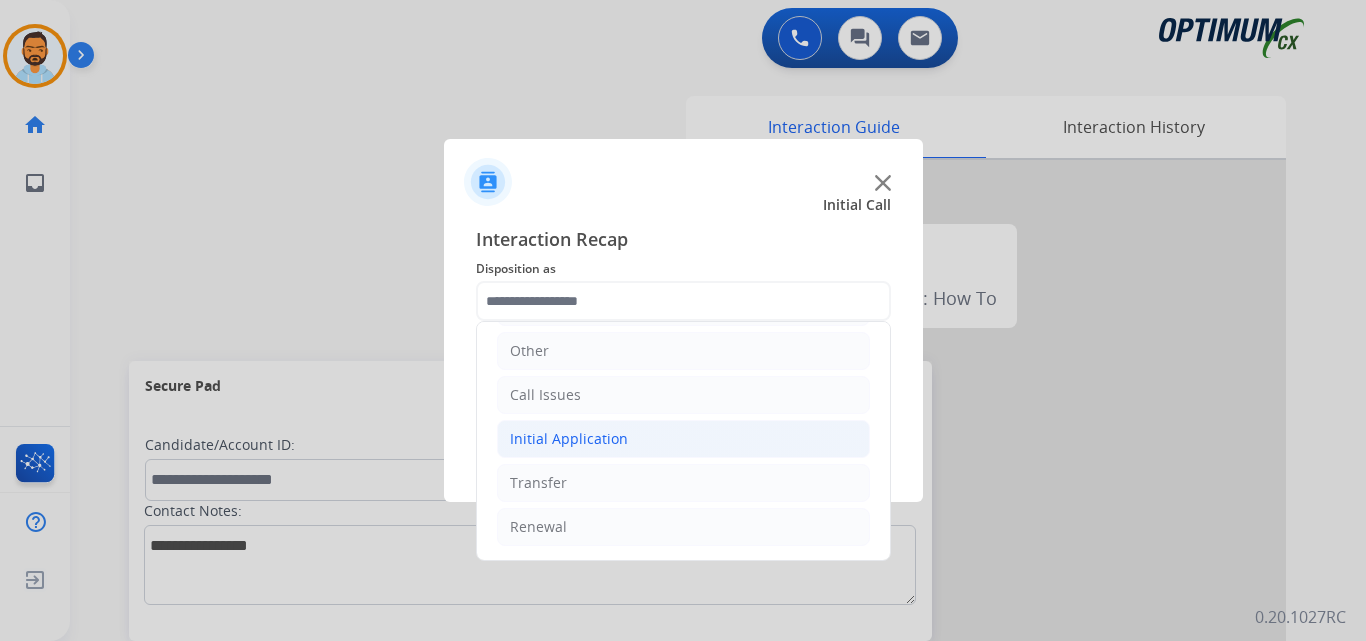 click on "Initial Application" 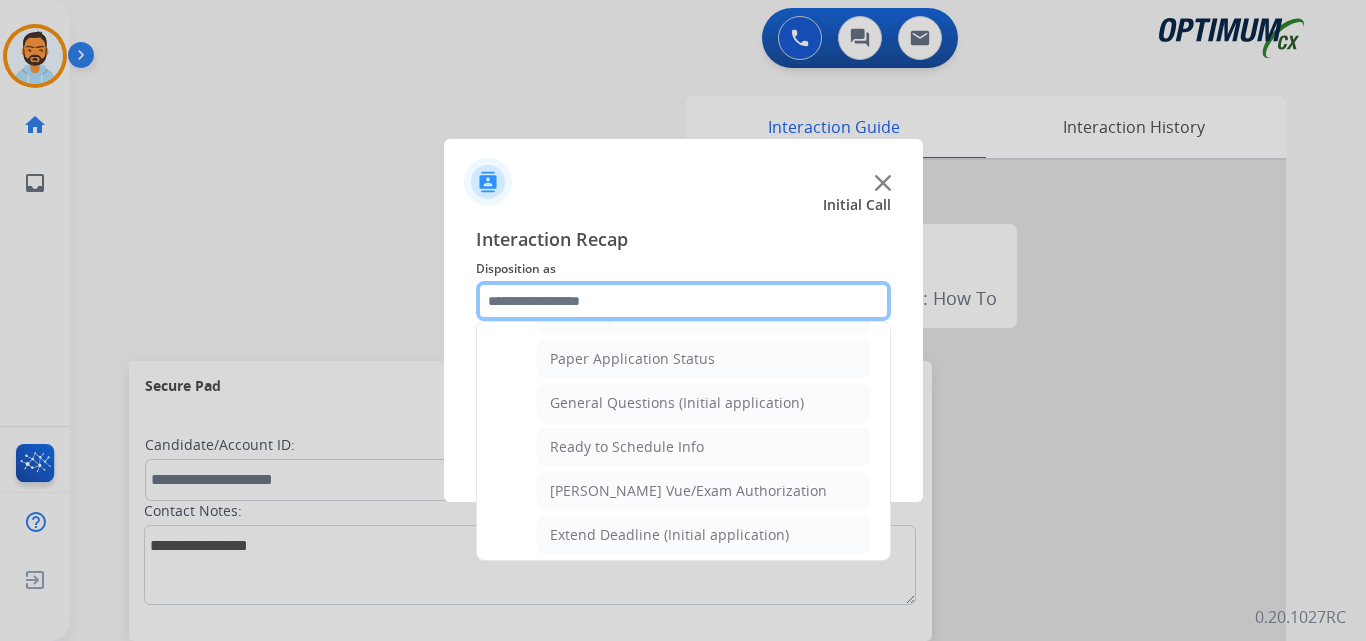 scroll, scrollTop: 1118, scrollLeft: 0, axis: vertical 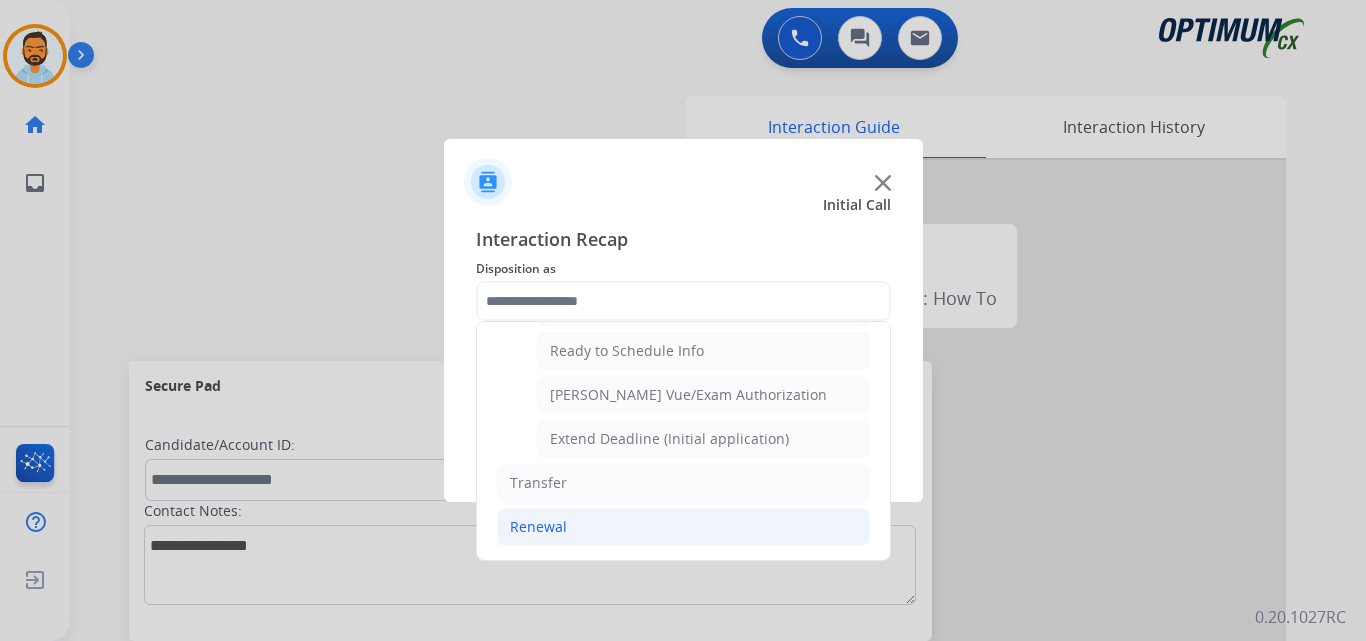 click on "Renewal" 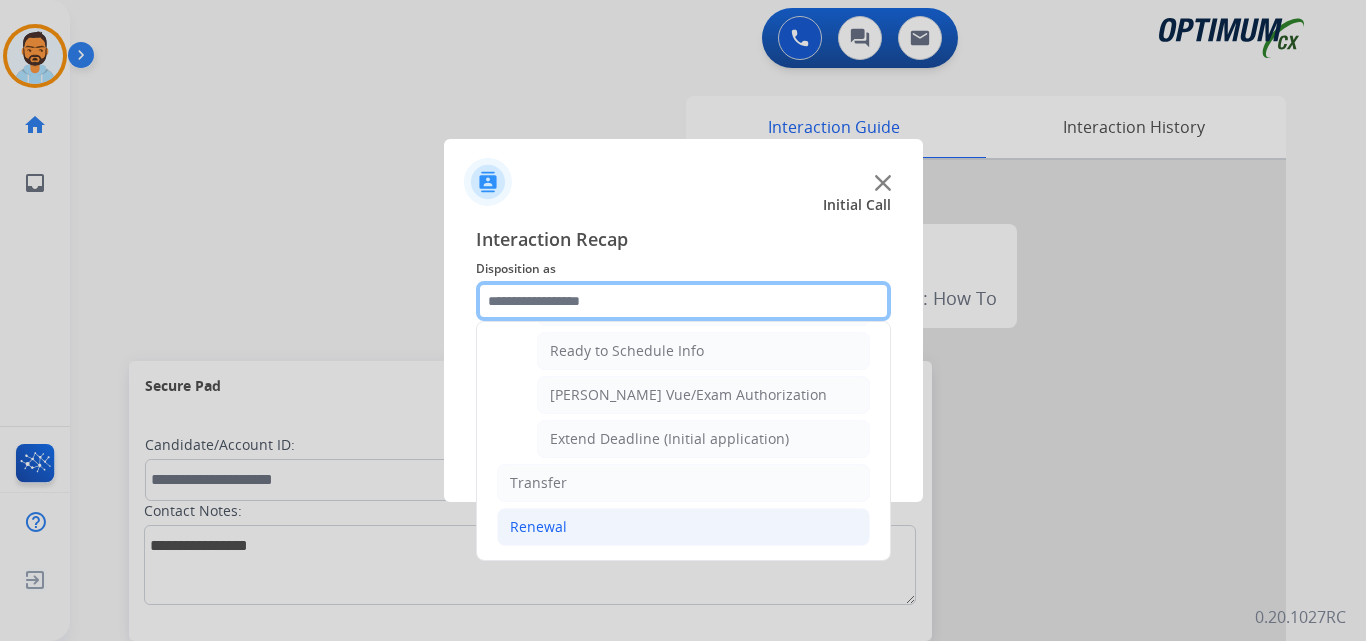 scroll, scrollTop: 772, scrollLeft: 0, axis: vertical 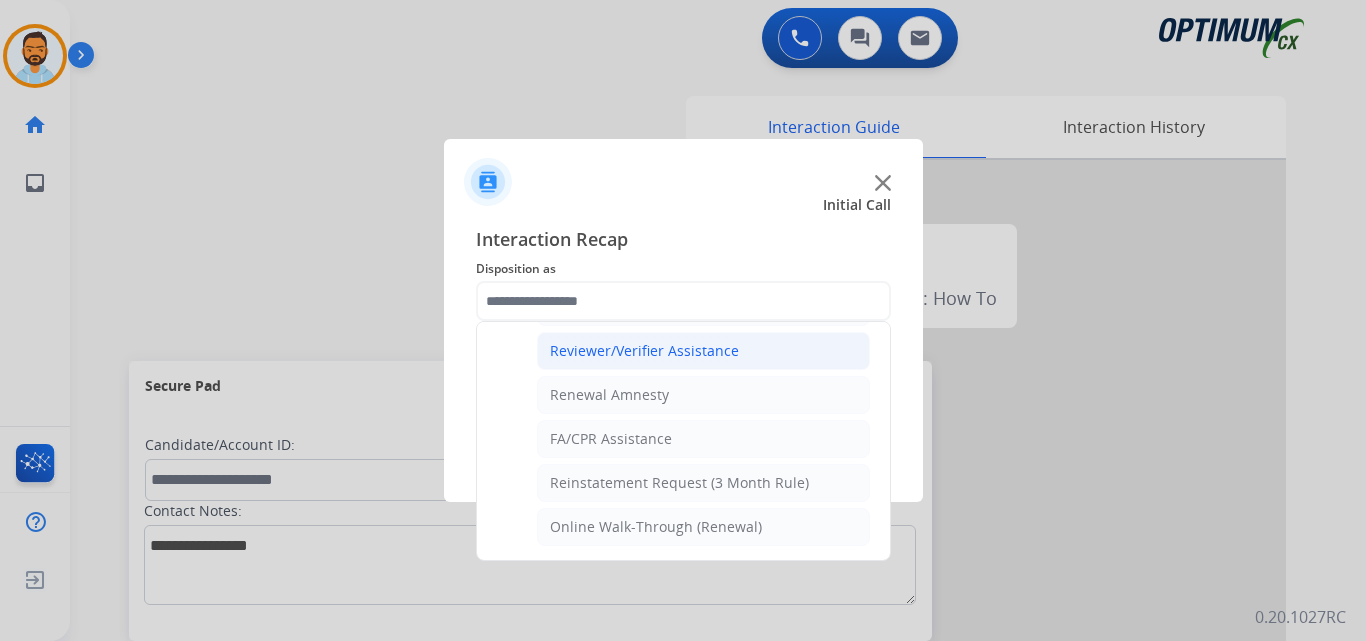 click on "Reviewer/Verifier Assistance" 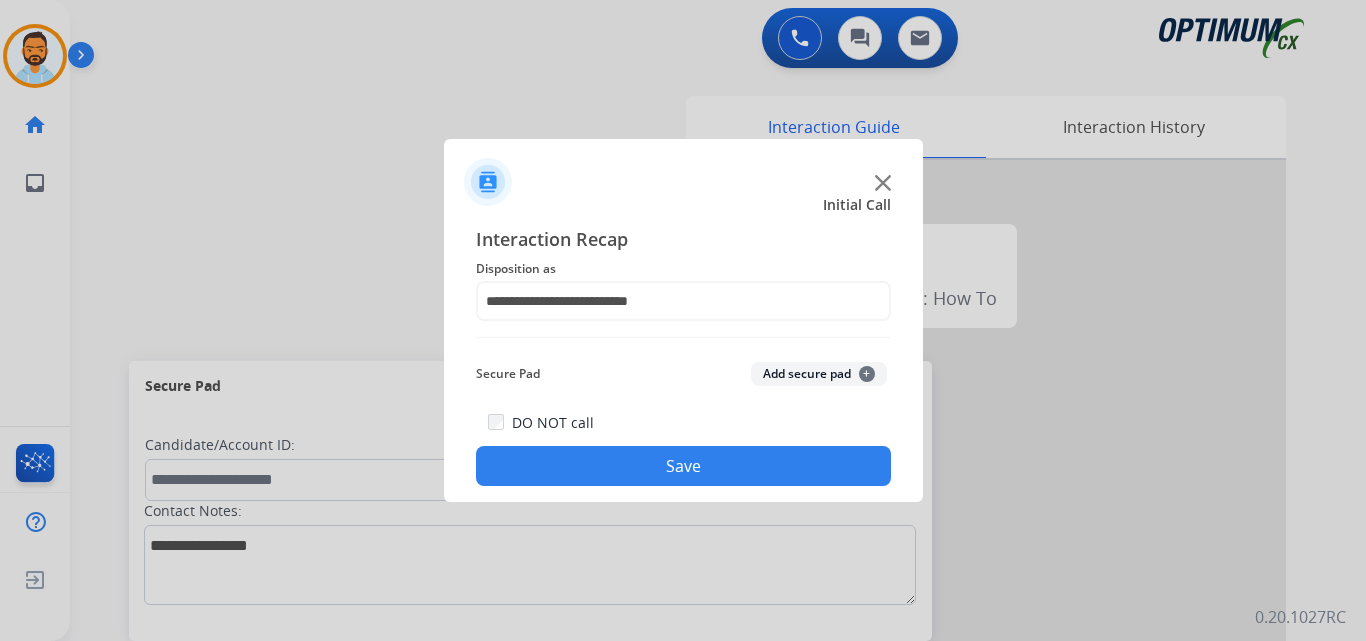 click on "Save" 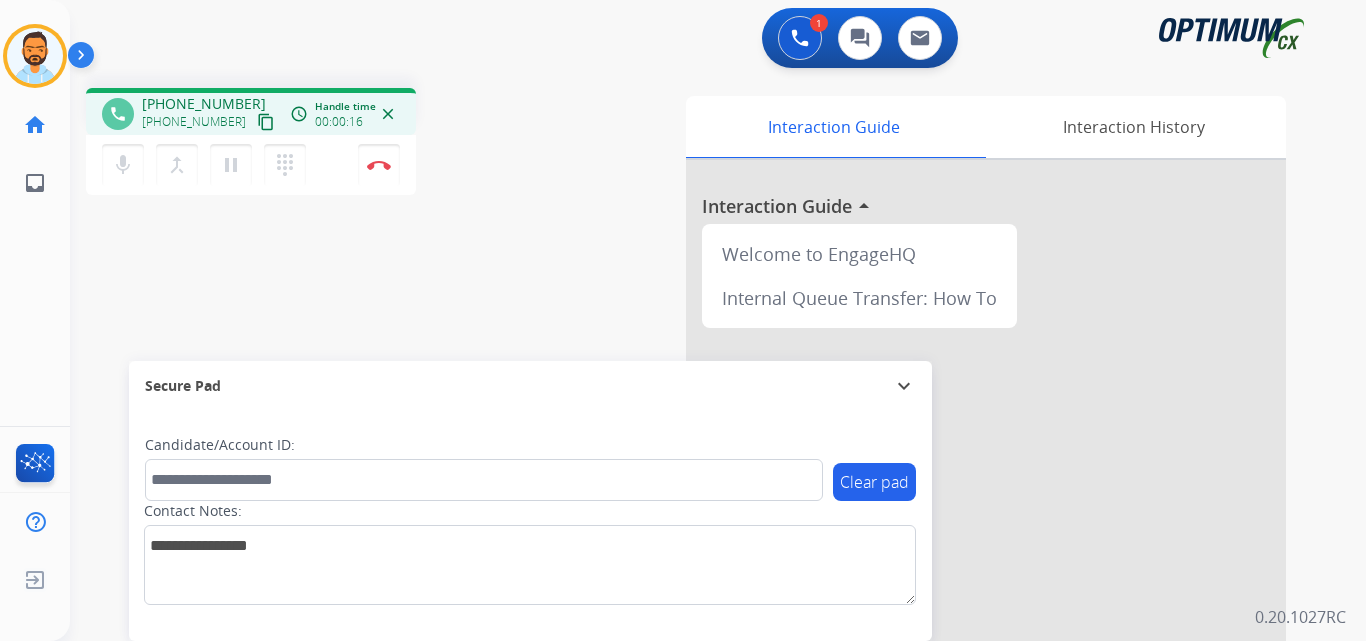 click on "content_copy" at bounding box center [266, 122] 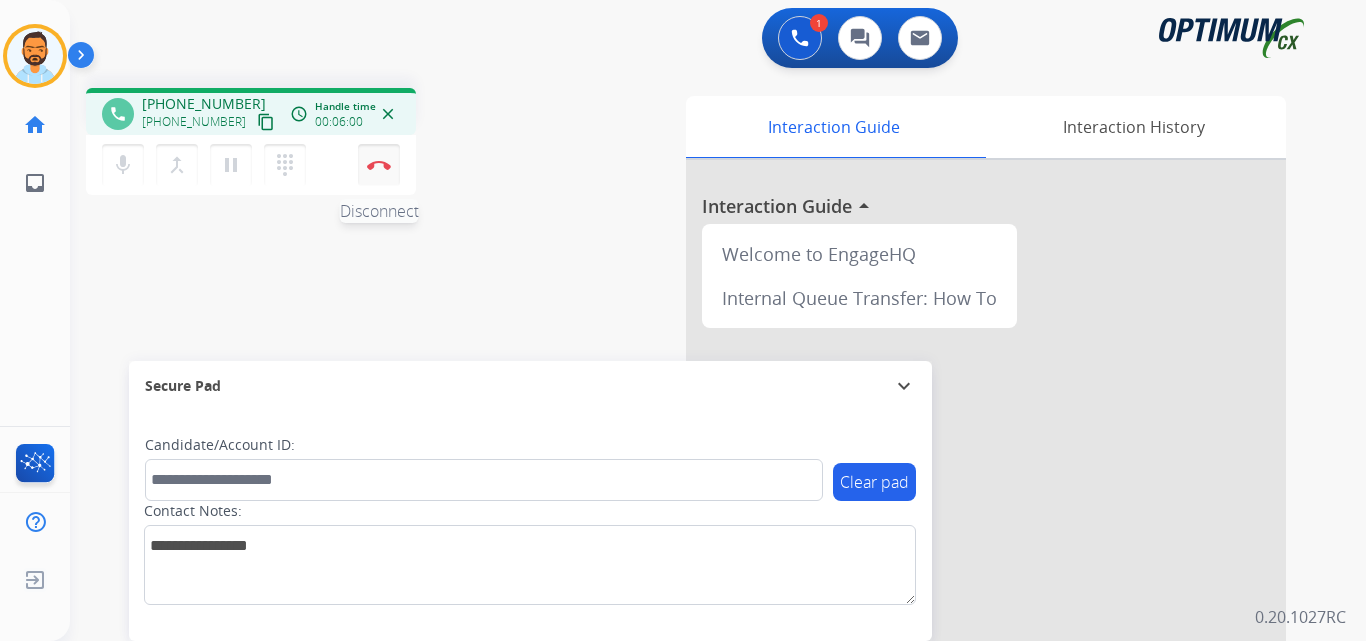 click at bounding box center [379, 165] 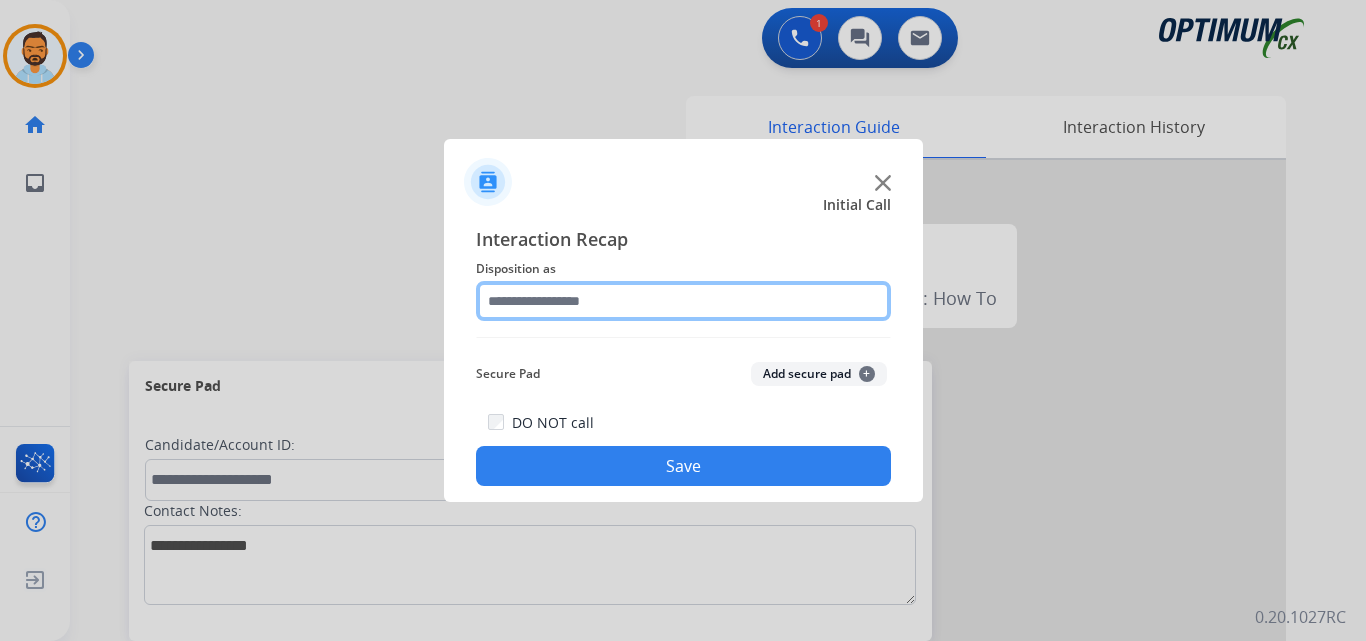 click 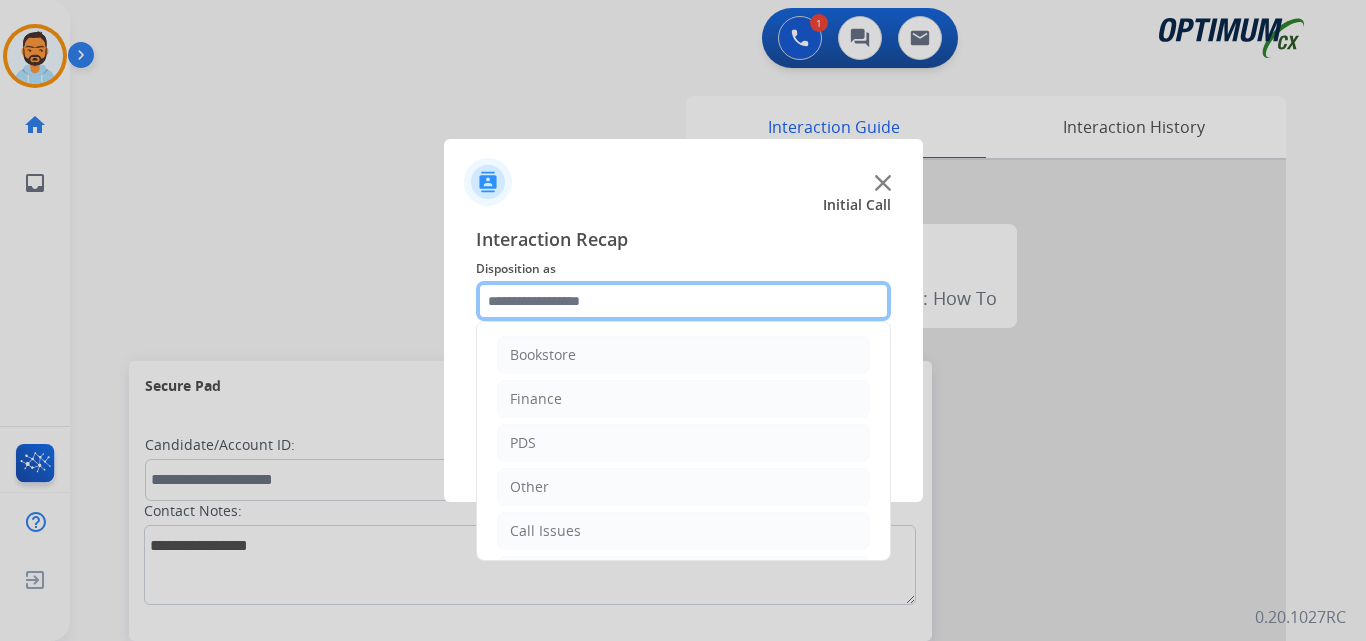 scroll, scrollTop: 136, scrollLeft: 0, axis: vertical 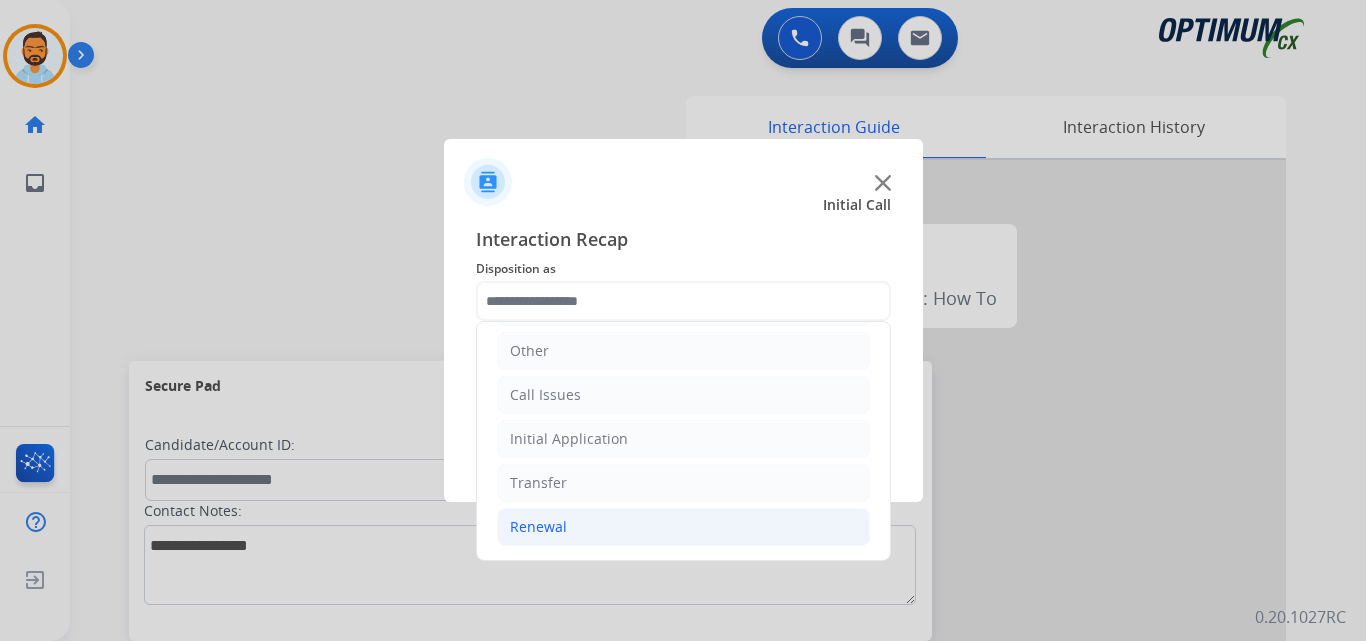 click on "Renewal" 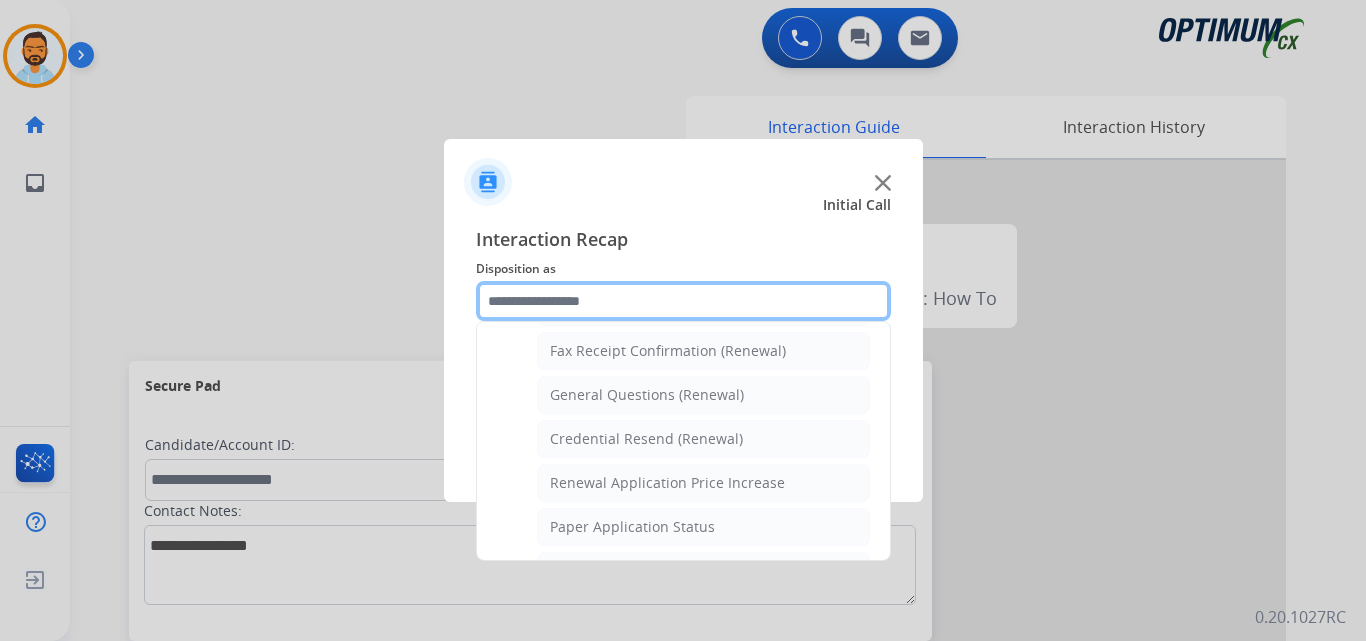 scroll, scrollTop: 550, scrollLeft: 0, axis: vertical 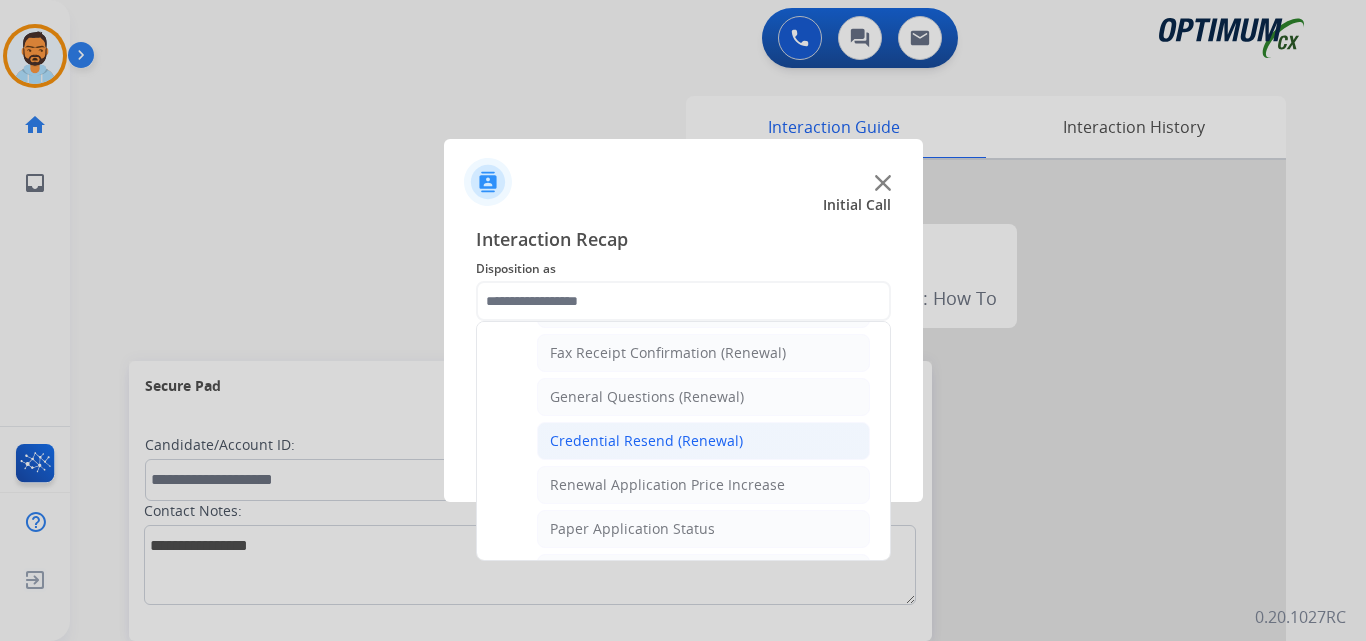 click on "Credential Resend (Renewal)" 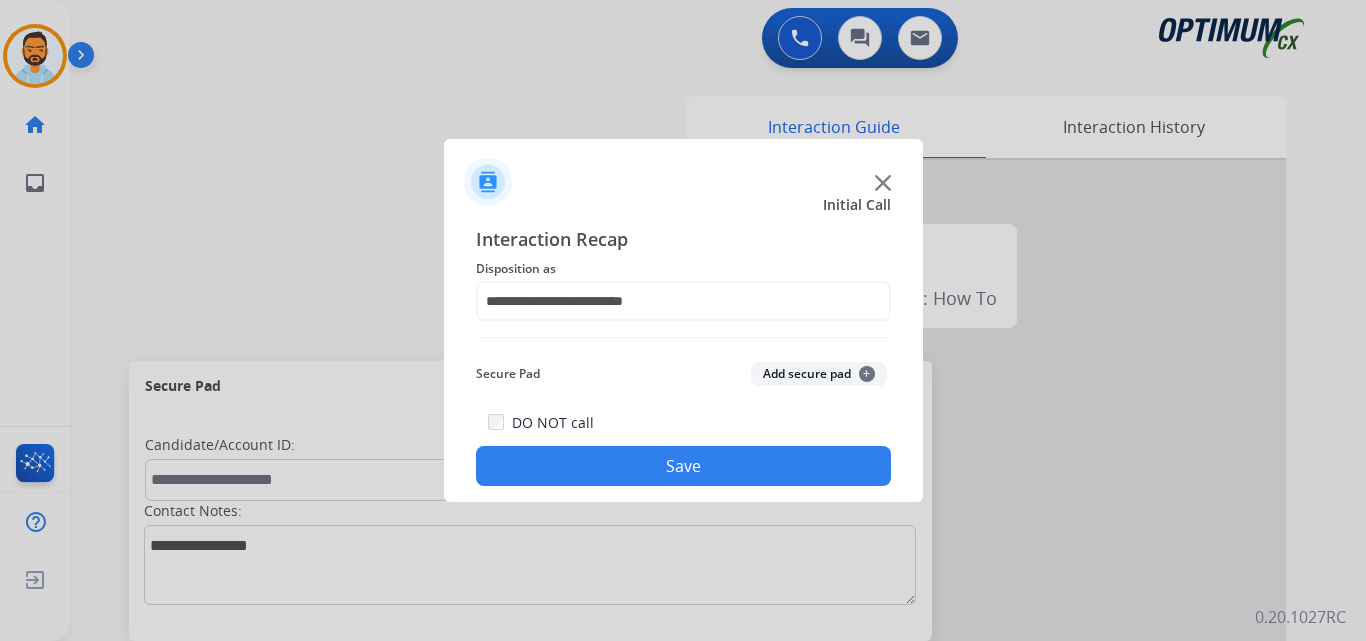 click on "Save" 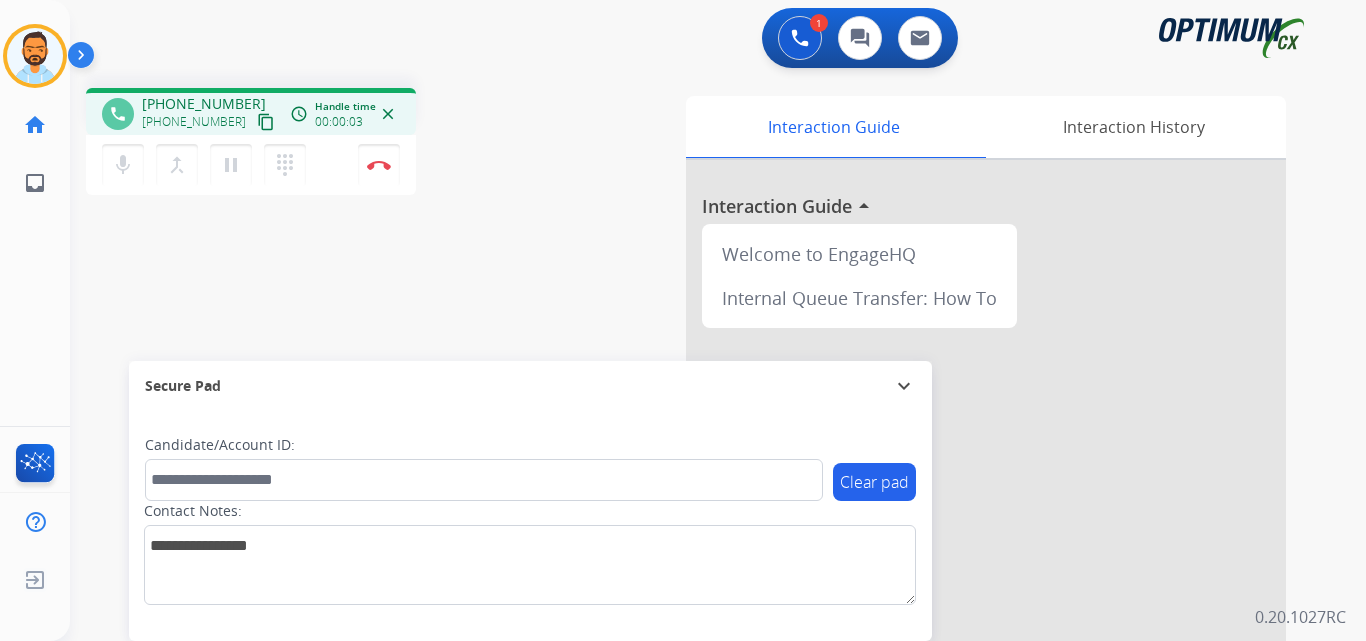 click on "content_copy" at bounding box center (266, 122) 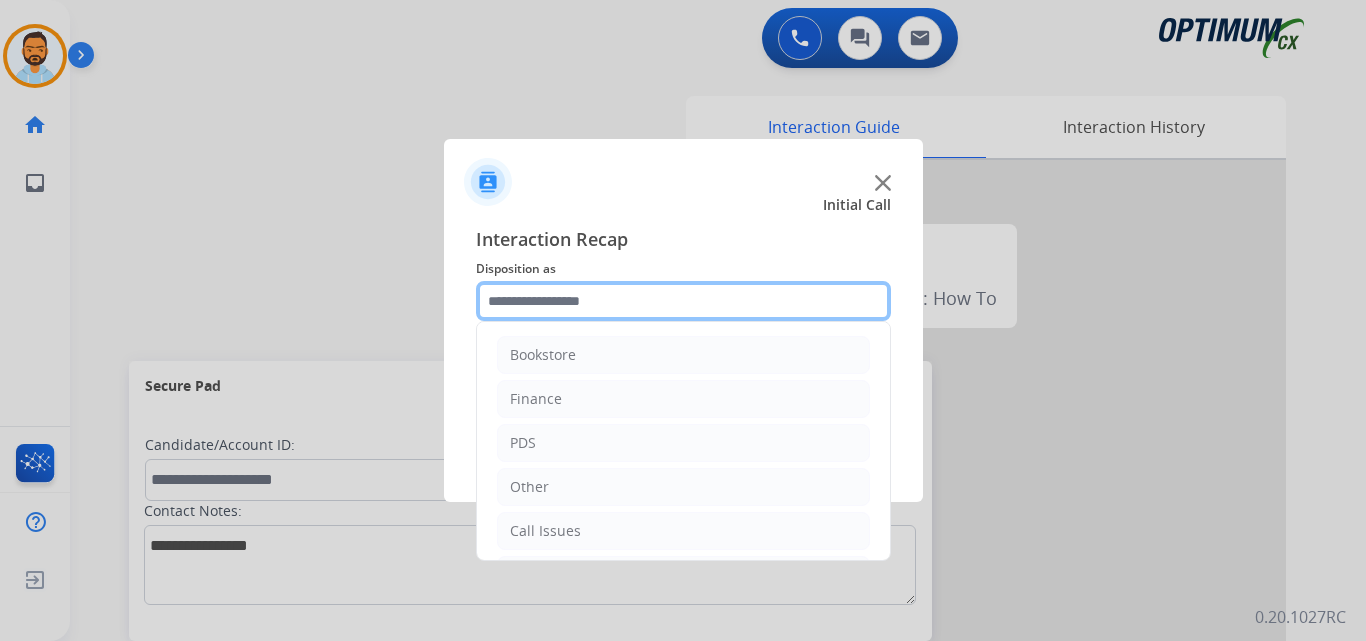 click 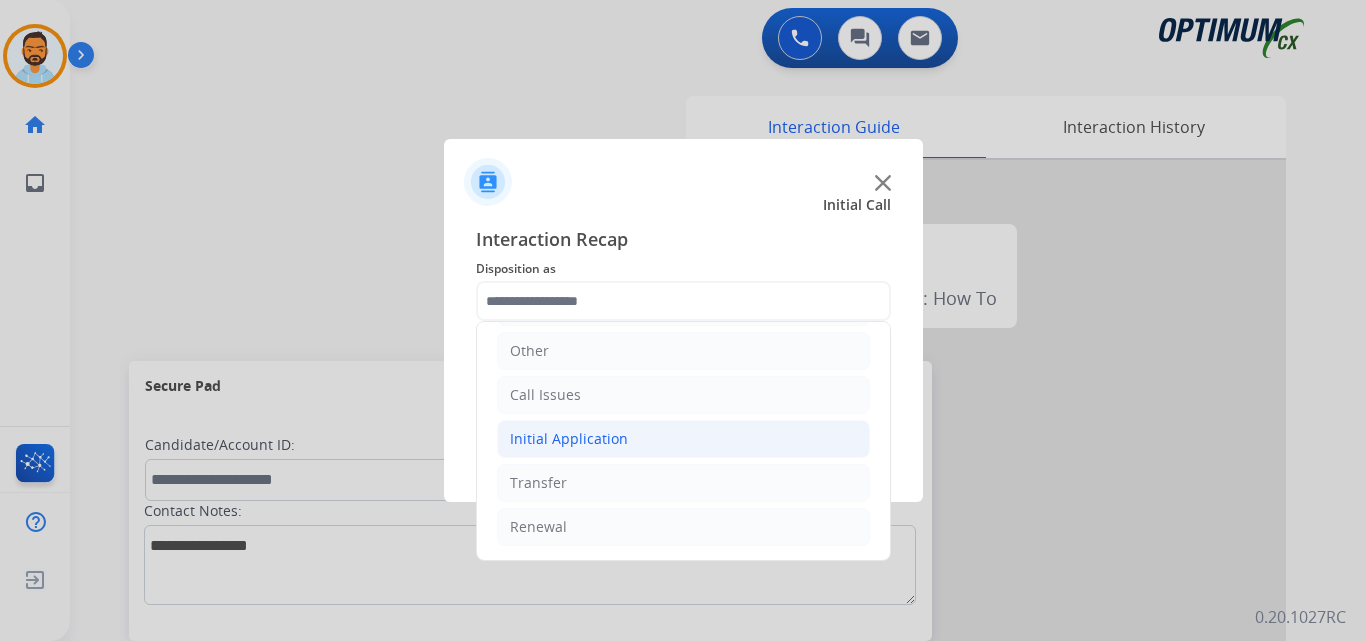 click on "Initial Application" 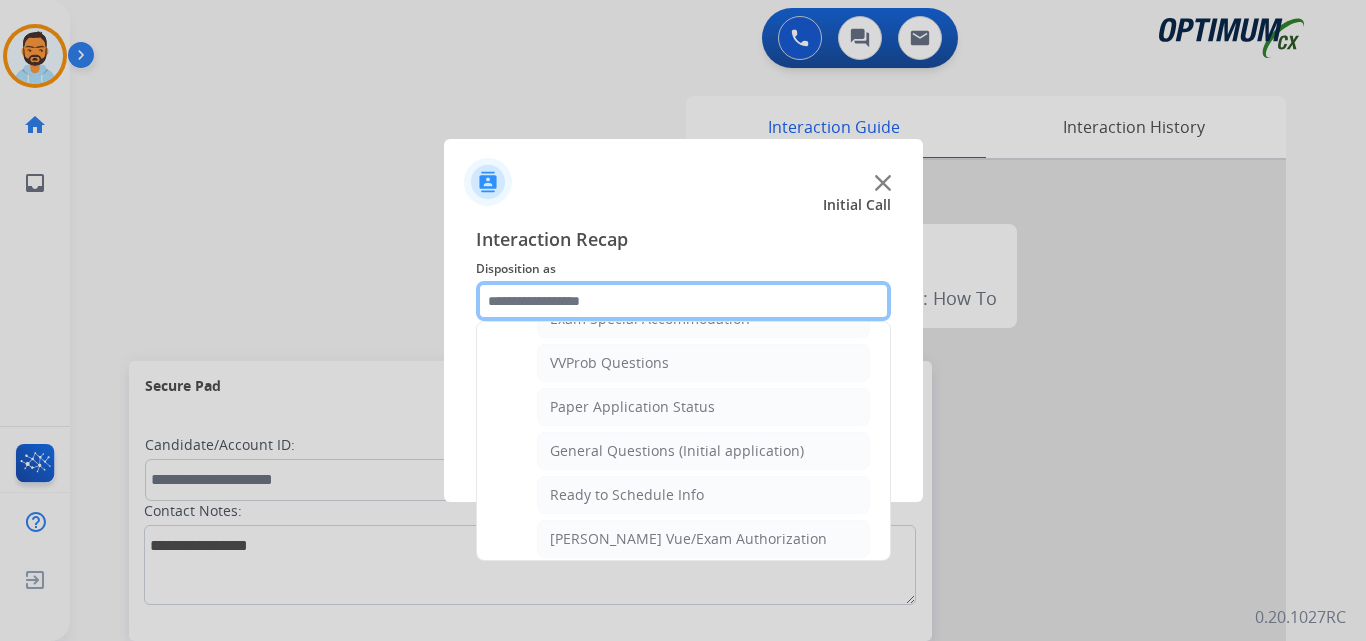 scroll, scrollTop: 1091, scrollLeft: 0, axis: vertical 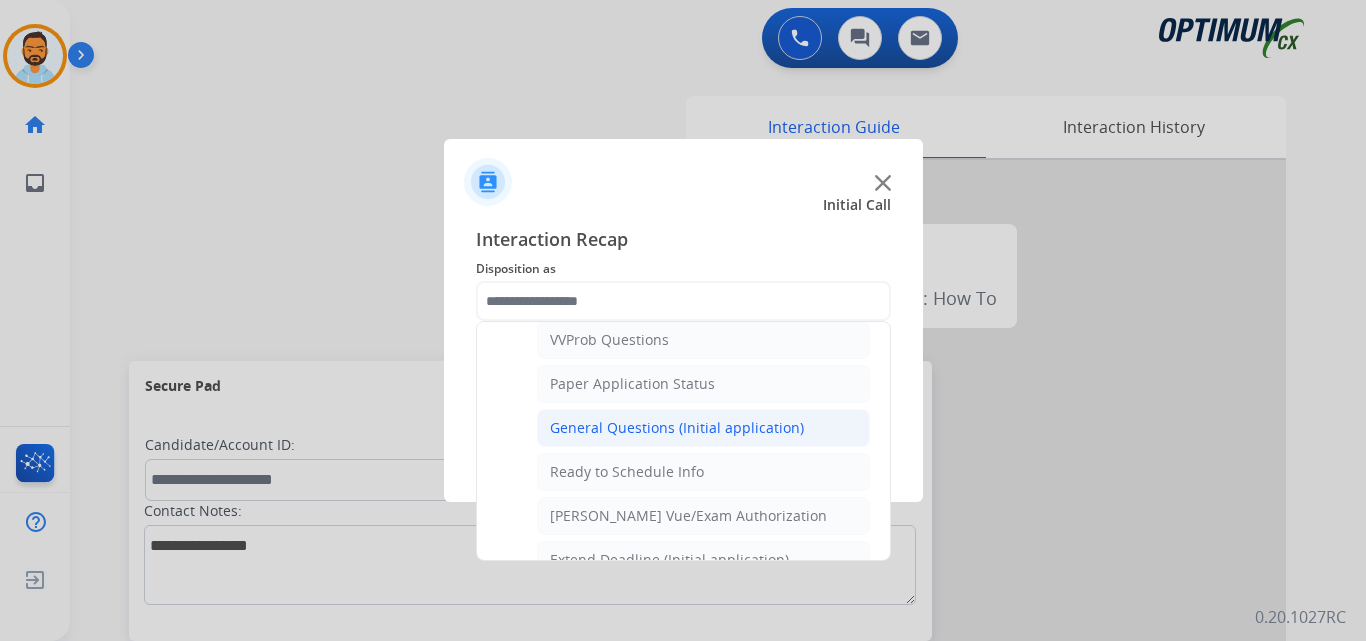 click on "General Questions (Initial application)" 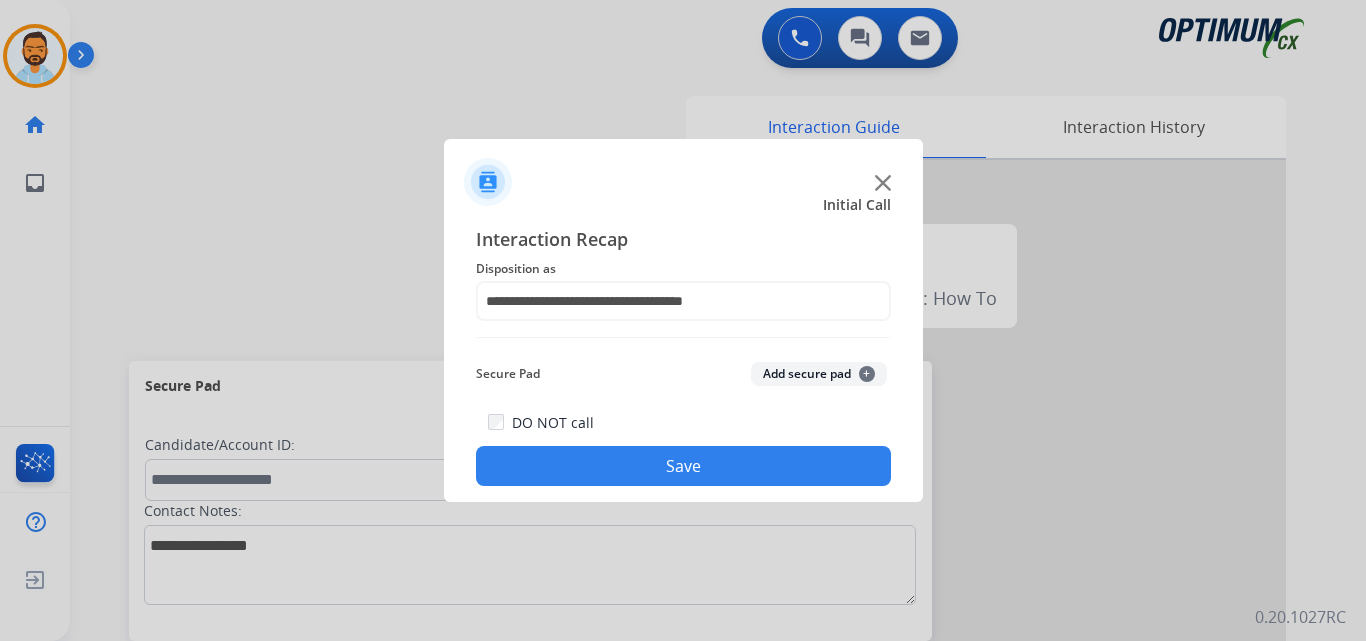 click on "Save" 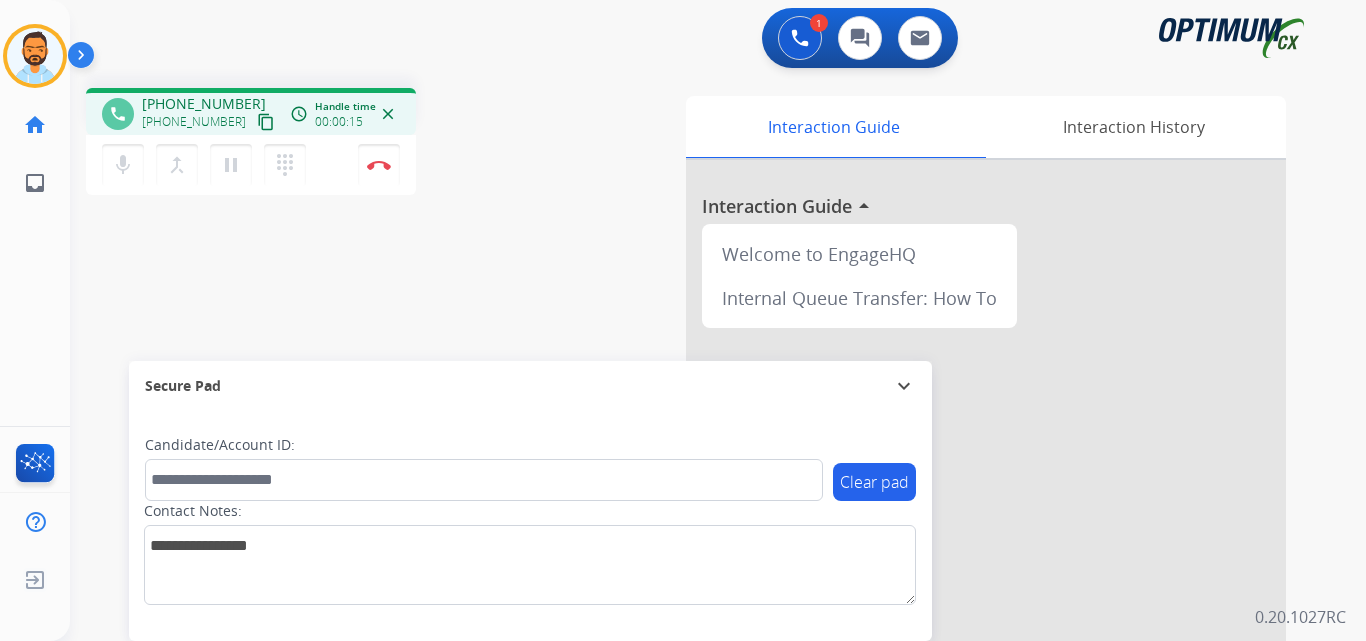 click on "content_copy" at bounding box center (266, 122) 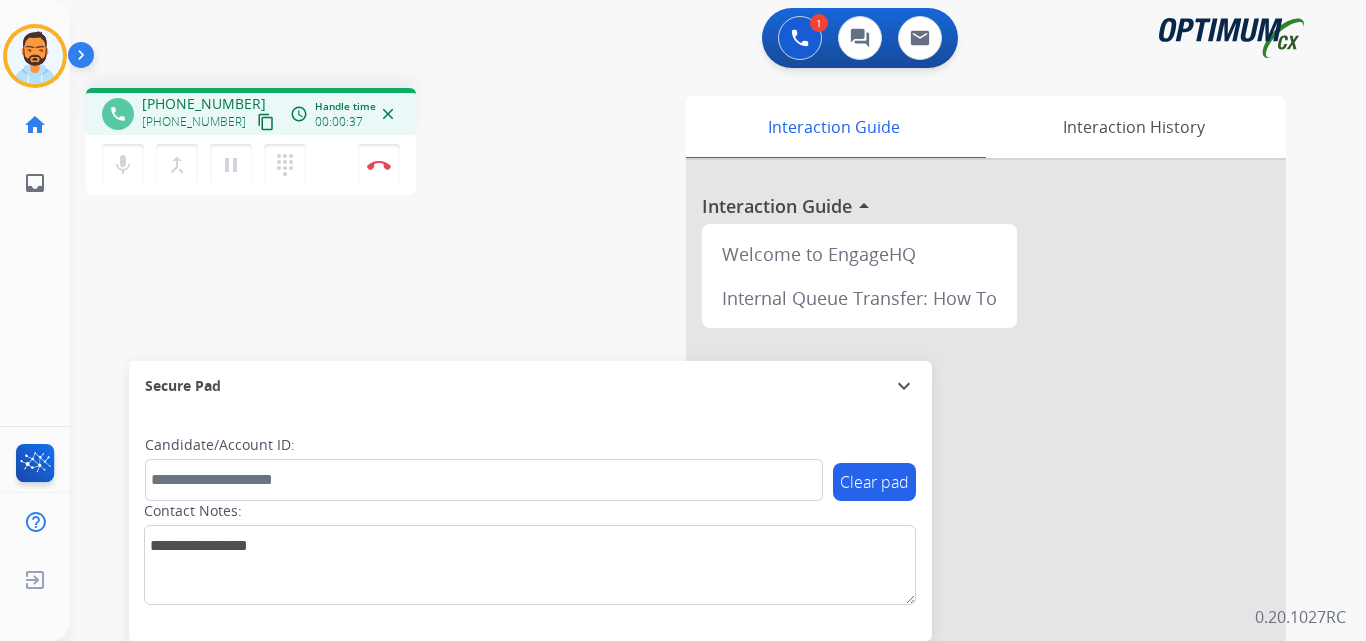 click on "content_copy" at bounding box center (266, 122) 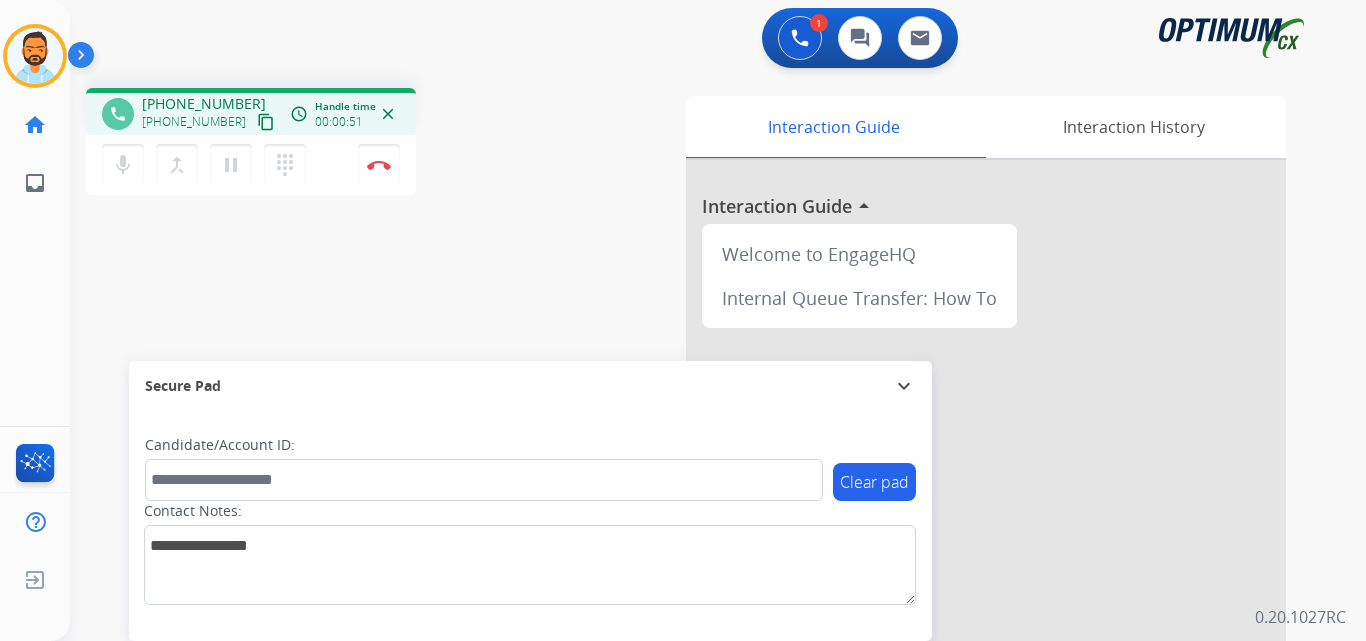 click on "content_copy" at bounding box center [266, 122] 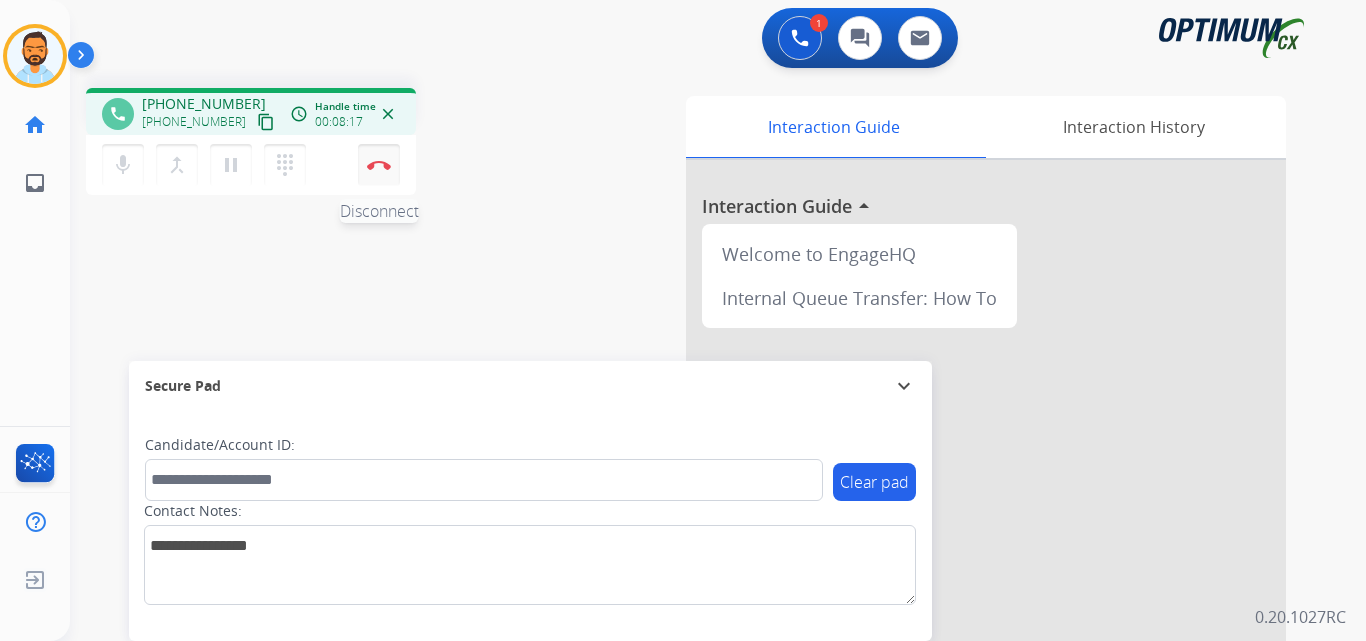 click on "Disconnect" at bounding box center (379, 165) 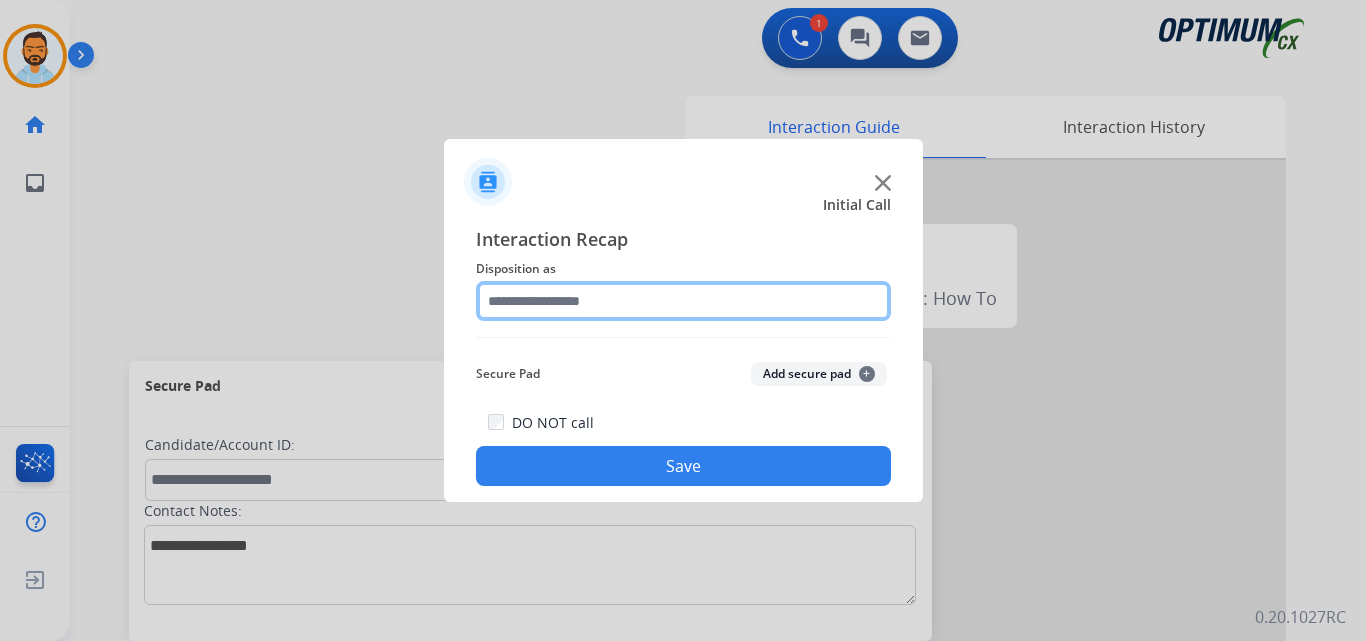 click 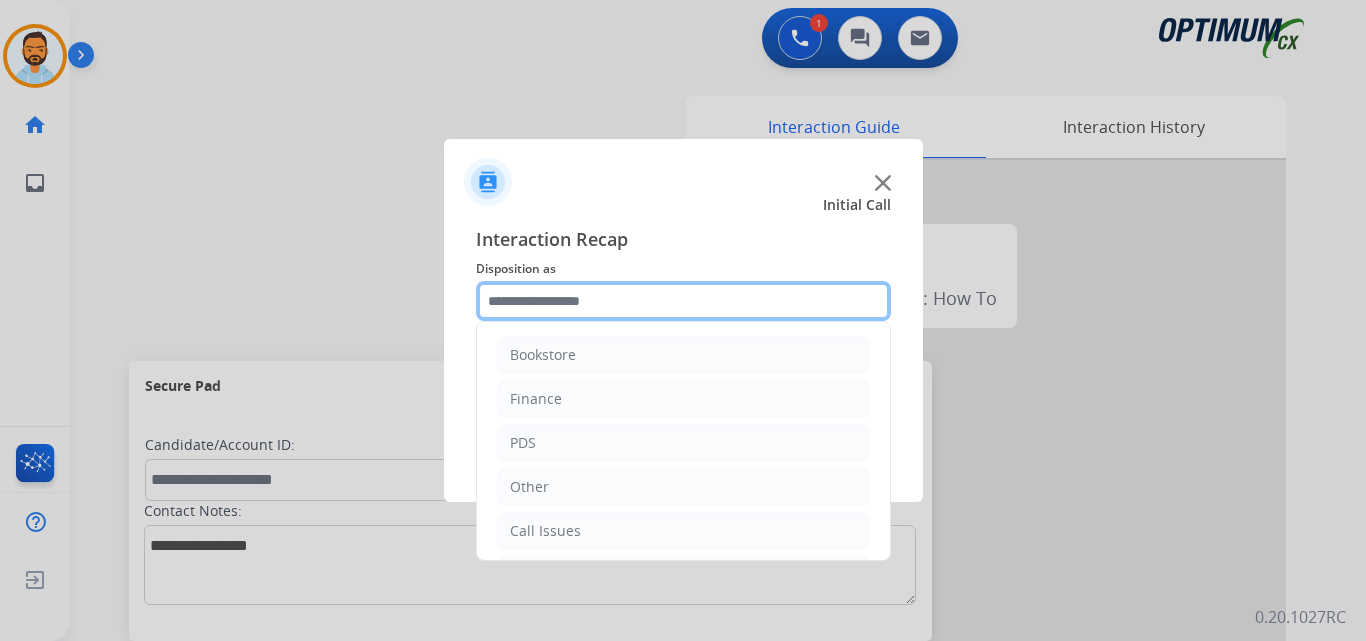 scroll, scrollTop: 136, scrollLeft: 0, axis: vertical 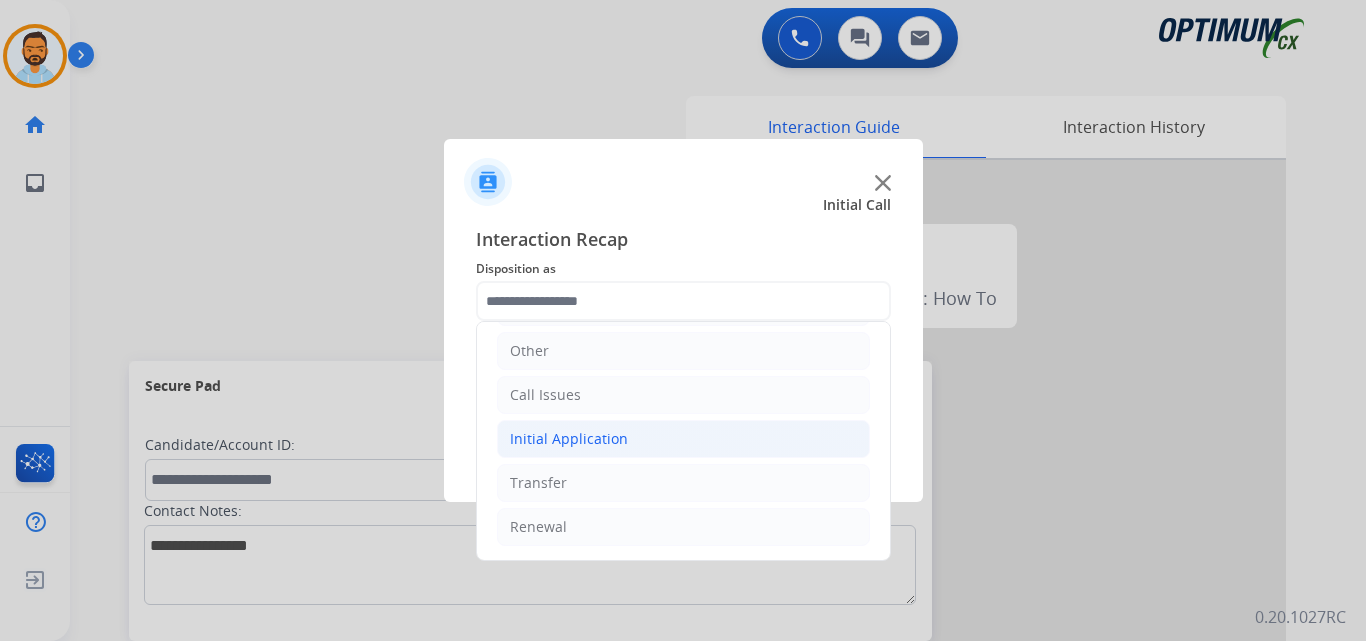 click on "Initial Application" 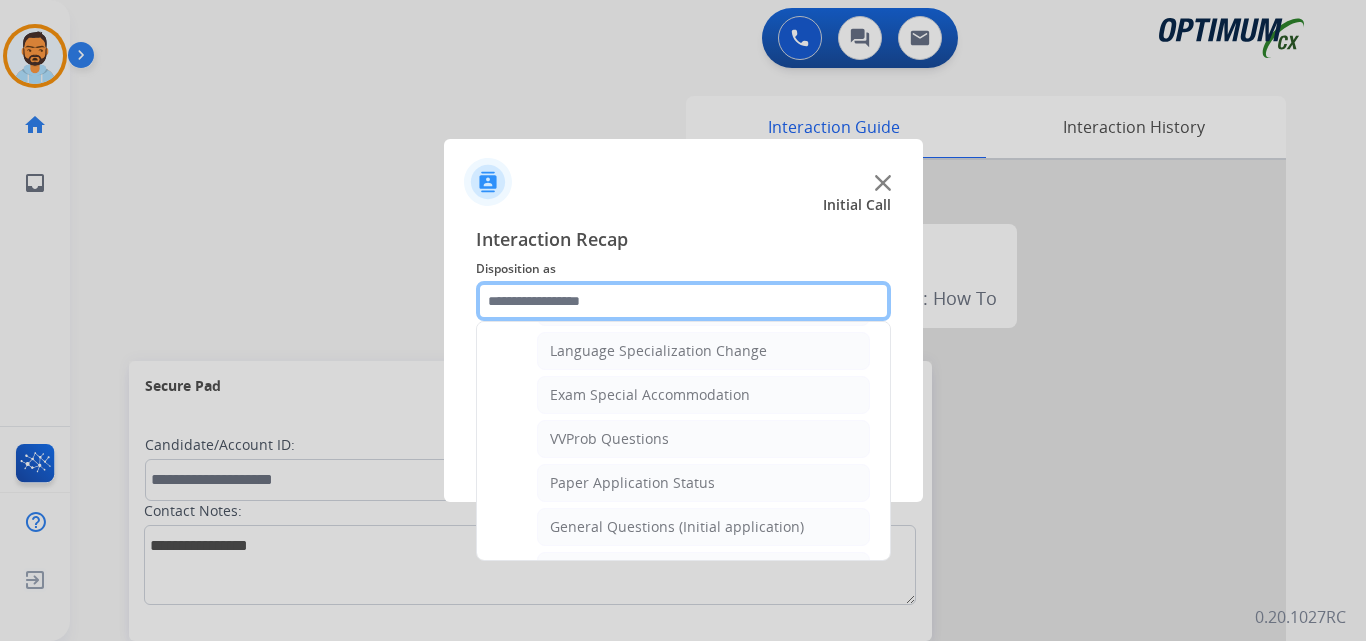 scroll, scrollTop: 1002, scrollLeft: 0, axis: vertical 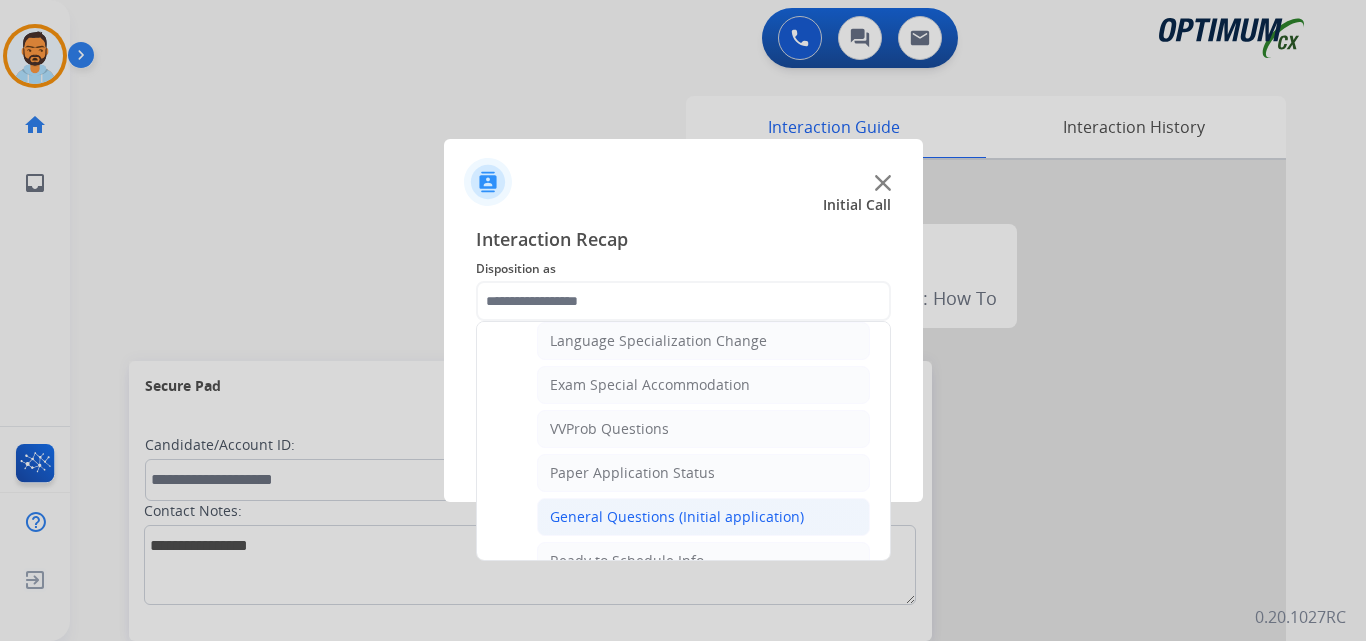 click on "General Questions (Initial application)" 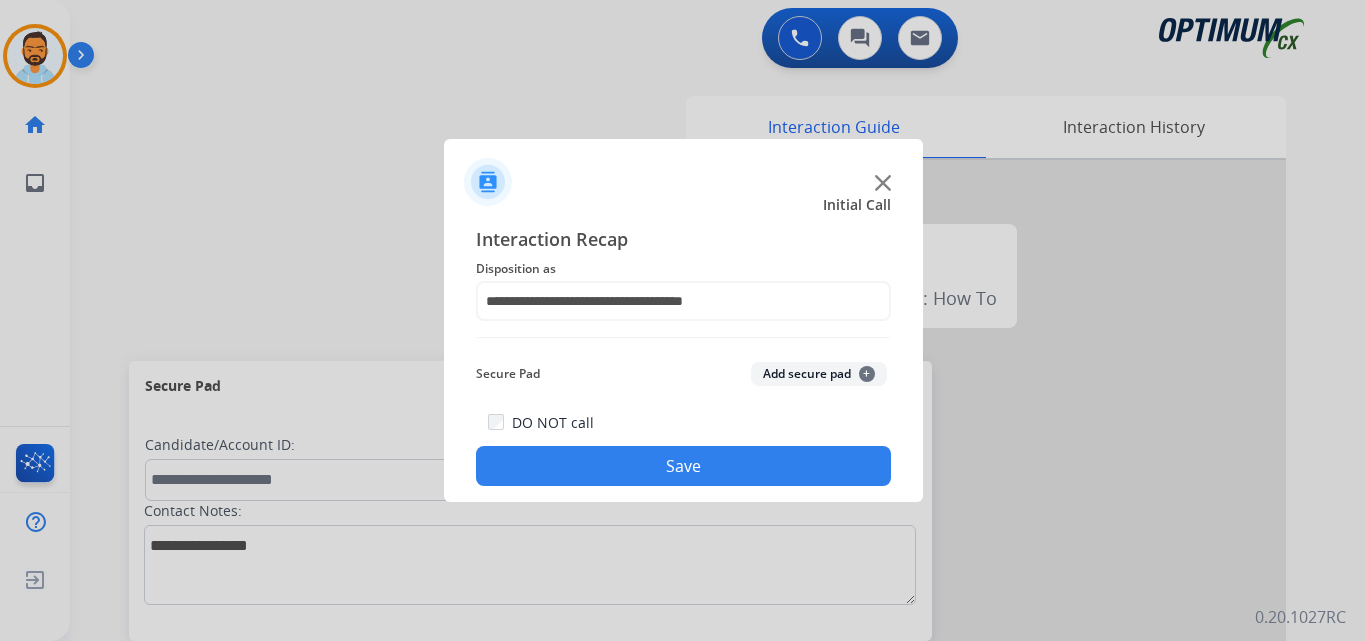 click on "Save" 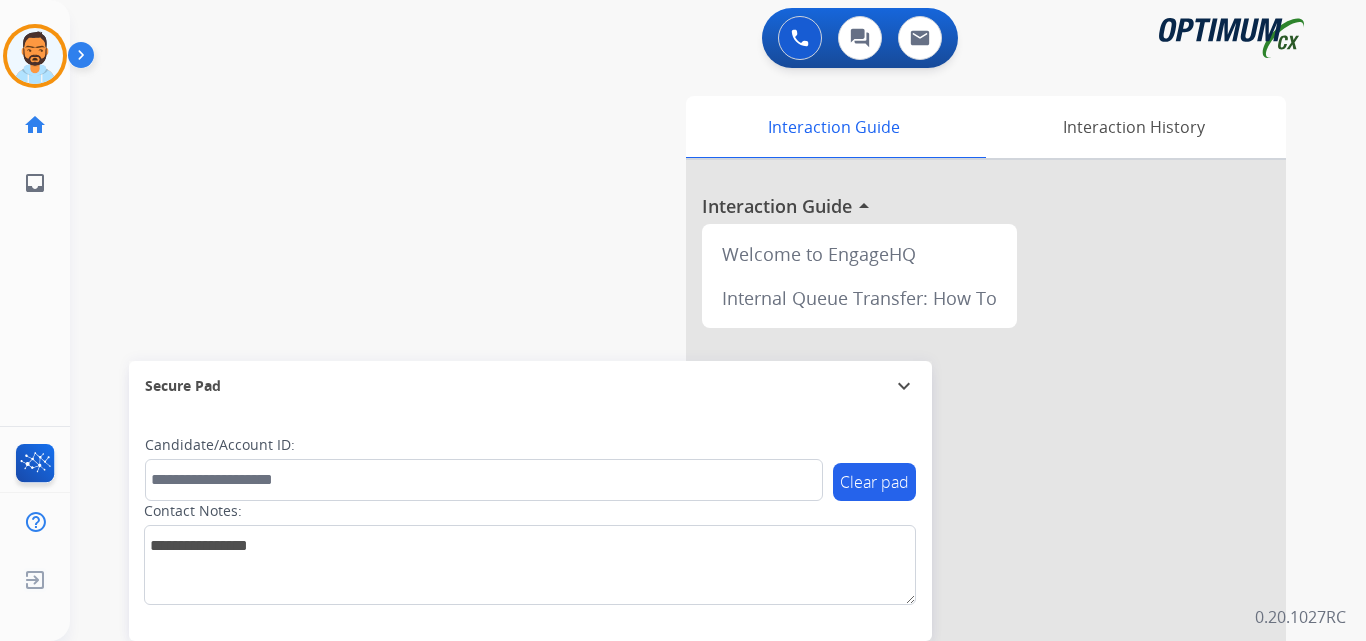 click on "swap_horiz Break voice bridge close_fullscreen Connect 3-Way Call merge_type Separate 3-Way Call  Interaction Guide   Interaction History  Interaction Guide arrow_drop_up  Welcome to EngageHQ   Internal Queue Transfer: How To  Secure Pad expand_more Clear pad Candidate/Account ID: Contact Notes:" at bounding box center [694, 489] 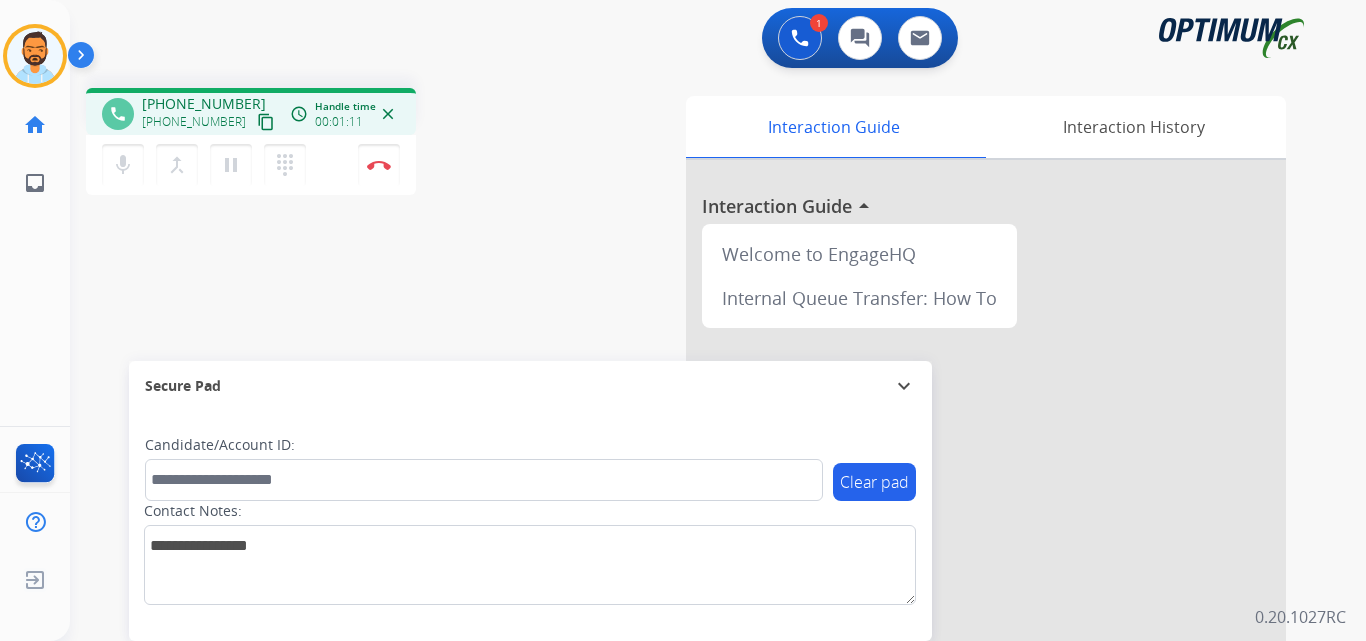 click on "content_copy" at bounding box center (266, 122) 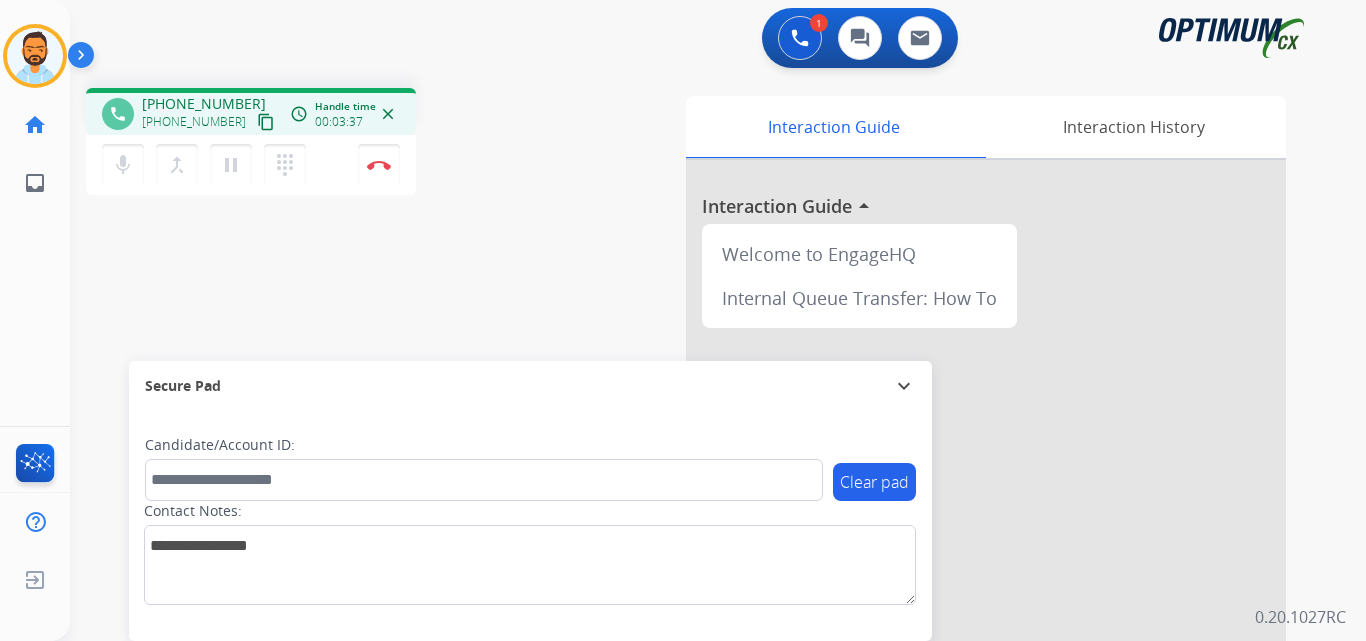 click on "phone +13092498019 +13092498019 content_copy access_time Call metrics Queue   00:10 Hold   00:00 Talk   03:28 Total   03:37 Handle time 00:03:37 close mic Mute merge_type Bridge pause Hold dialpad Dialpad Disconnect swap_horiz Break voice bridge close_fullscreen Connect 3-Way Call merge_type Separate 3-Way Call  Interaction Guide   Interaction History  Interaction Guide arrow_drop_up  Welcome to EngageHQ   Internal Queue Transfer: How To  Secure Pad expand_more Clear pad Candidate/Account ID: Contact Notes:" at bounding box center [694, 489] 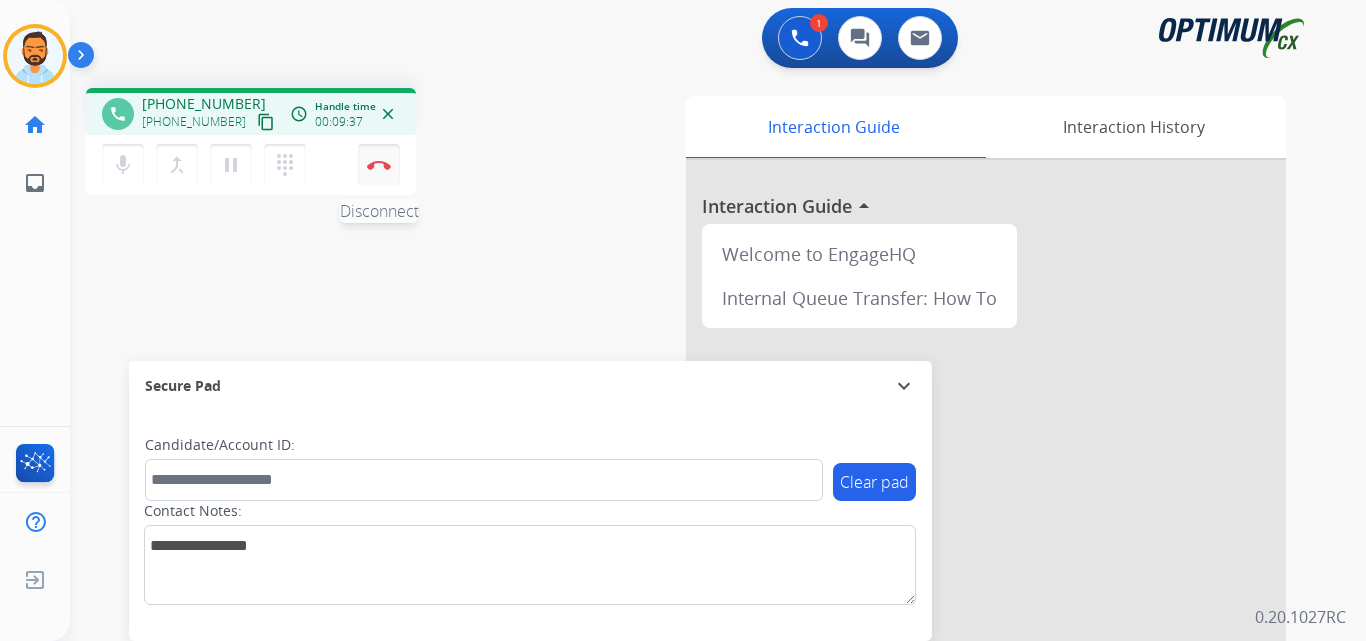 click at bounding box center (379, 165) 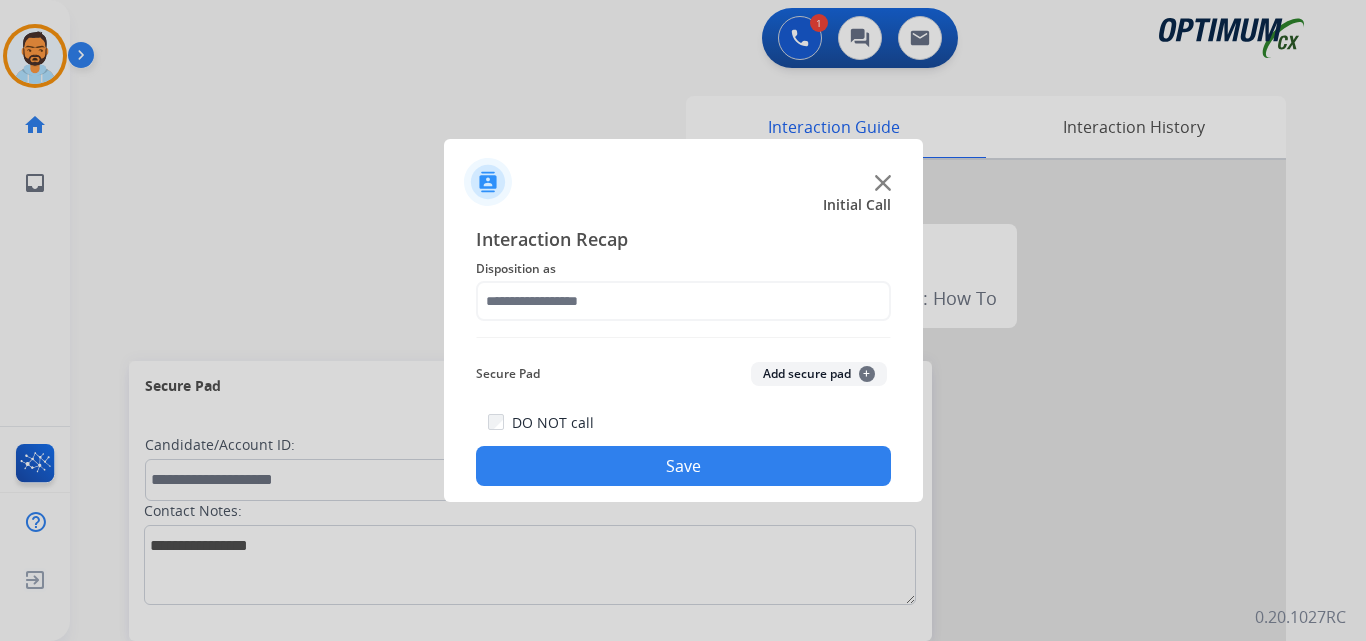 click 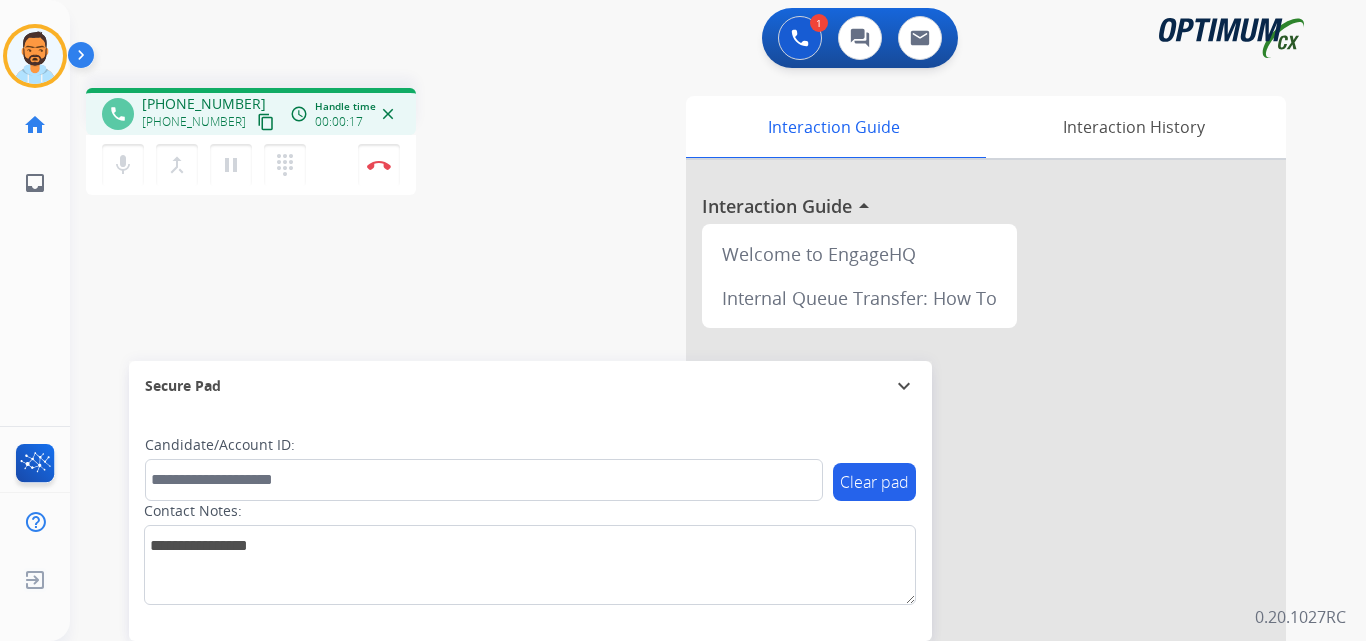 click on "content_copy" at bounding box center [266, 122] 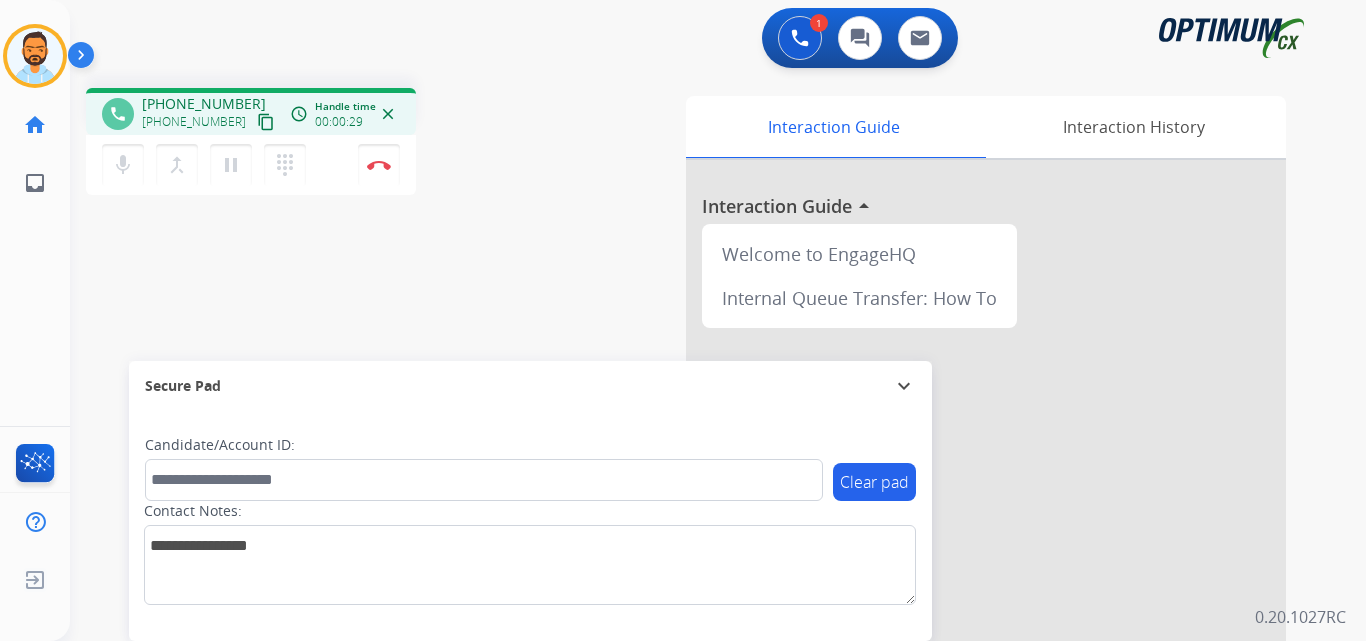 click on "content_copy" at bounding box center [266, 122] 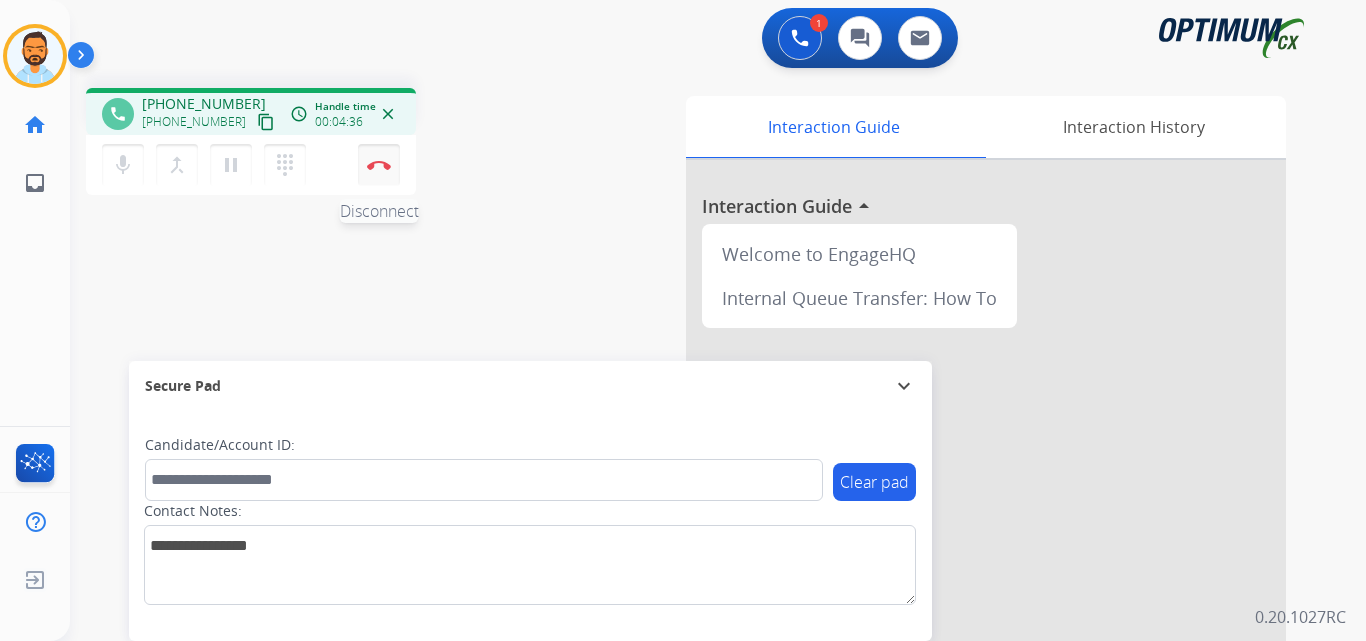 click on "Disconnect" at bounding box center [379, 165] 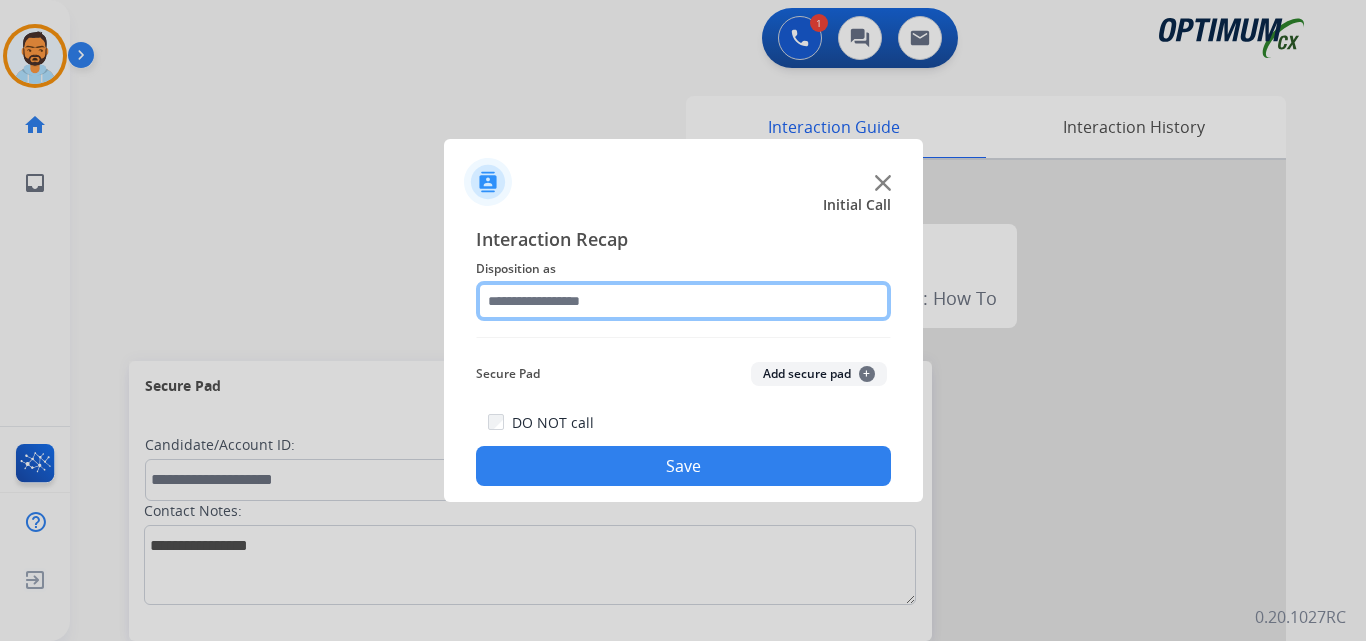 click 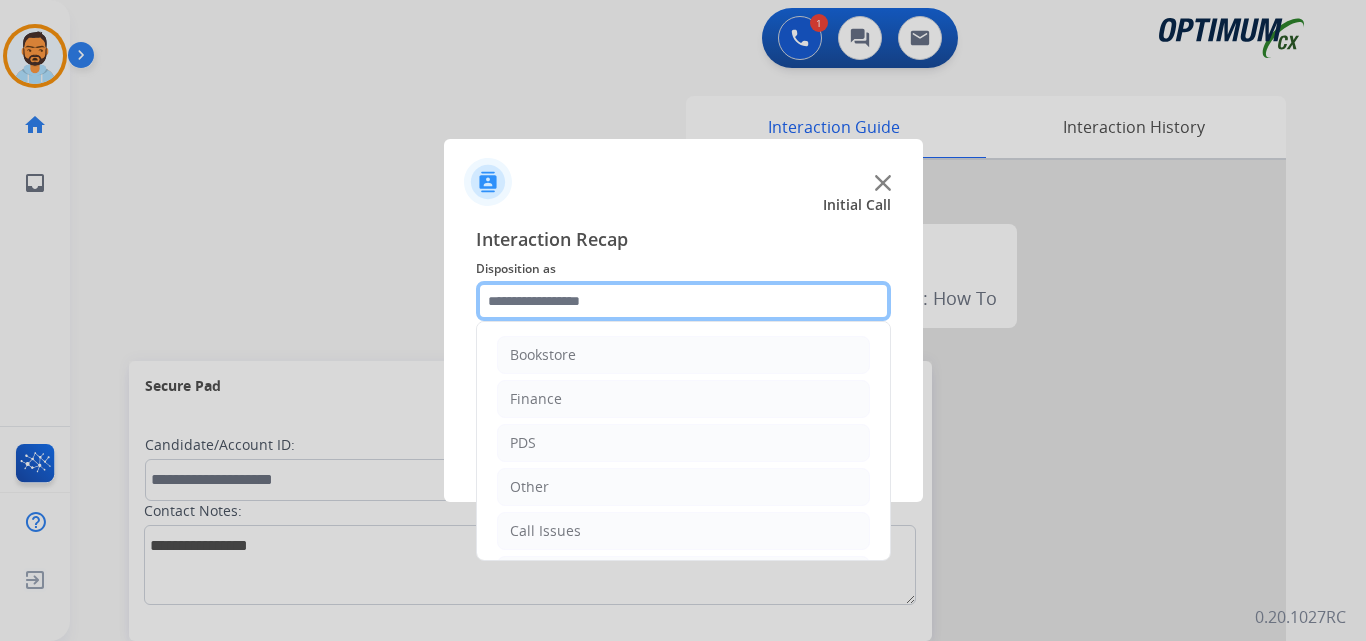 scroll, scrollTop: 136, scrollLeft: 0, axis: vertical 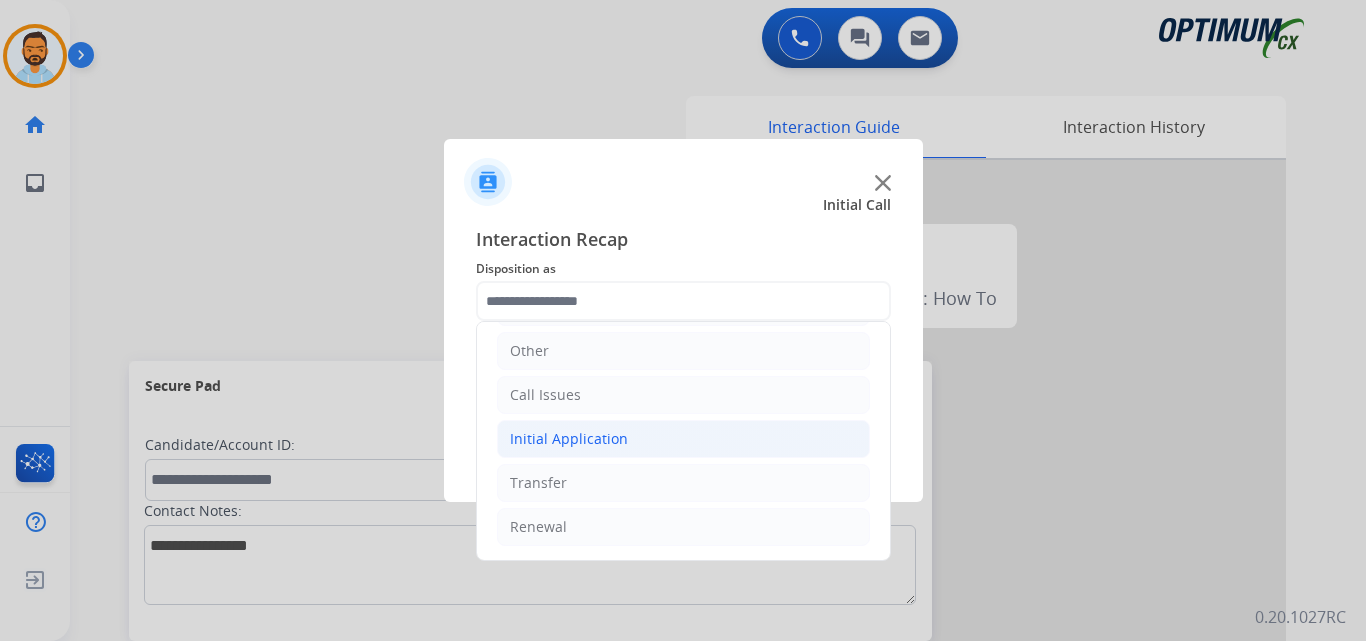 click on "Initial Application" 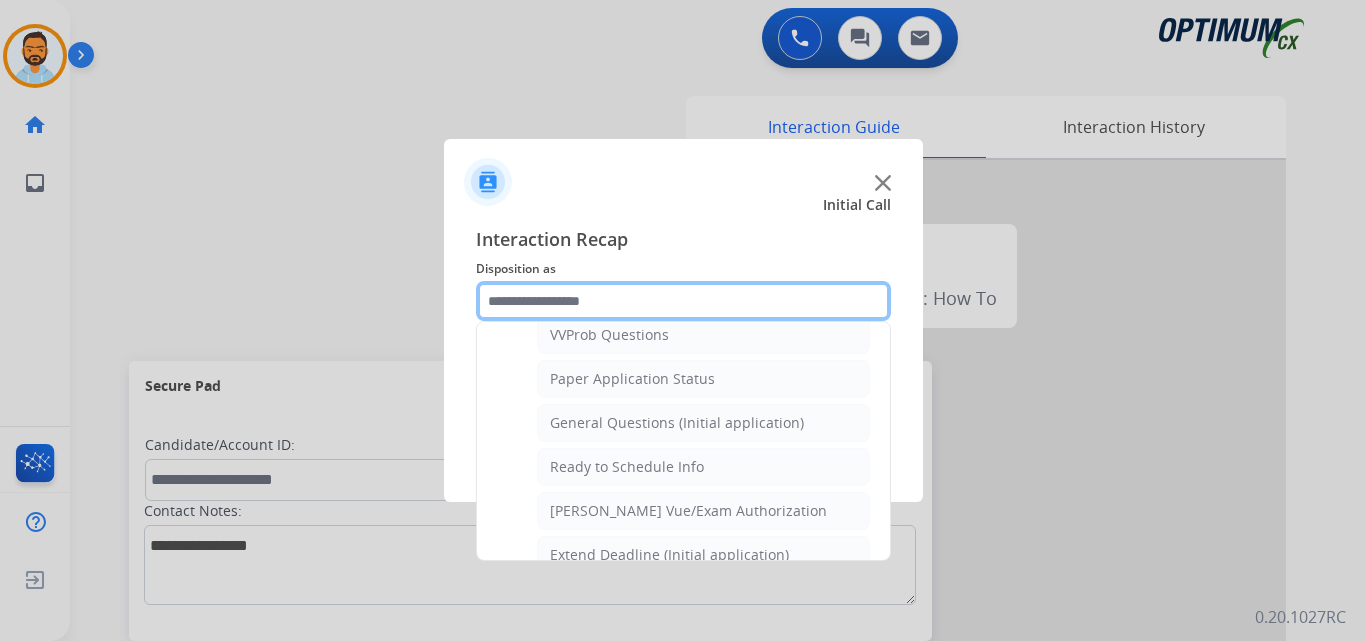 scroll, scrollTop: 1093, scrollLeft: 0, axis: vertical 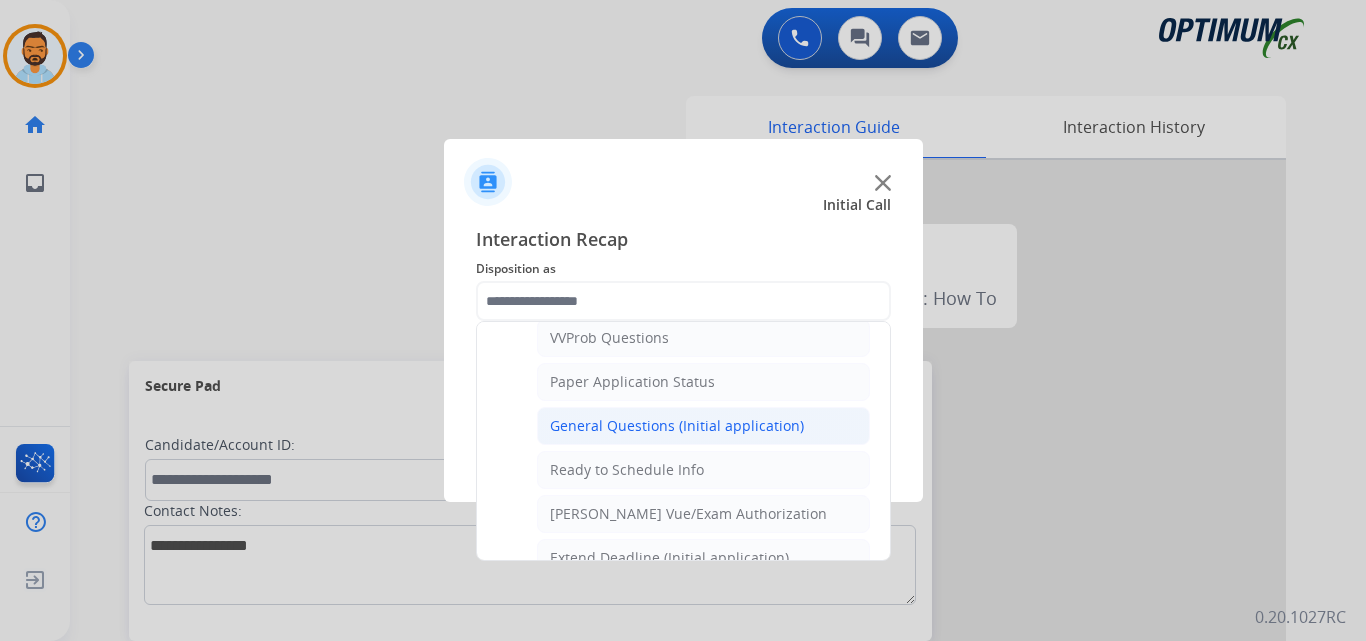 click on "General Questions (Initial application)" 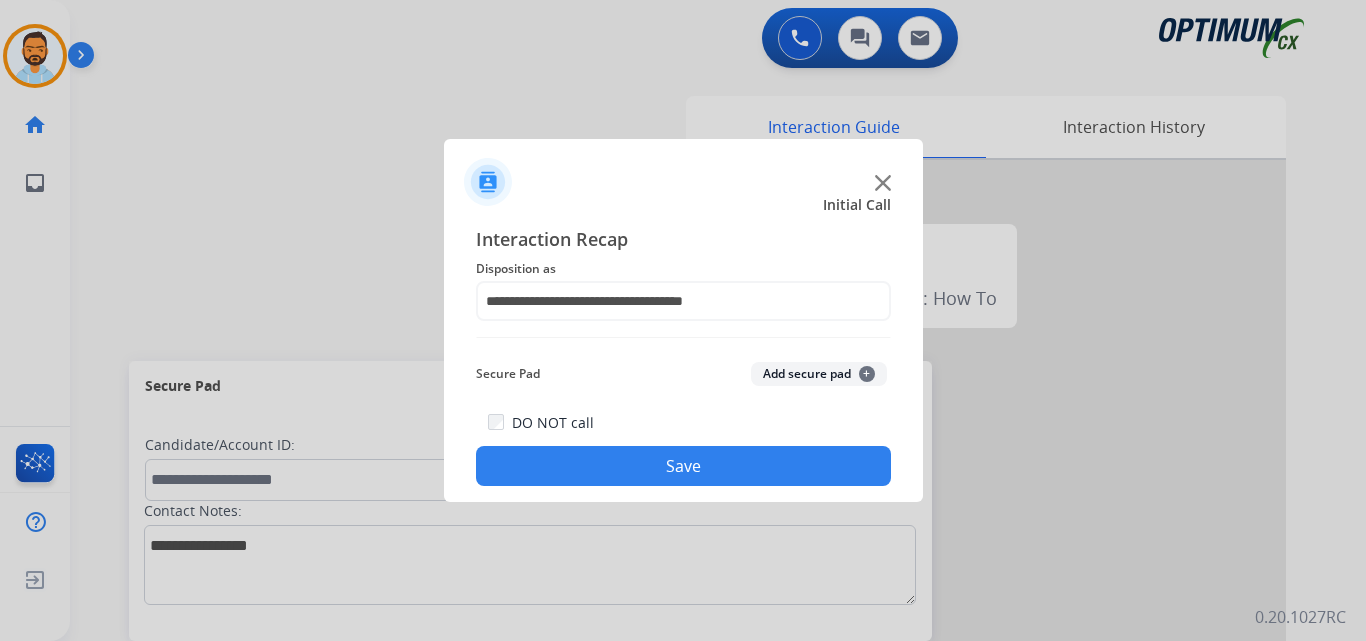 click on "Save" 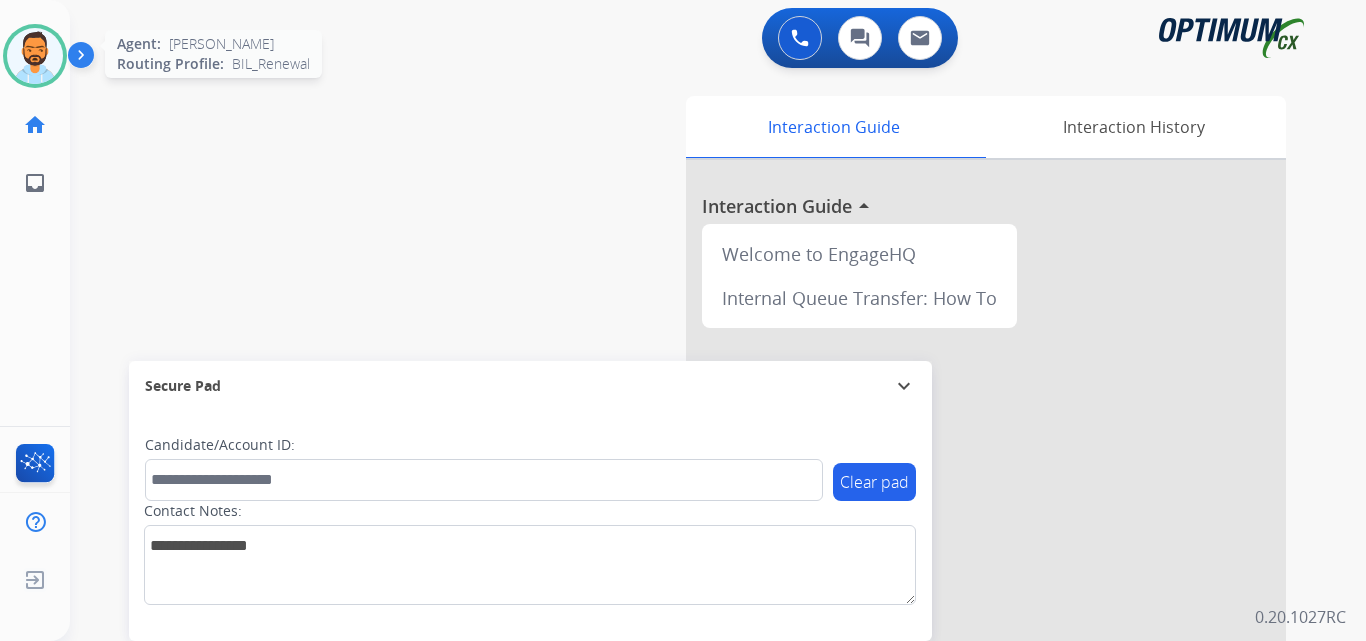click at bounding box center (35, 56) 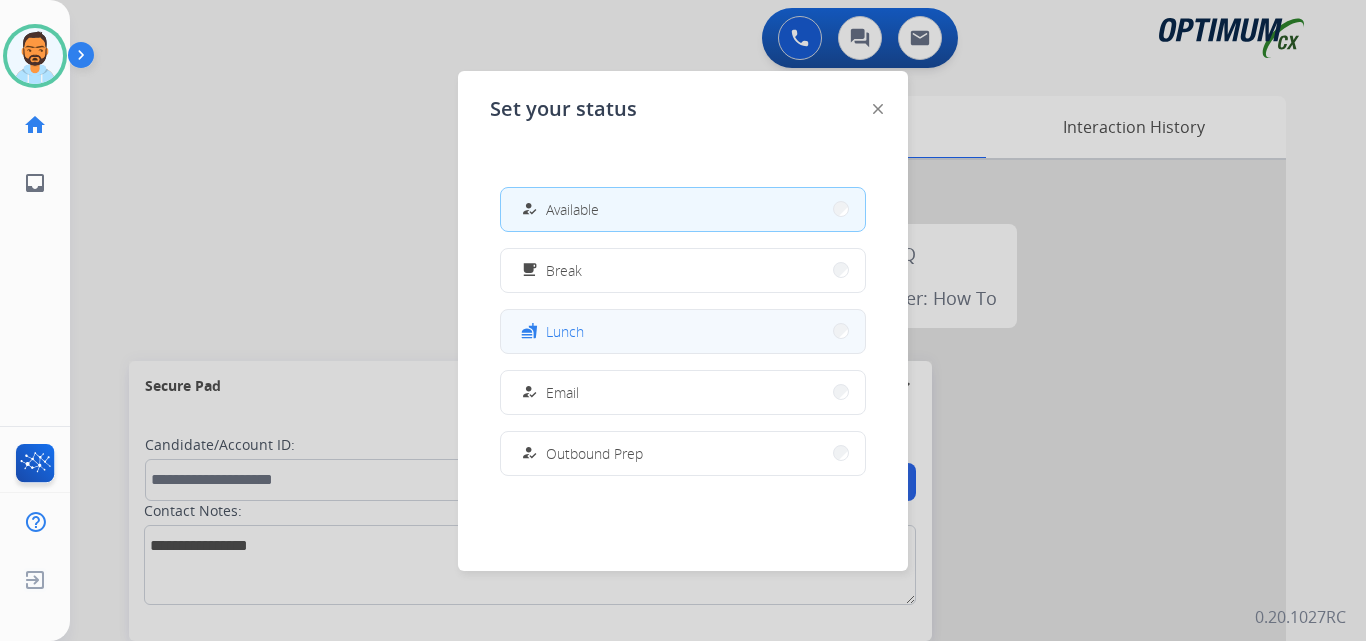 click on "fastfood Lunch" at bounding box center [683, 331] 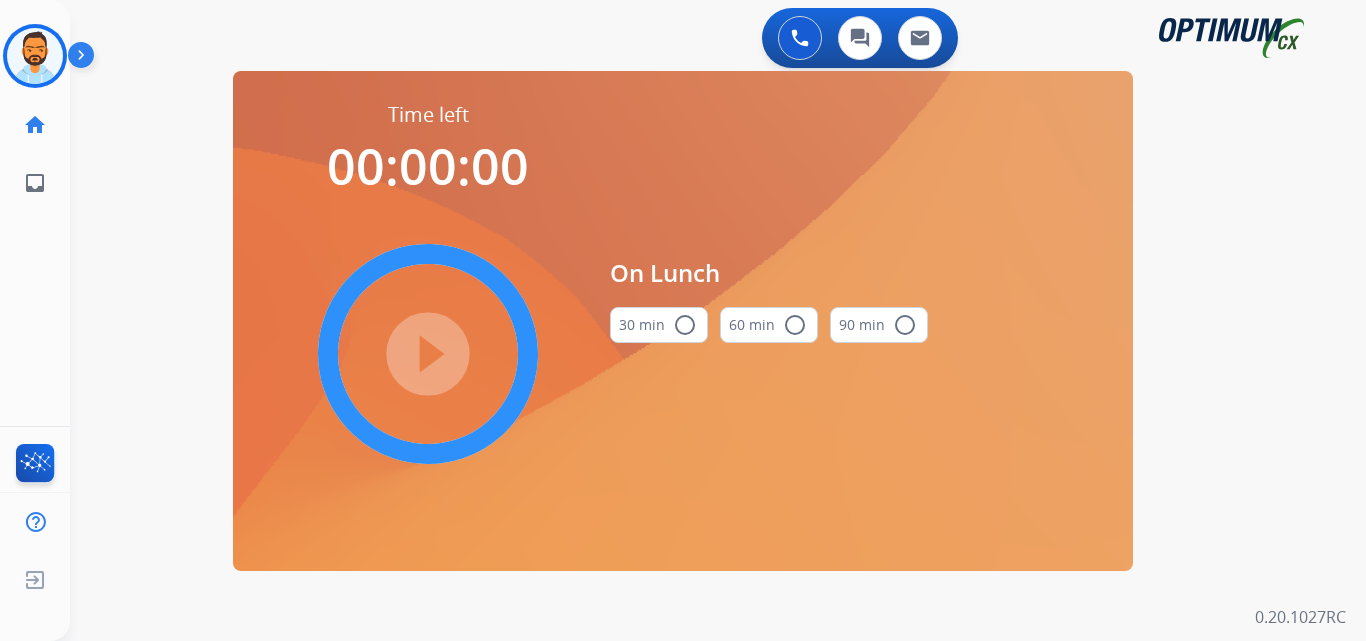 click on "radio_button_unchecked" at bounding box center (685, 325) 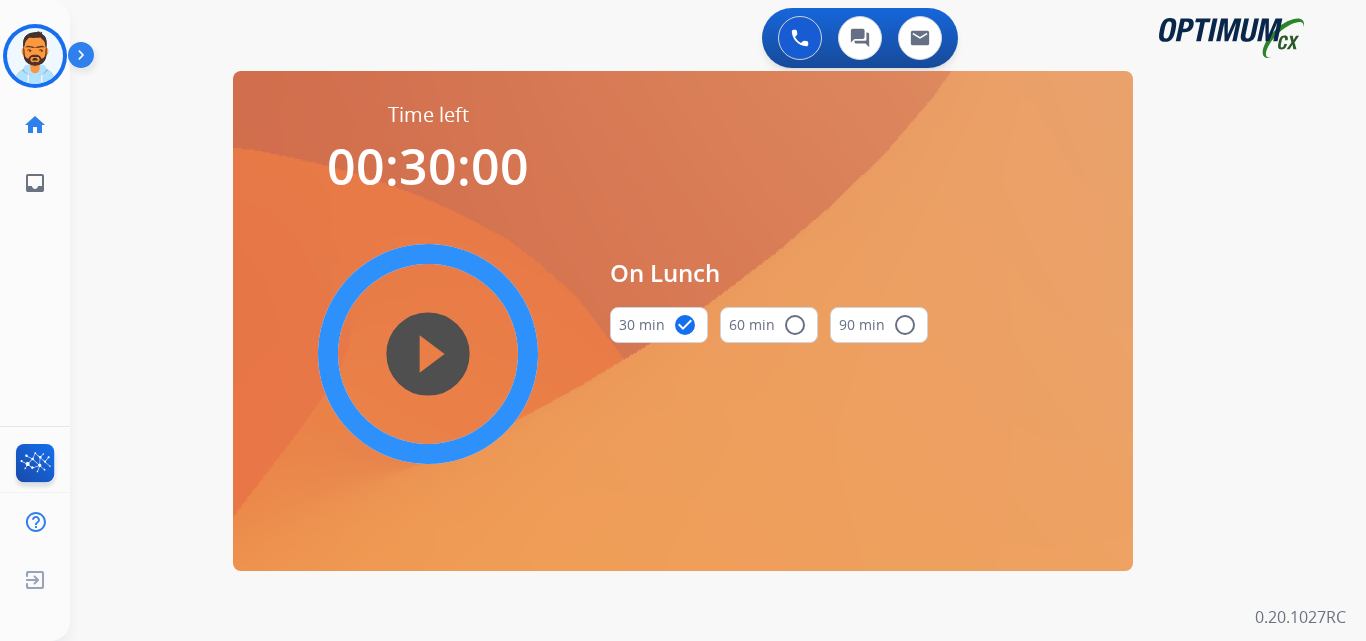 click on "play_circle_filled" at bounding box center (428, 354) 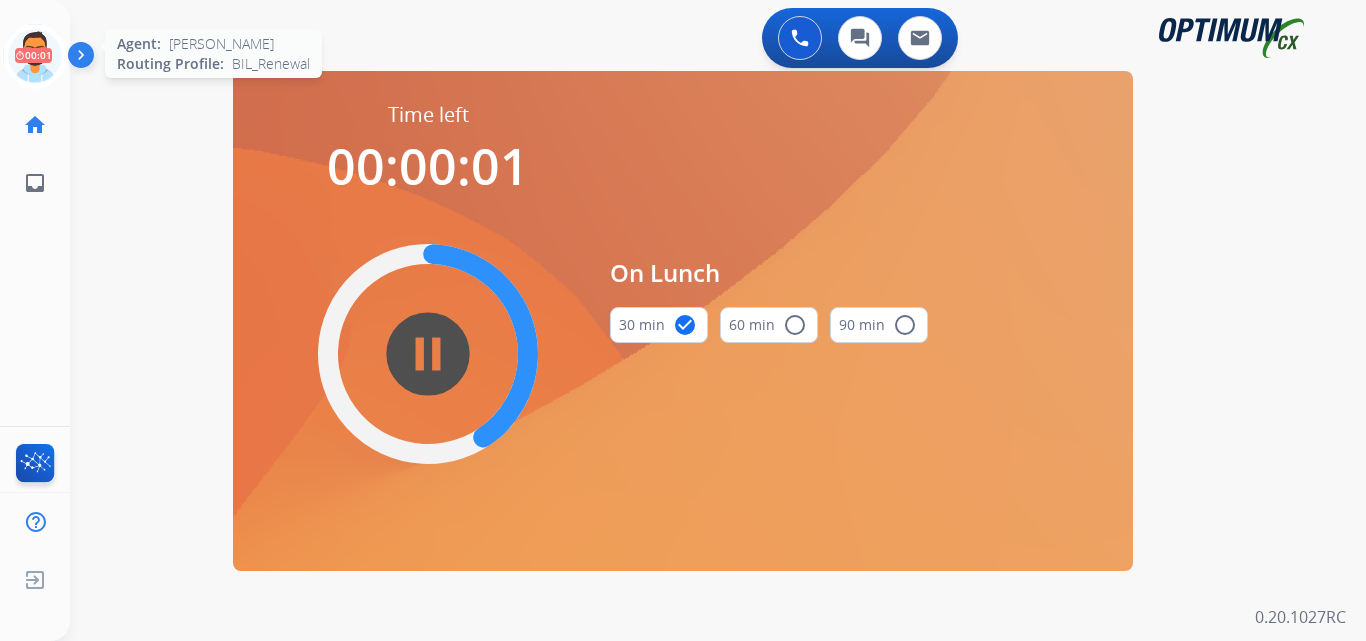 click 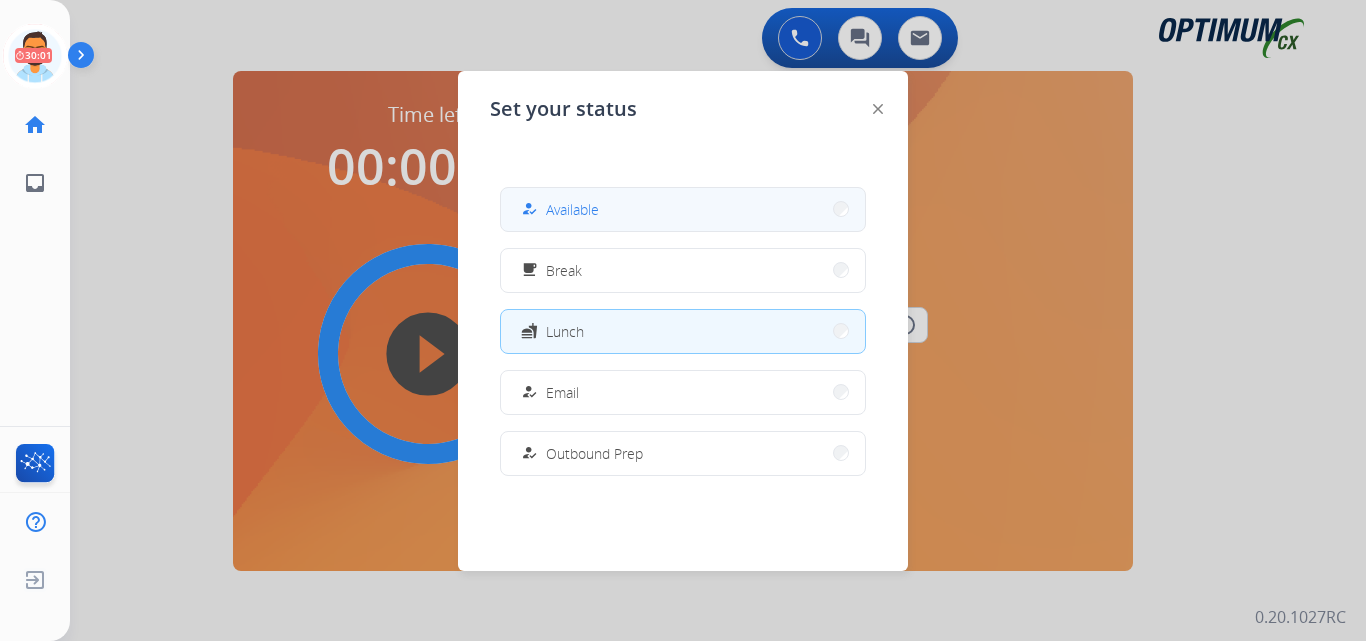 click on "how_to_reg Available" at bounding box center [683, 209] 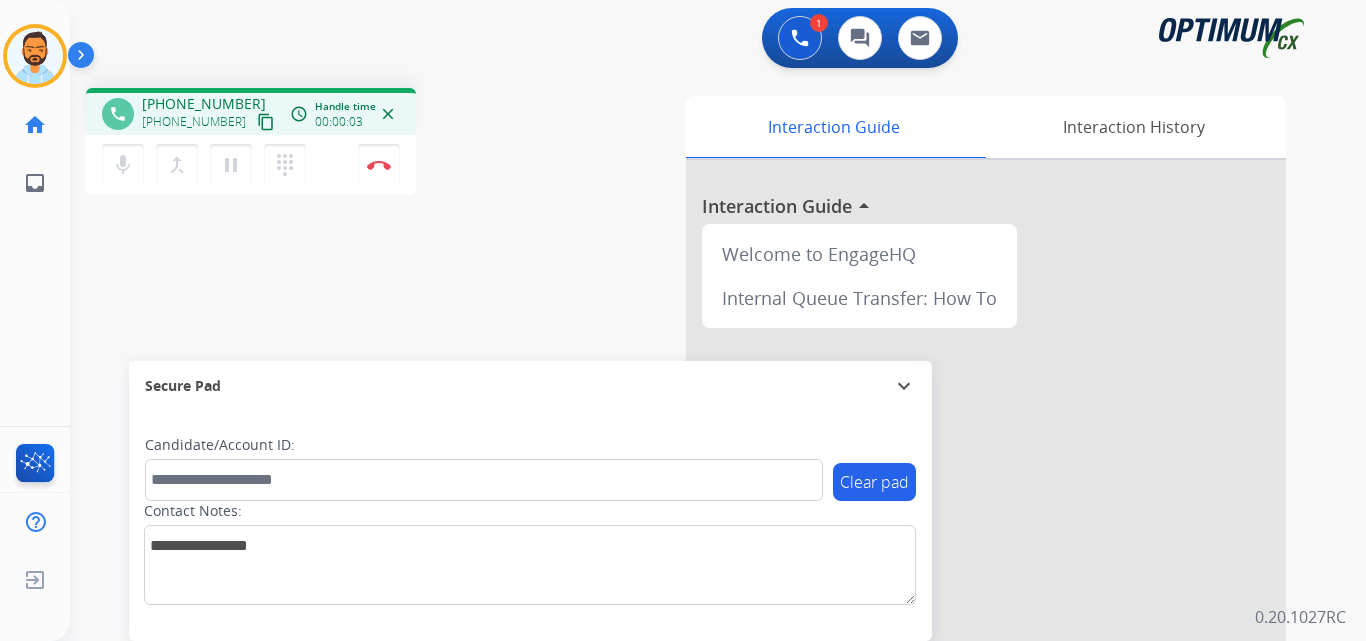 click on "content_copy" at bounding box center [266, 122] 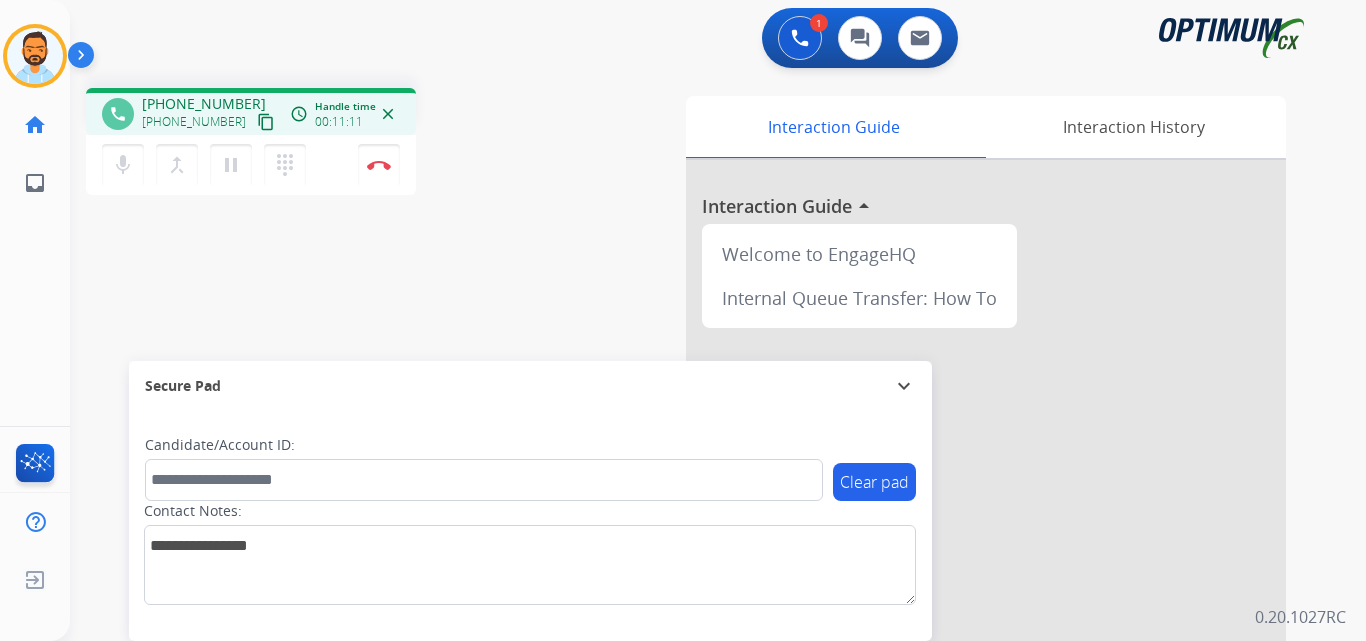click on "1 Voice Interactions  0  Chat Interactions   0  Email Interactions" at bounding box center [706, 40] 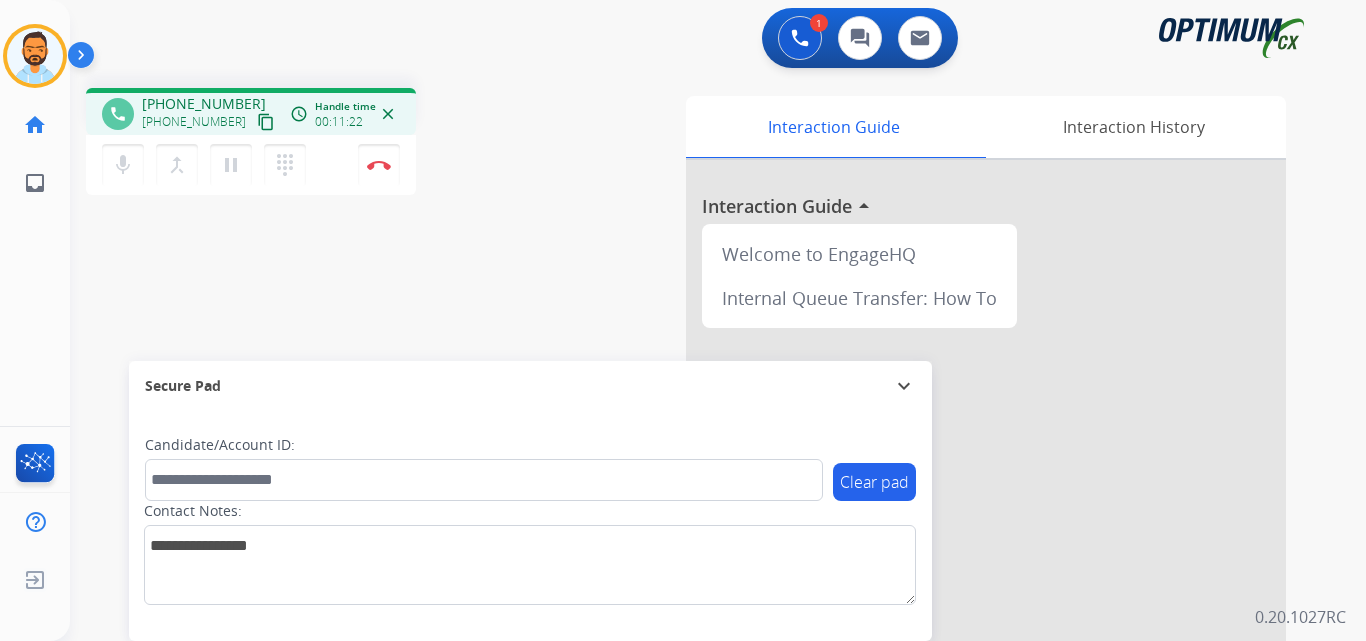 click on "1 Voice Interactions  0  Chat Interactions   0  Email Interactions" at bounding box center (706, 40) 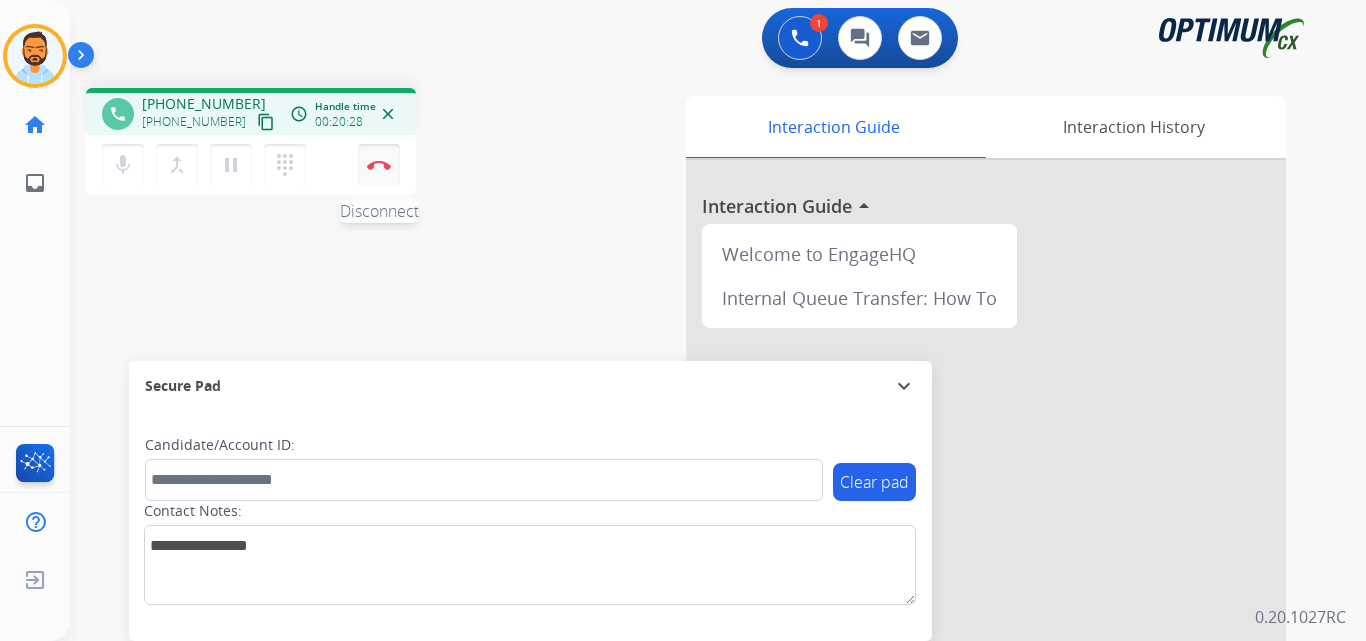 click at bounding box center (379, 165) 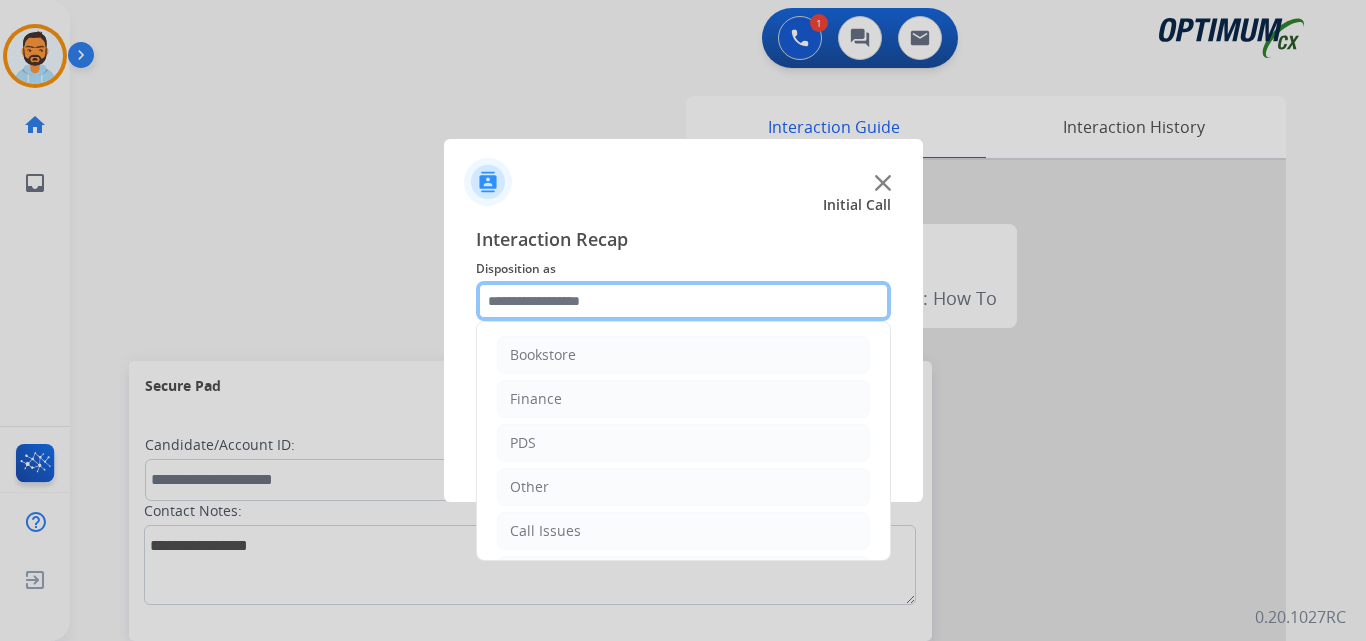 click 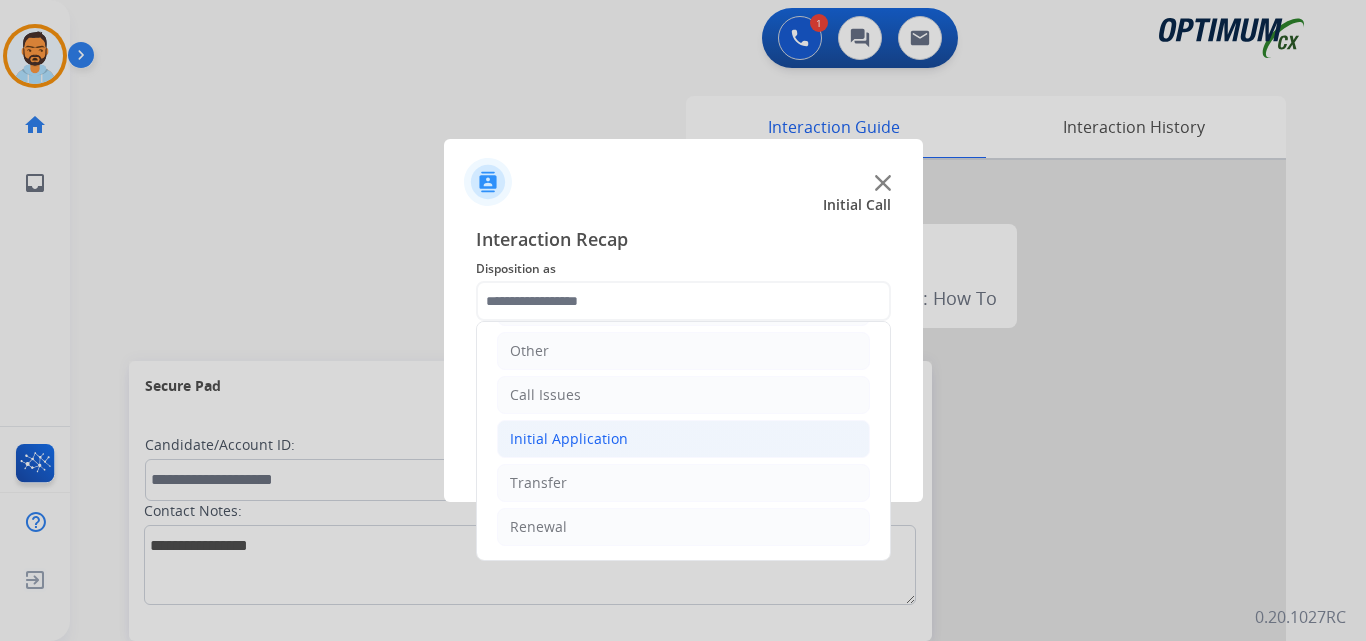 click on "Initial Application" 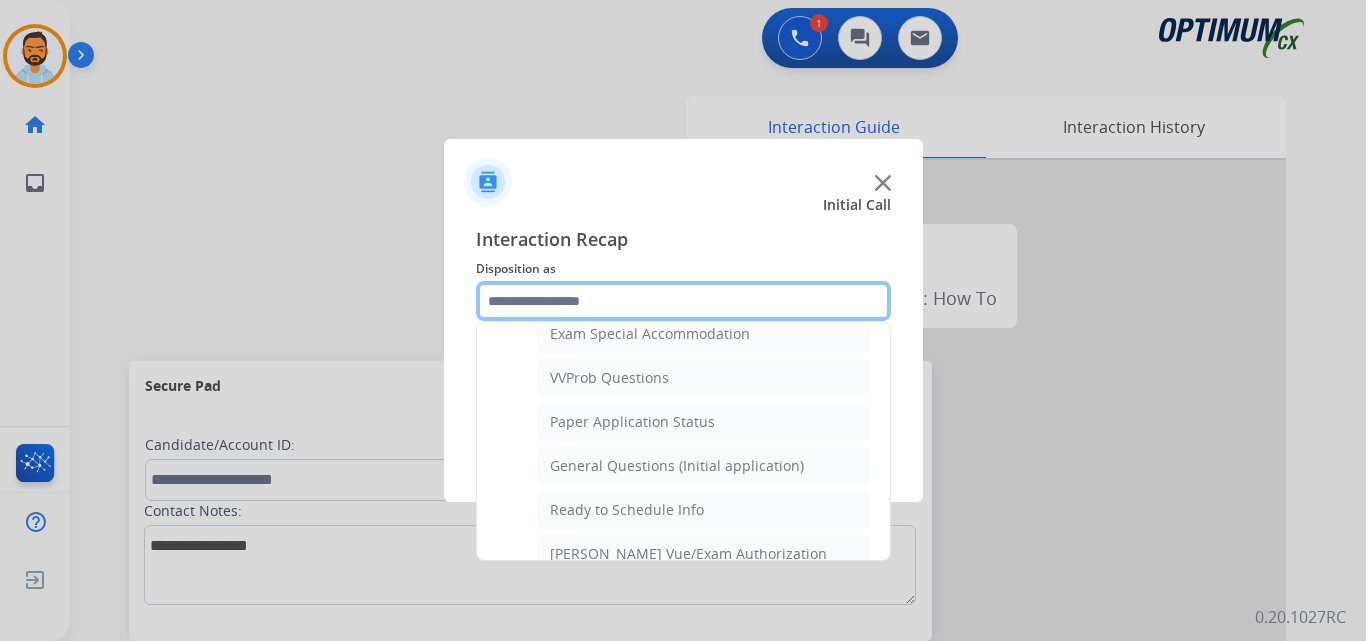 scroll, scrollTop: 1052, scrollLeft: 0, axis: vertical 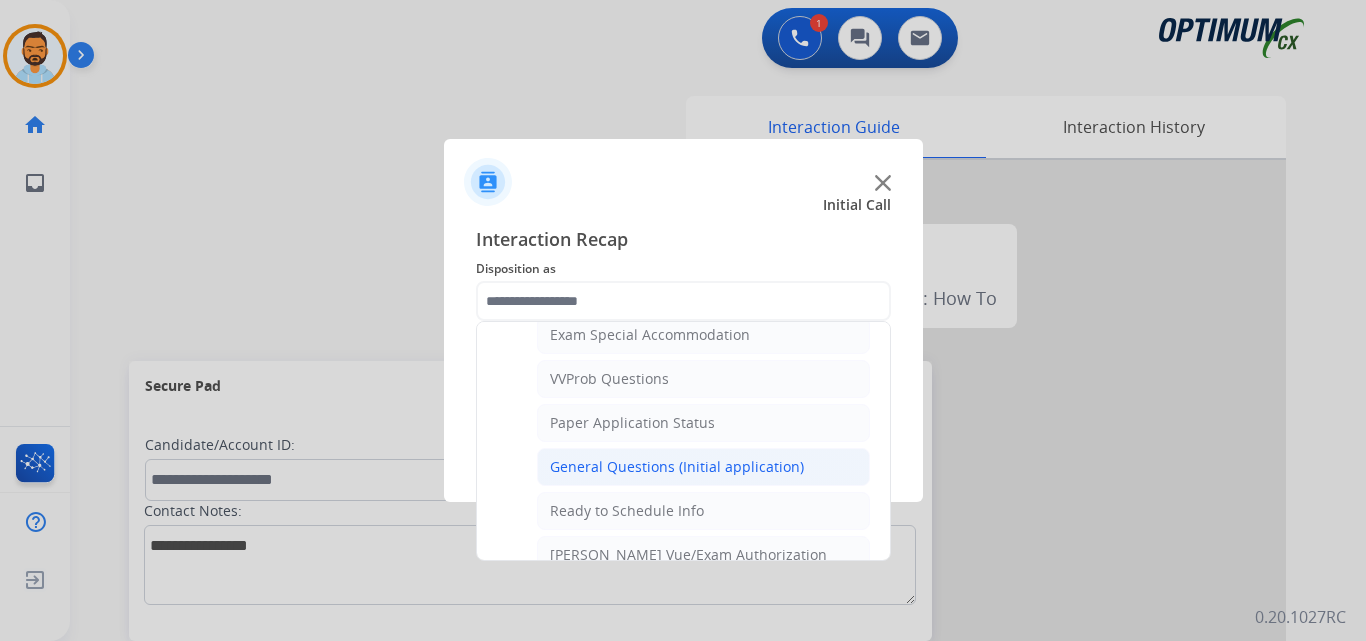 click on "General Questions (Initial application)" 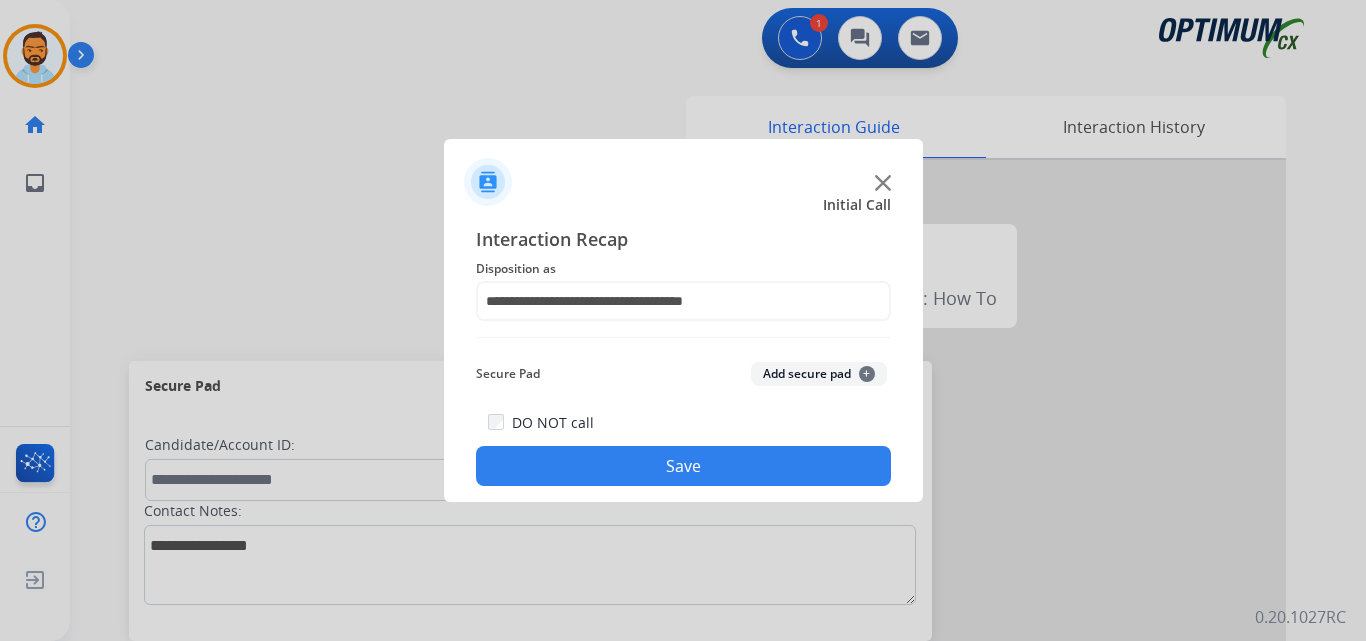 click on "Save" 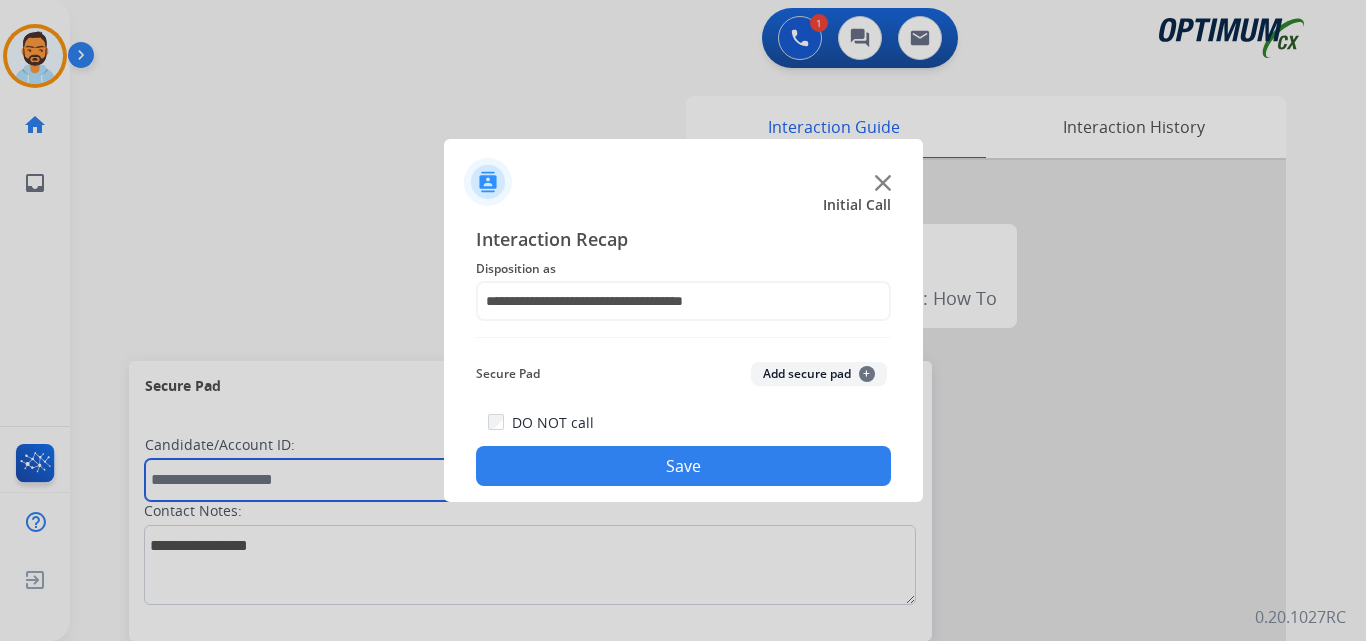 click at bounding box center (484, 480) 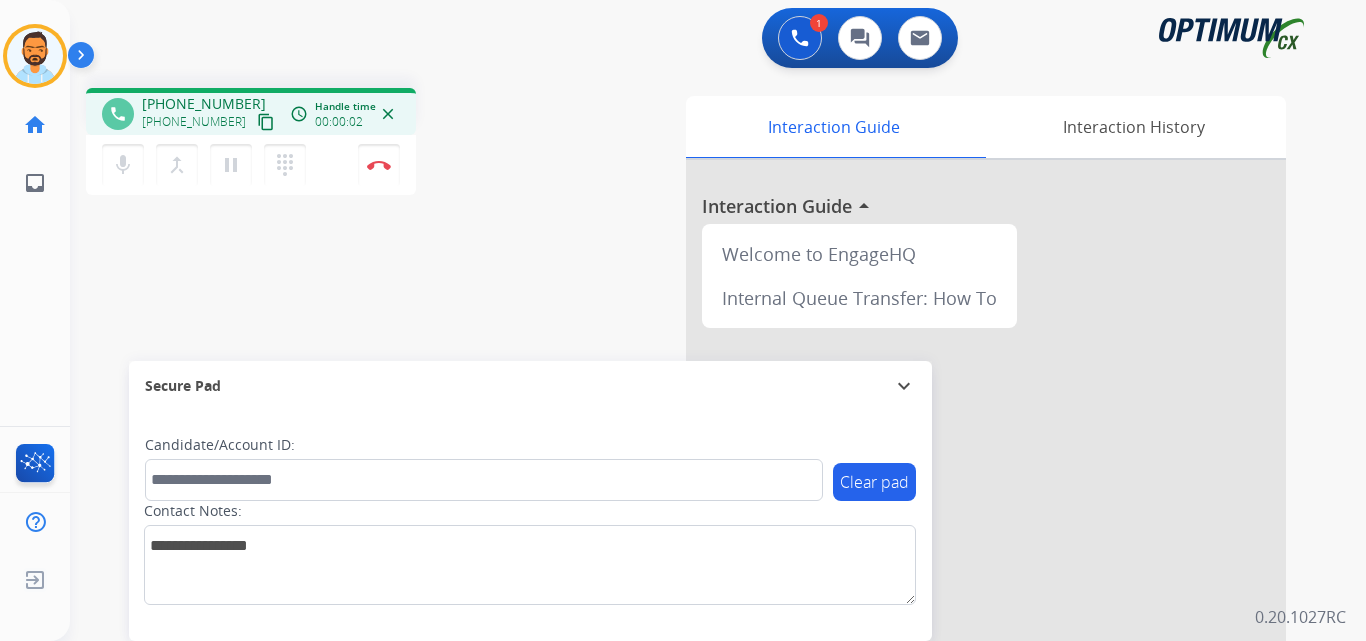 click on "phone +16312550803 +16312550803 content_copy access_time Call metrics Queue   00:09 Hold   00:00 Talk   00:03 Total   00:11 Handle time 00:00:02 close mic Mute merge_type Bridge pause Hold dialpad Dialpad Disconnect swap_horiz Break voice bridge close_fullscreen Connect 3-Way Call merge_type Separate 3-Way Call  Interaction Guide   Interaction History  Interaction Guide arrow_drop_up  Welcome to EngageHQ   Internal Queue Transfer: How To  Secure Pad expand_more Clear pad Candidate/Account ID: Contact Notes:" at bounding box center (694, 489) 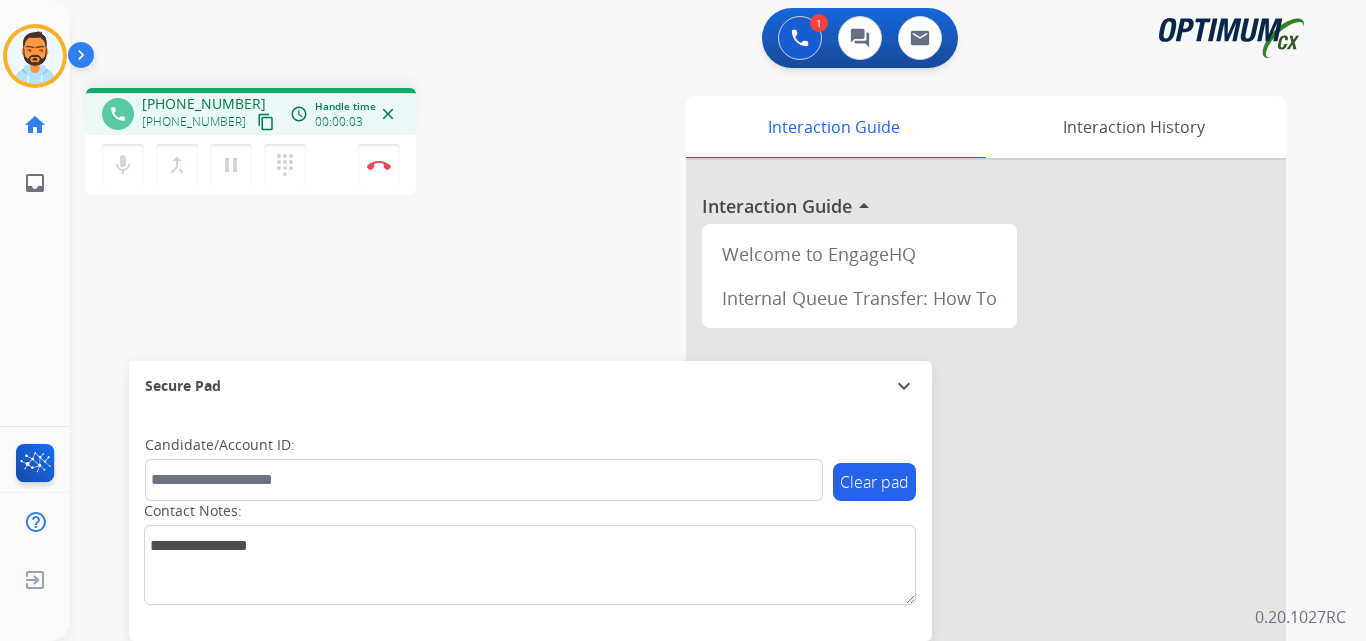 click on "content_copy" at bounding box center [266, 122] 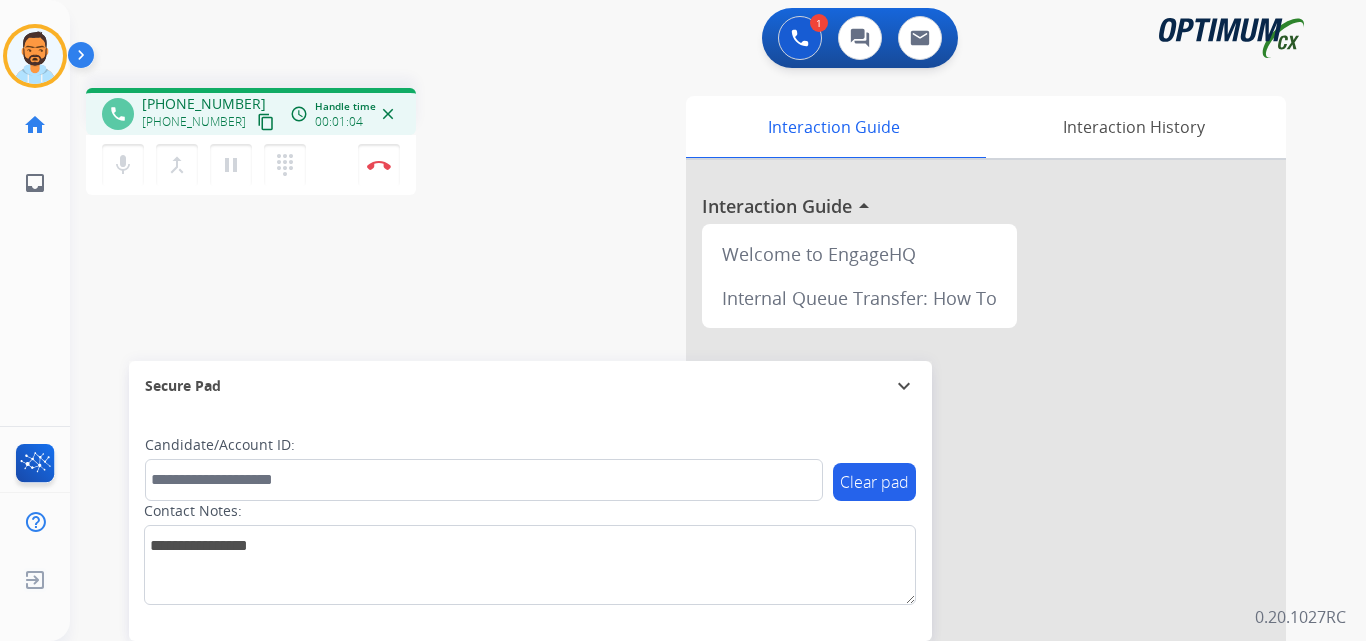 click on "content_copy" at bounding box center (266, 122) 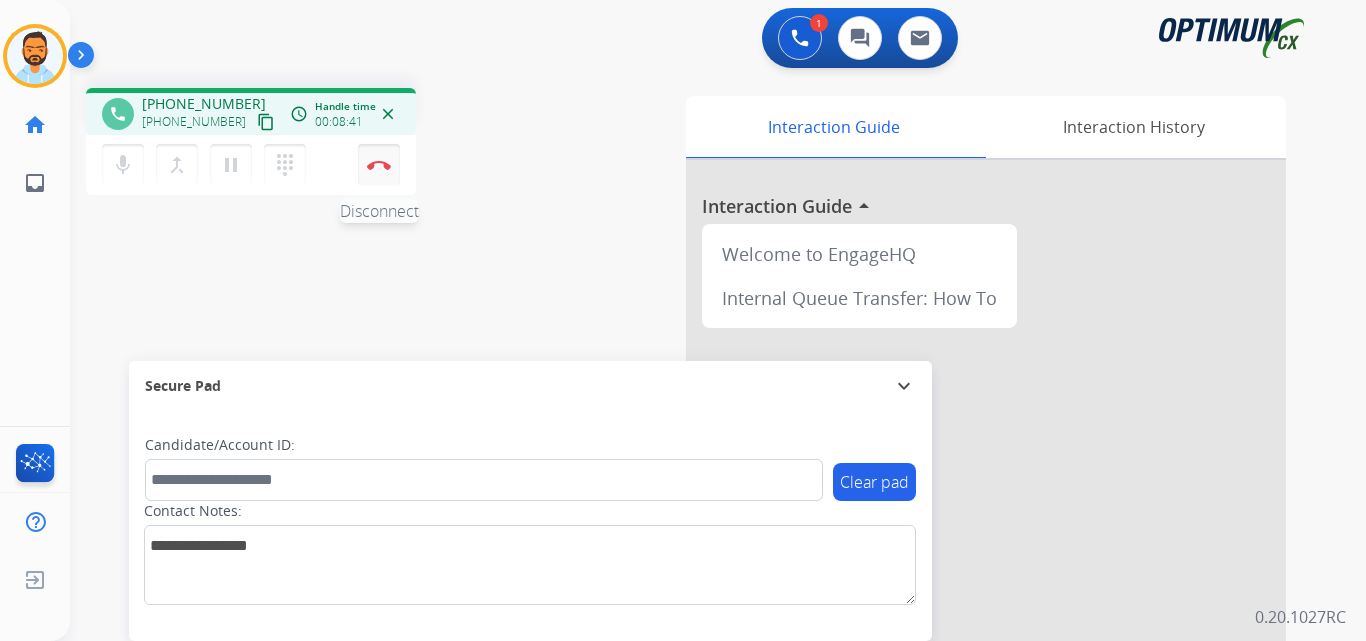 click on "Disconnect" at bounding box center [379, 165] 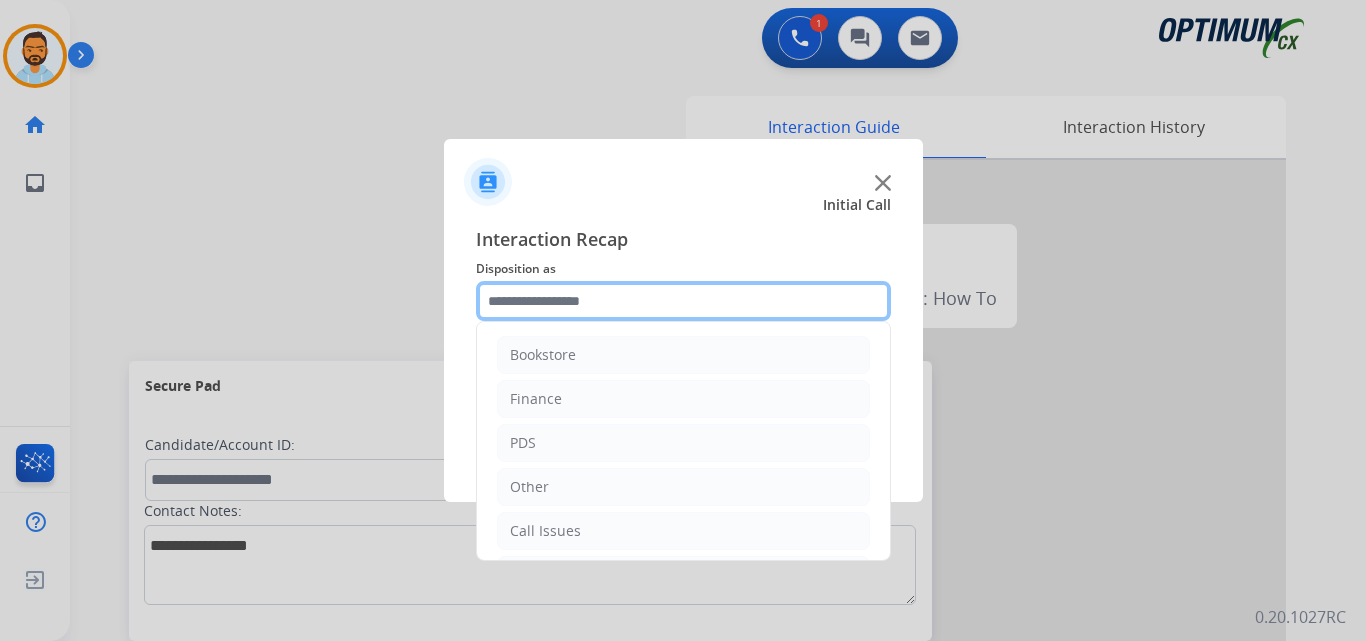 click 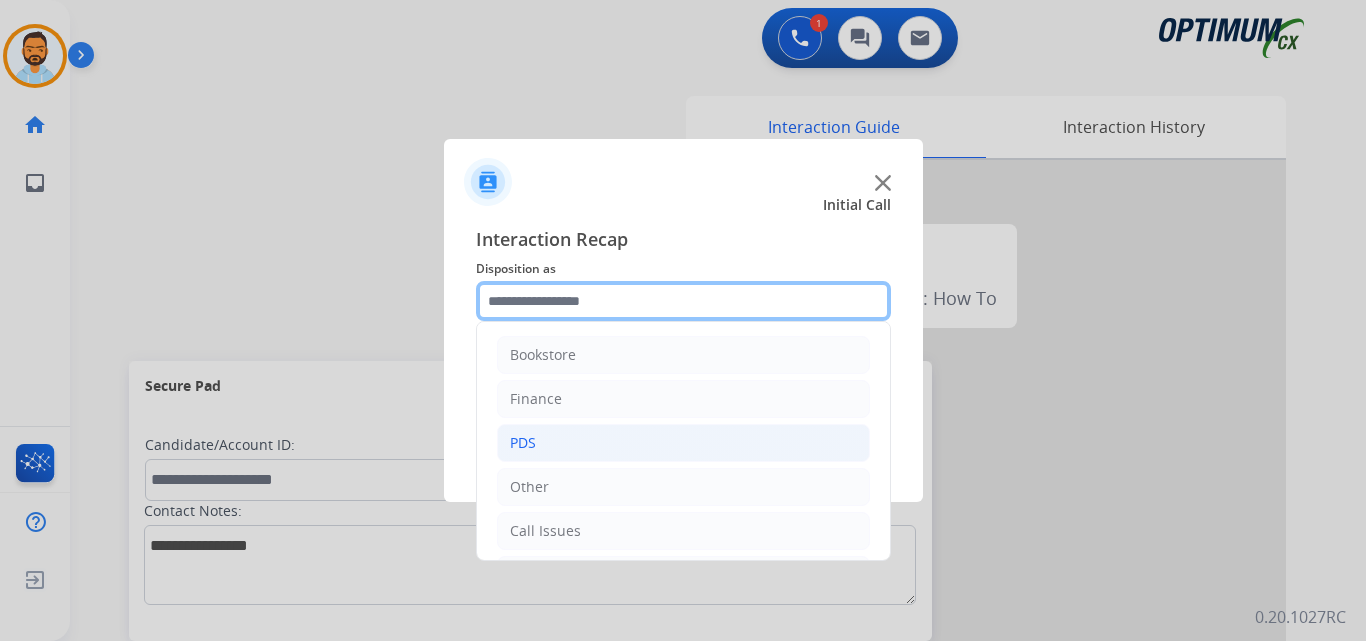 scroll, scrollTop: 136, scrollLeft: 0, axis: vertical 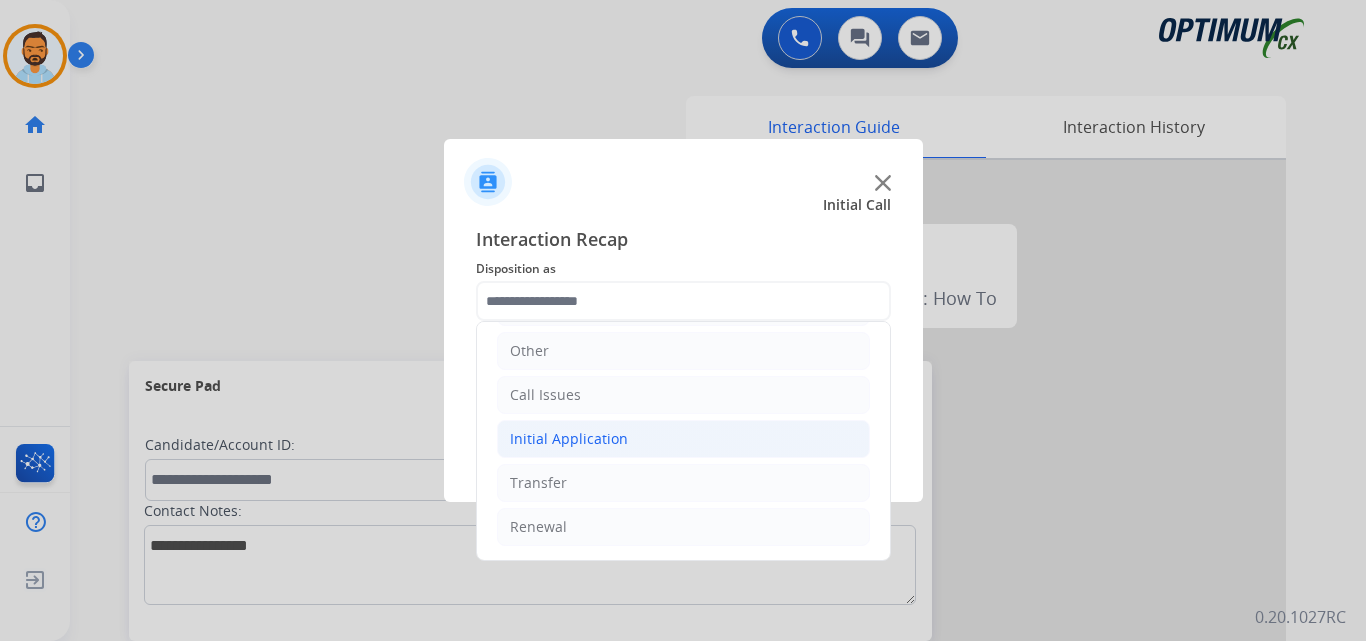 click on "Initial Application" 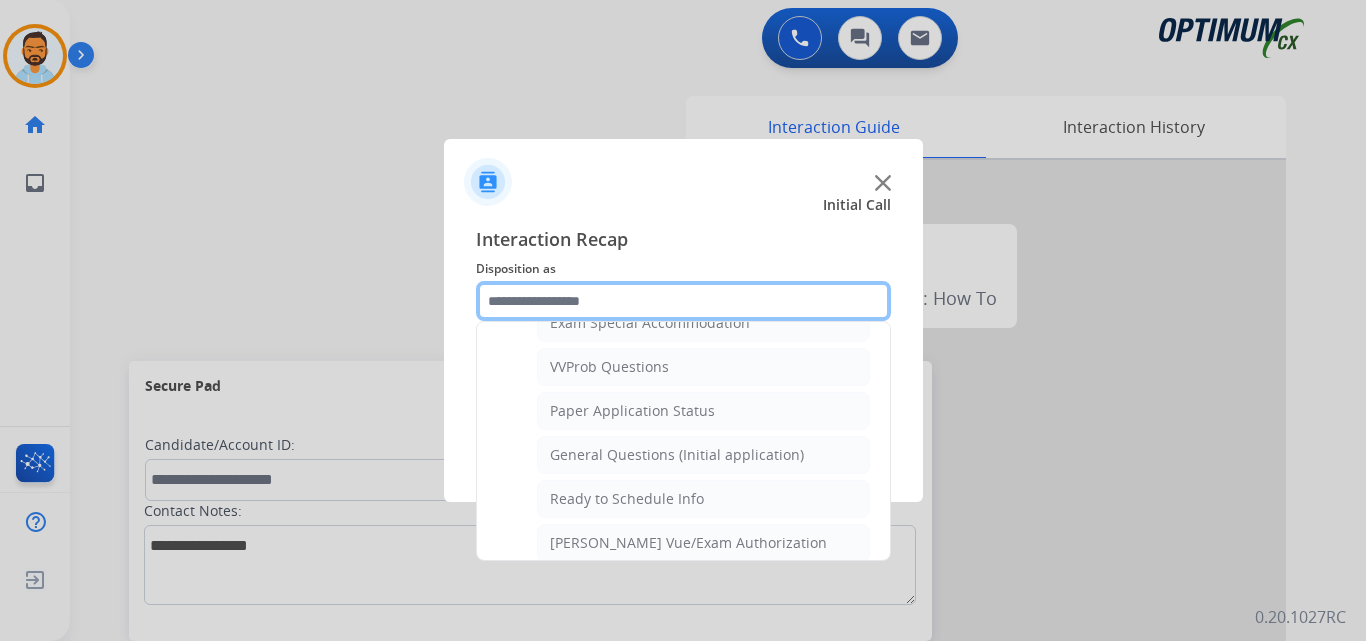 scroll, scrollTop: 1065, scrollLeft: 0, axis: vertical 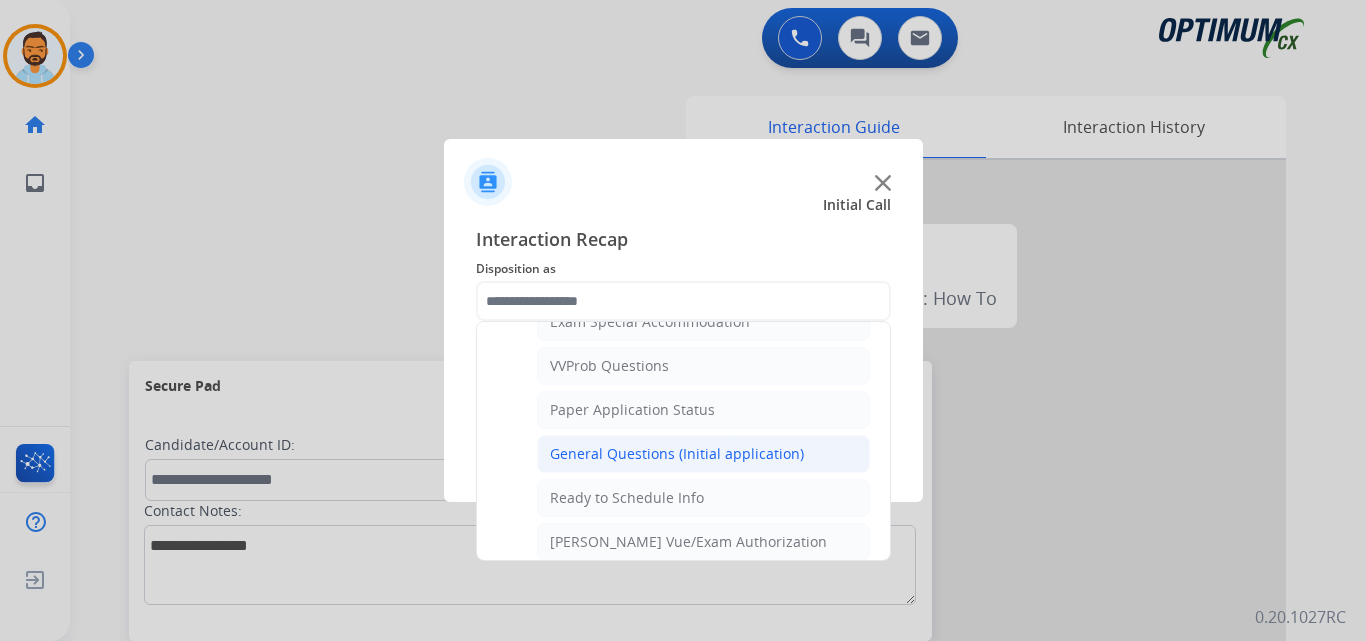 click on "General Questions (Initial application)" 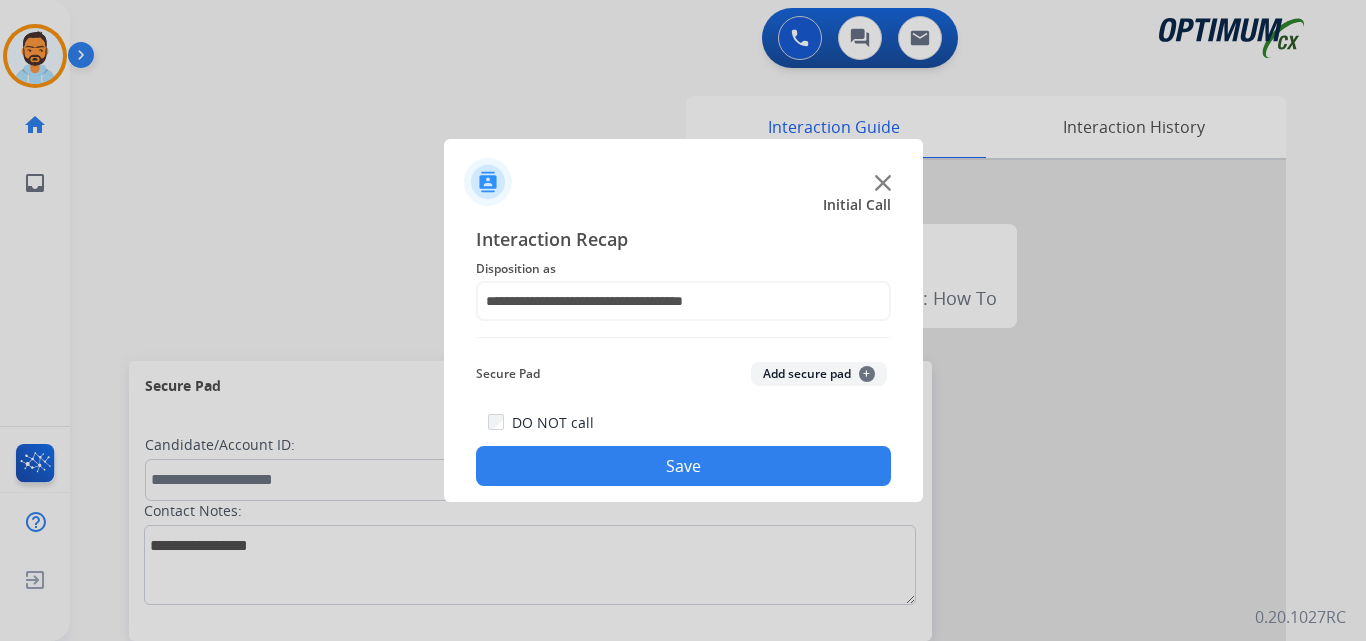 click on "Save" 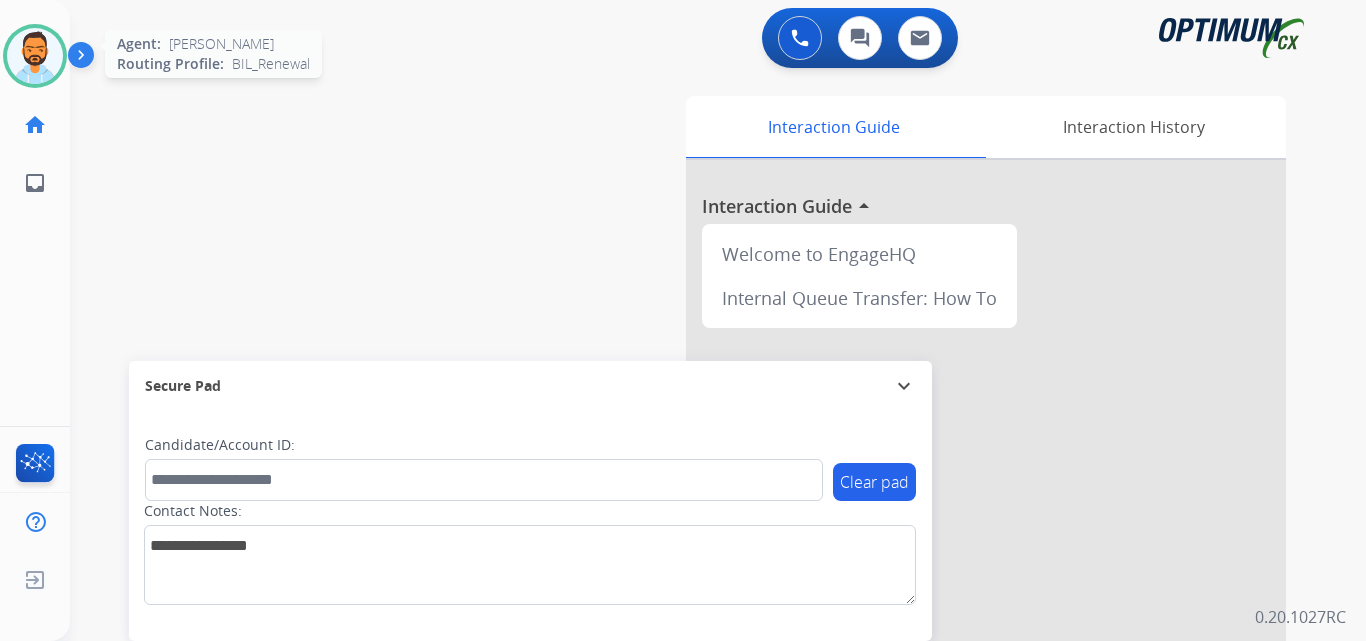 click at bounding box center (35, 56) 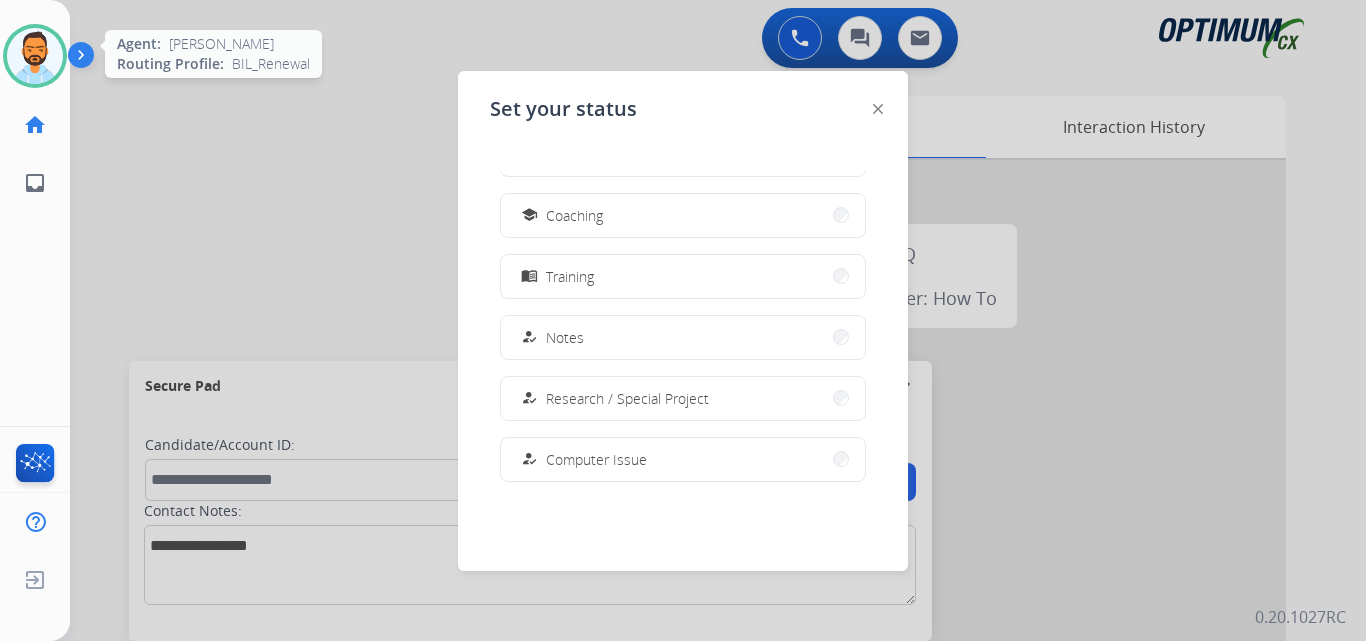 scroll, scrollTop: 288, scrollLeft: 0, axis: vertical 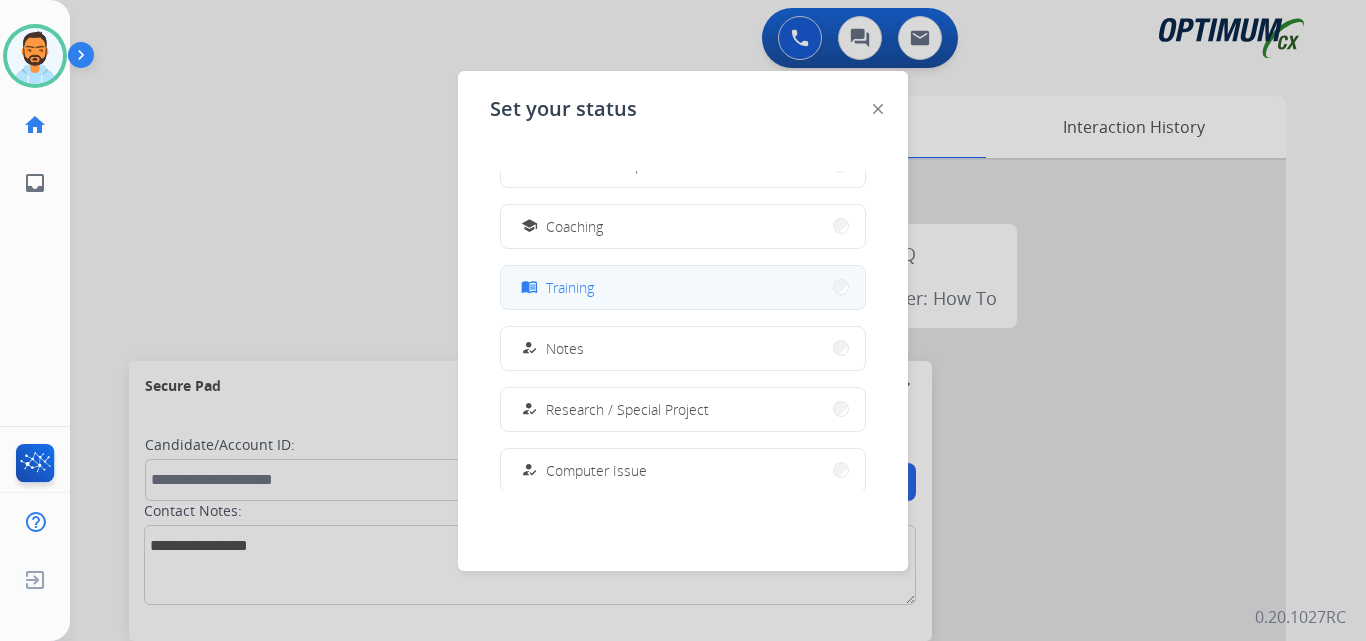 click on "menu_book Training" at bounding box center (683, 287) 